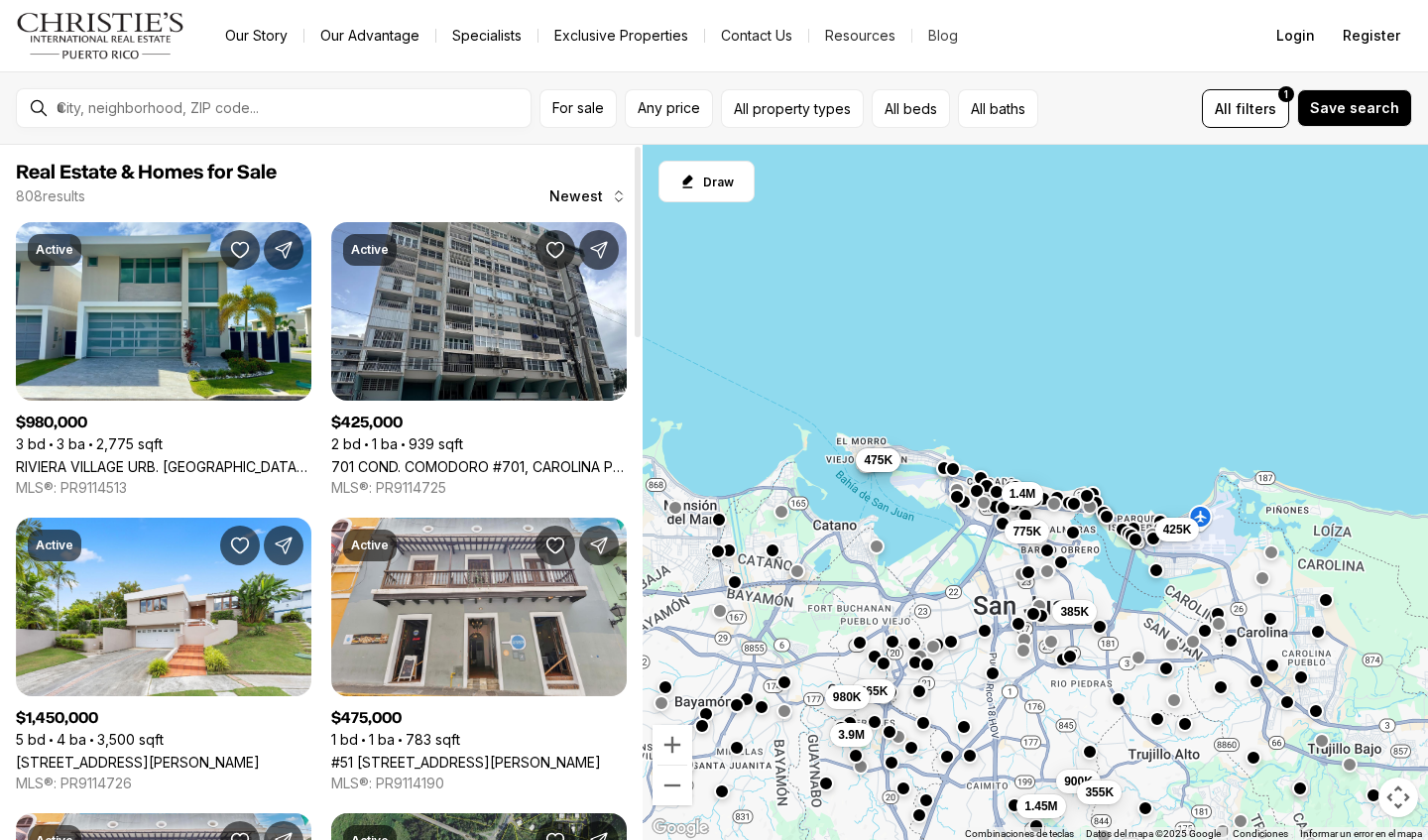 scroll, scrollTop: 0, scrollLeft: 0, axis: both 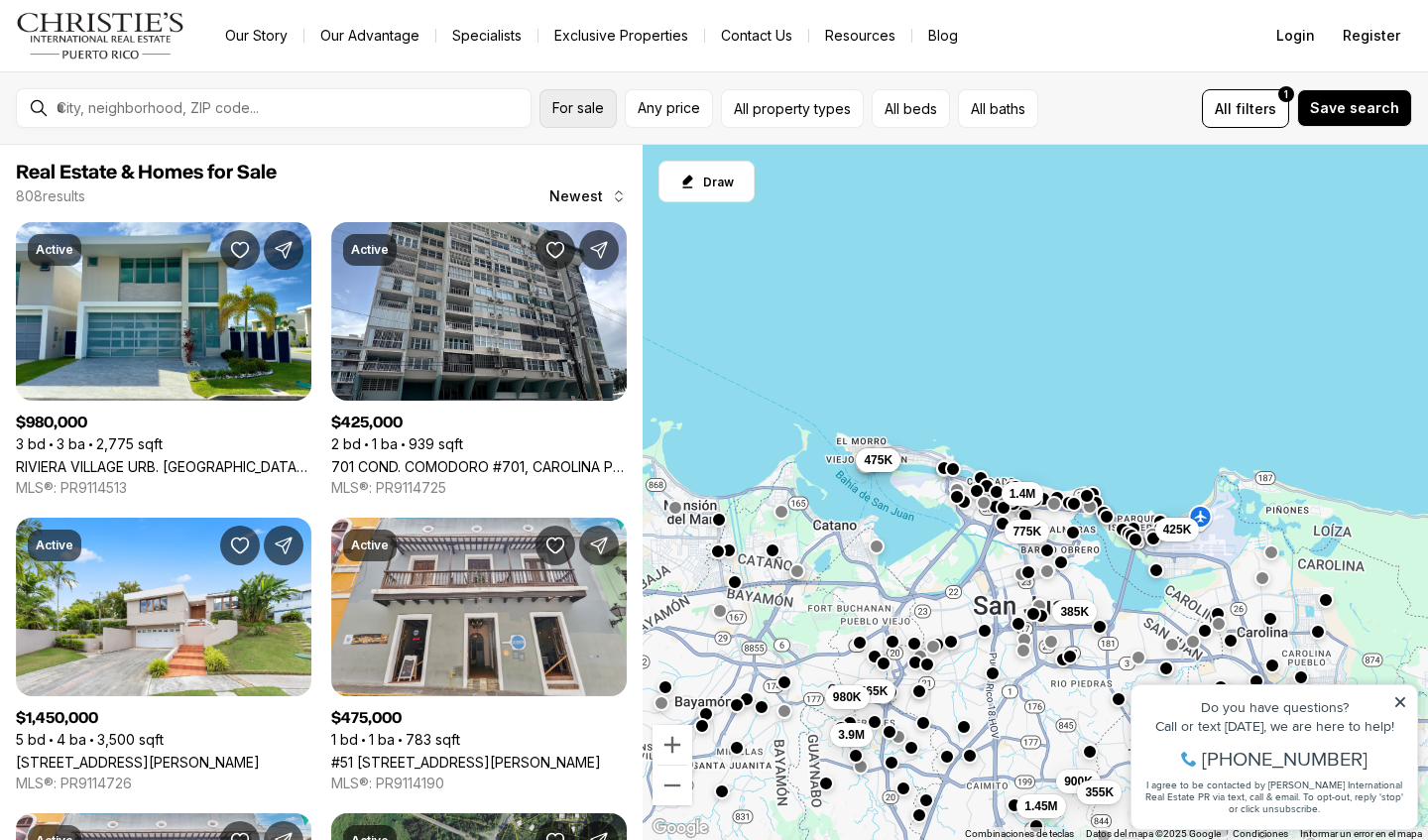 click on "For sale" at bounding box center [578, 108] 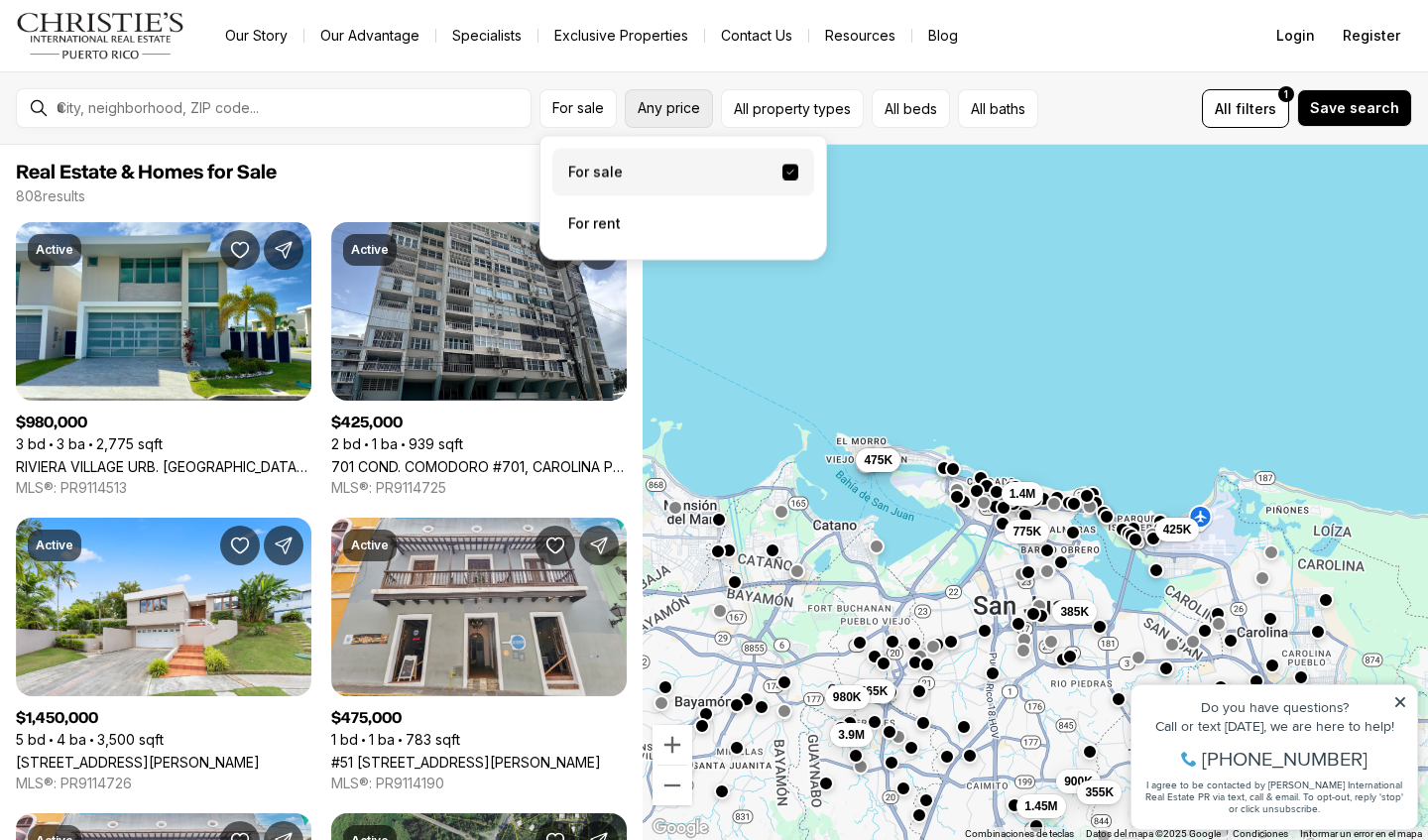 click on "Any price" at bounding box center [668, 108] 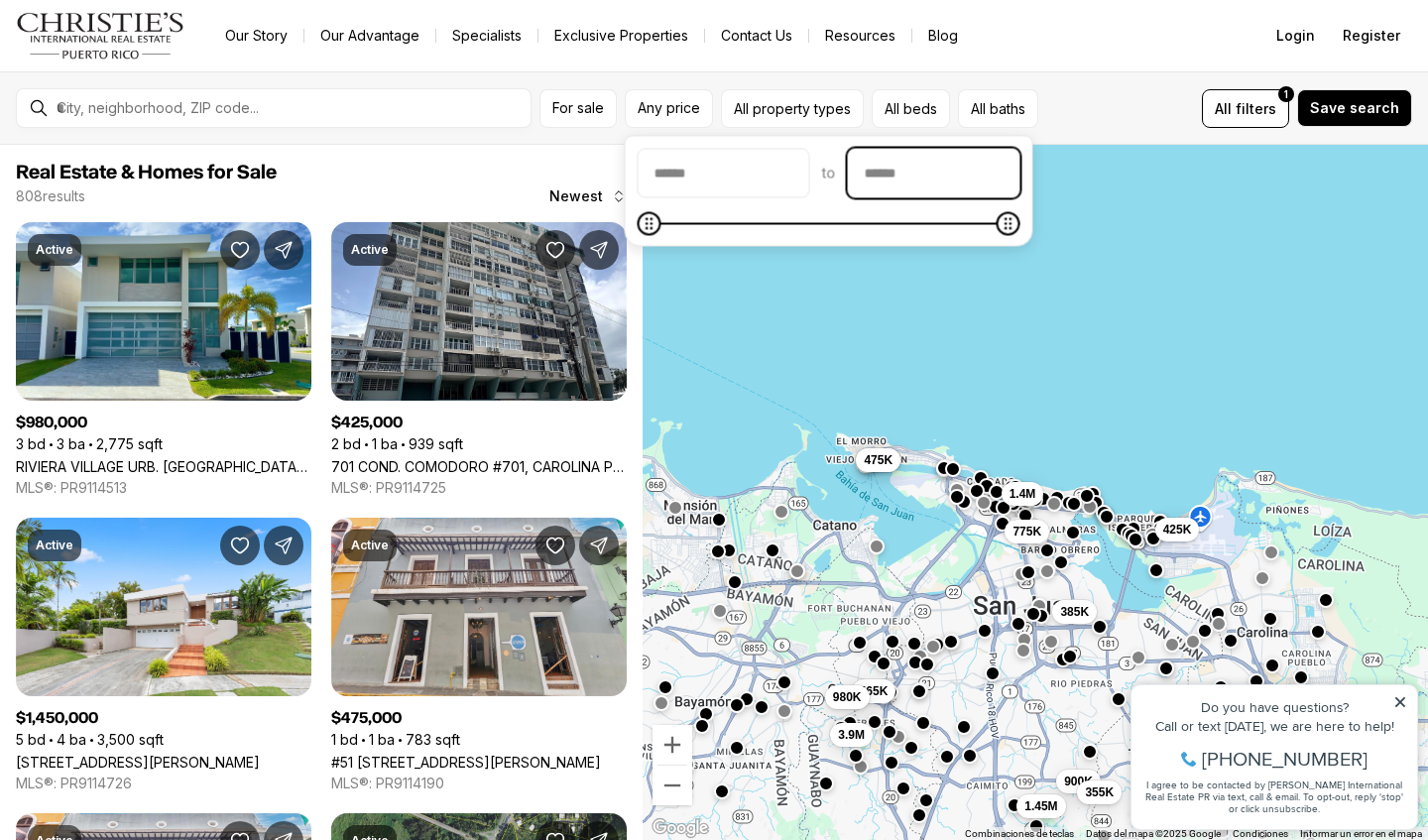 click at bounding box center (934, 174) 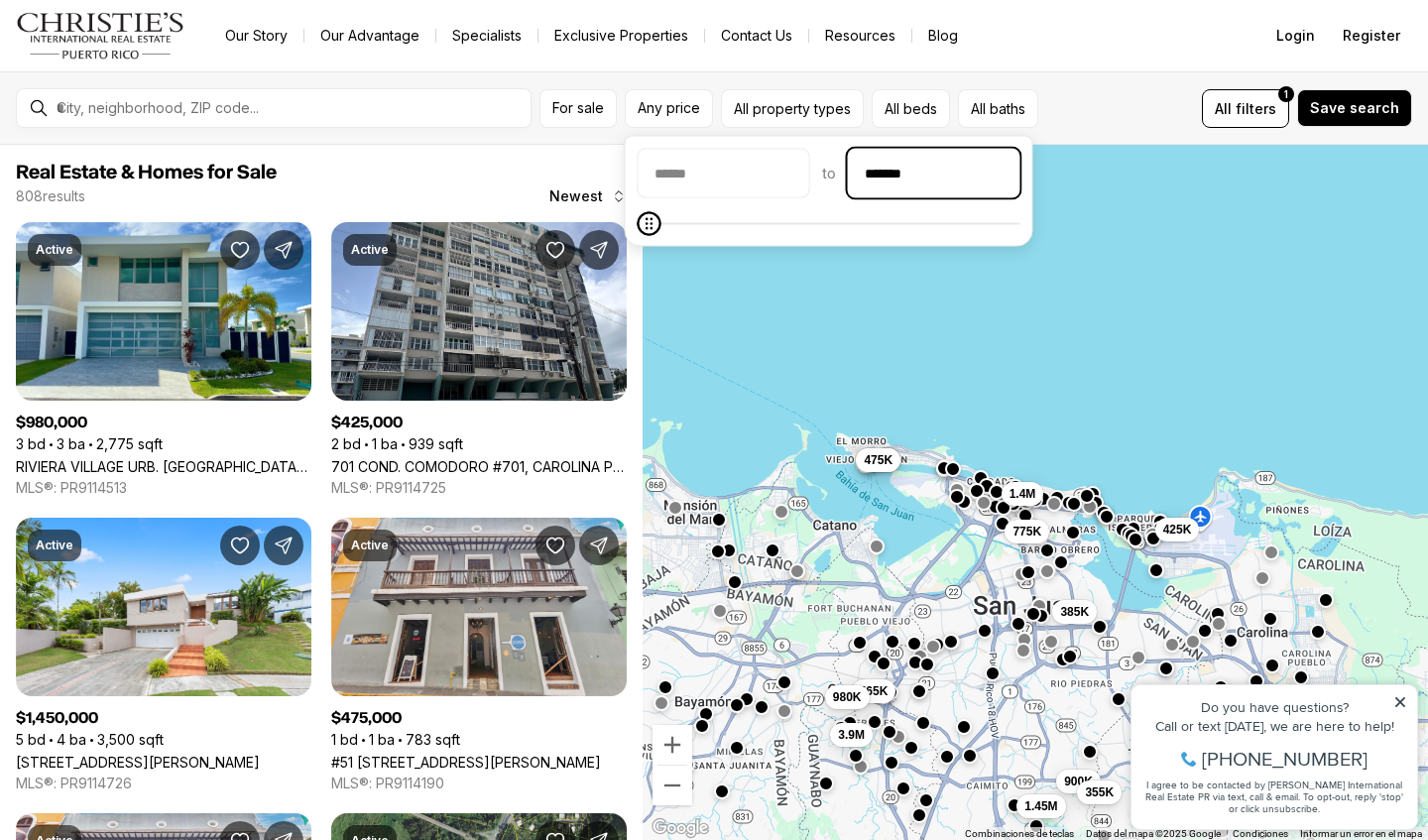 type on "********" 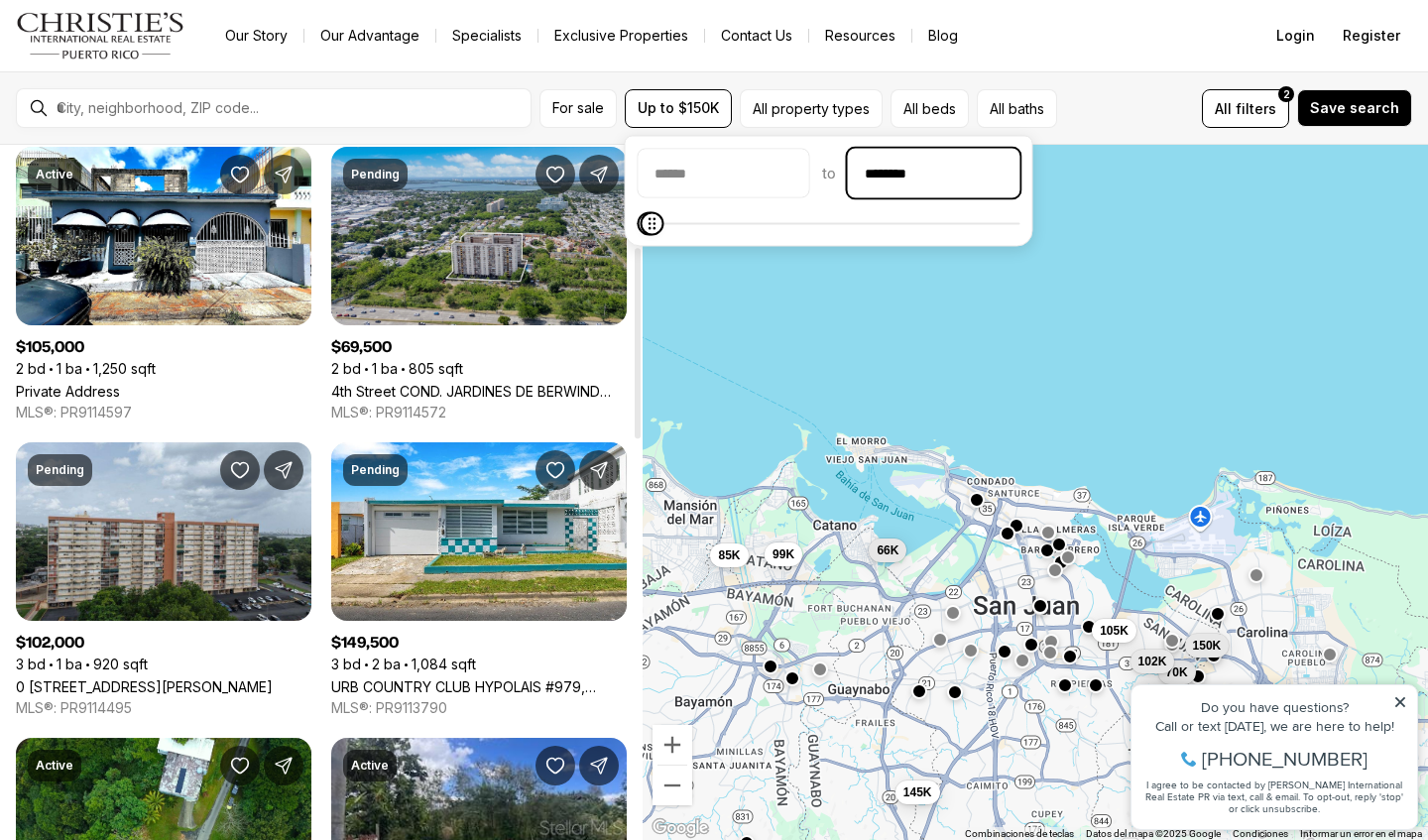 scroll, scrollTop: 372, scrollLeft: 0, axis: vertical 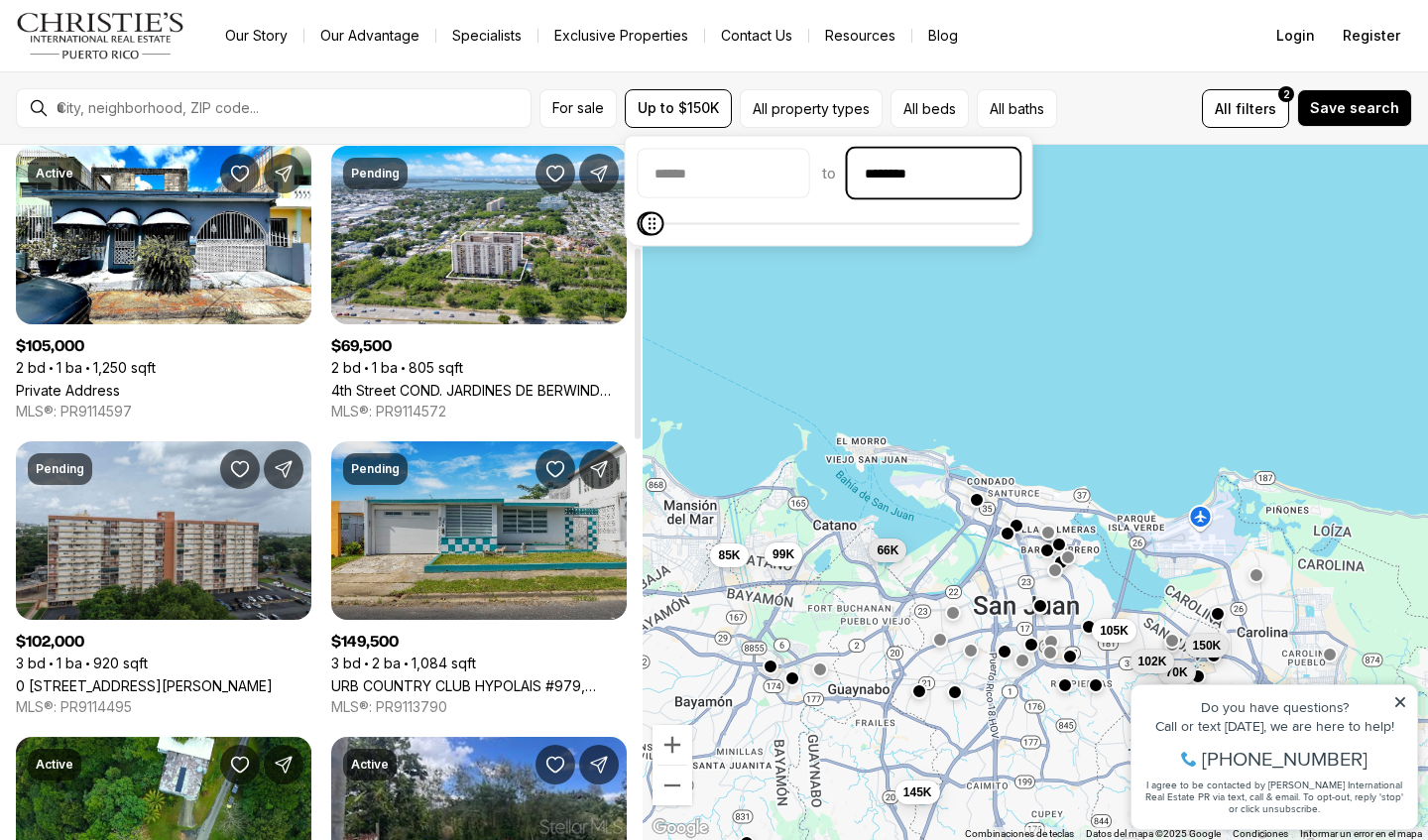 click on "URB COUNTRY CLUB HYPOLAIS #979, [GEOGRAPHIC_DATA][PERSON_NAME], 00924" at bounding box center (479, 685) 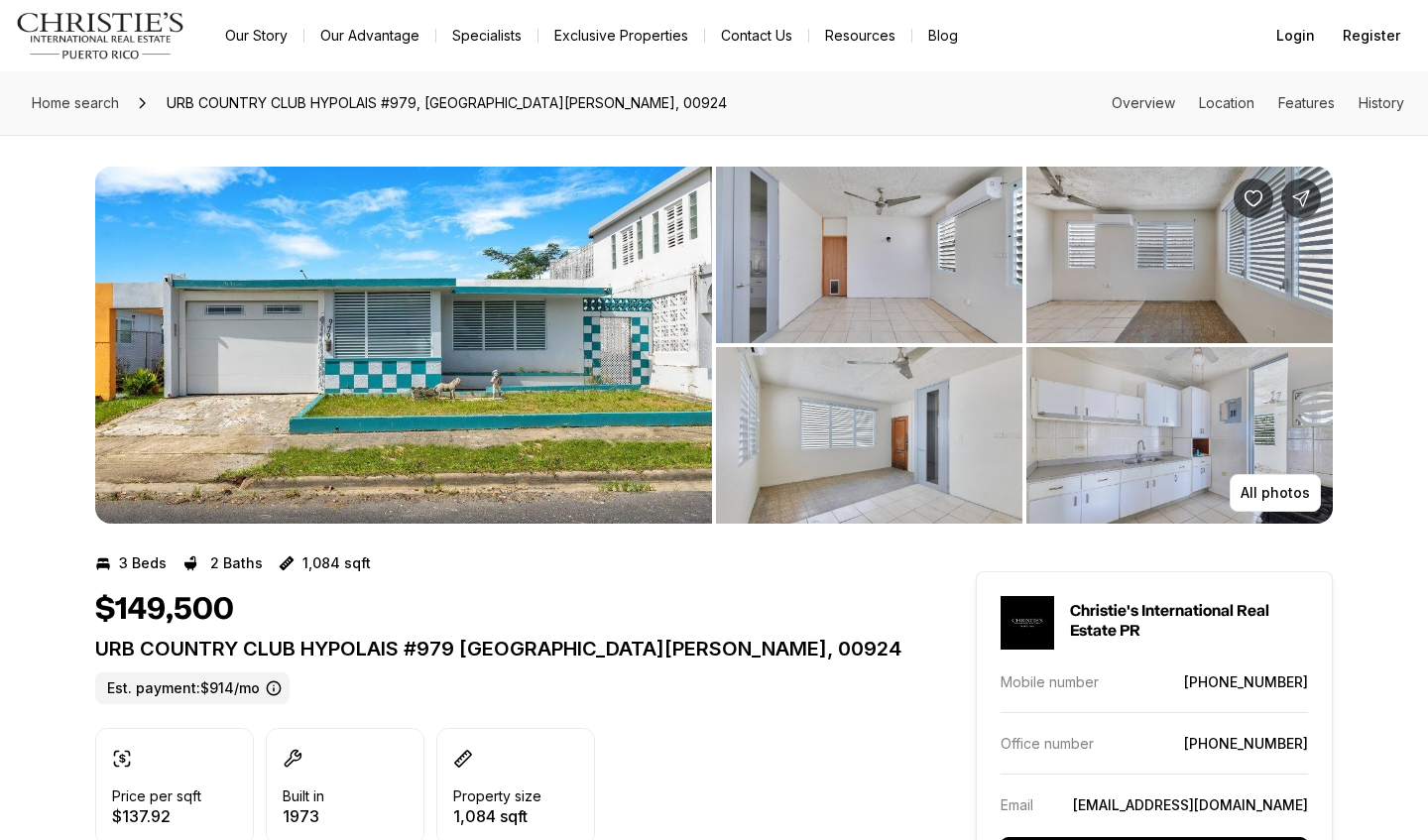 scroll, scrollTop: 0, scrollLeft: 0, axis: both 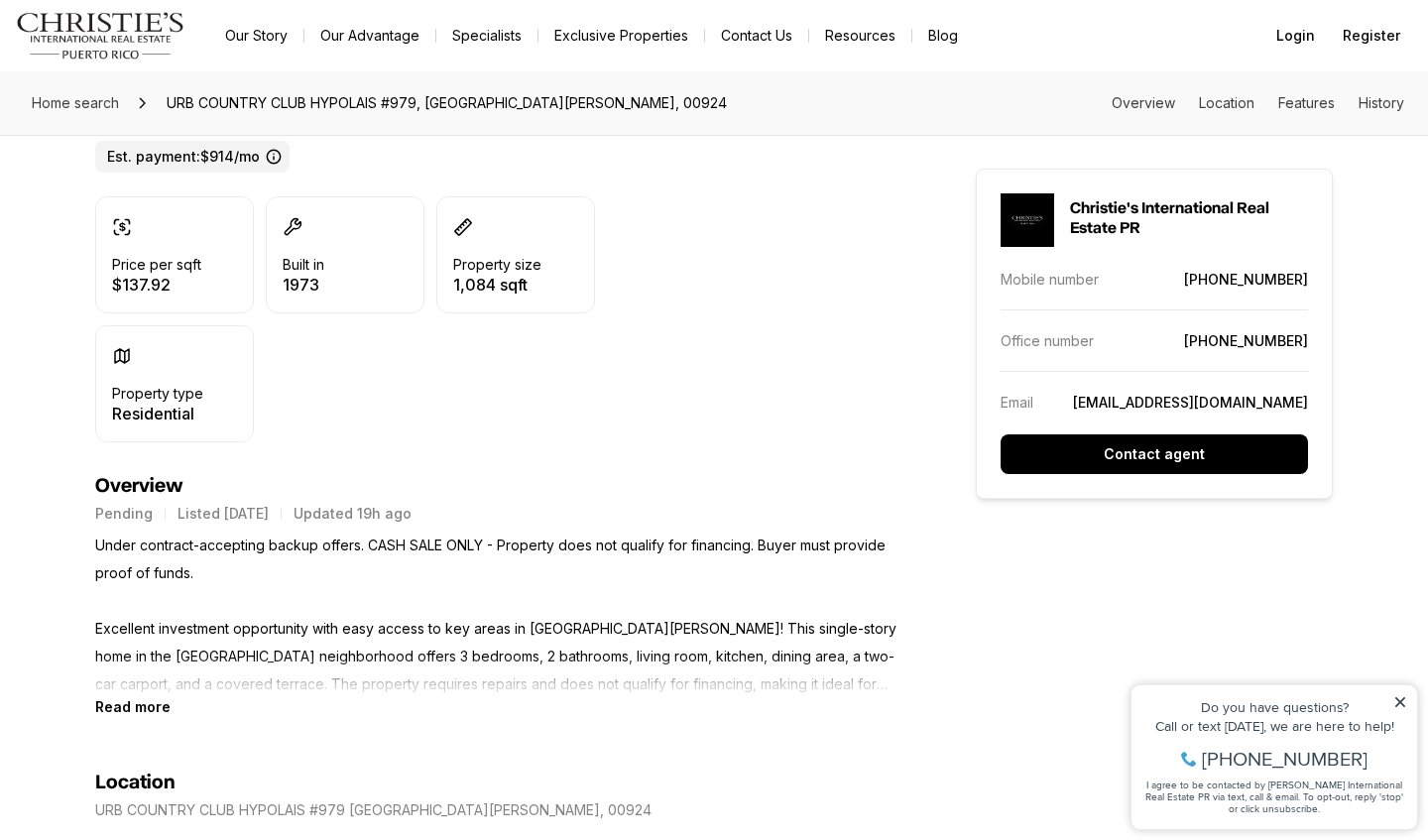 click on "Read more" at bounding box center (133, 706) 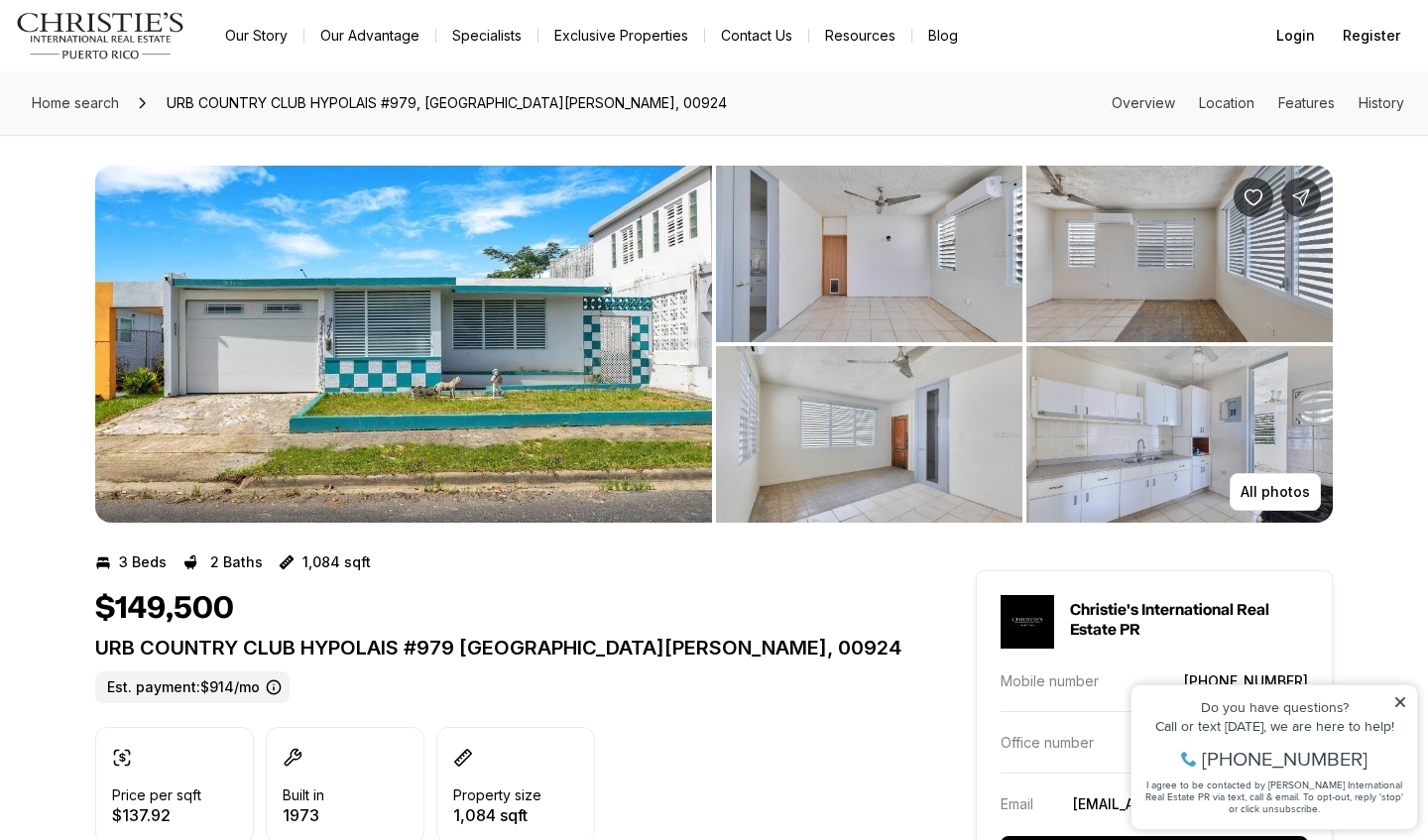 scroll, scrollTop: 1, scrollLeft: 0, axis: vertical 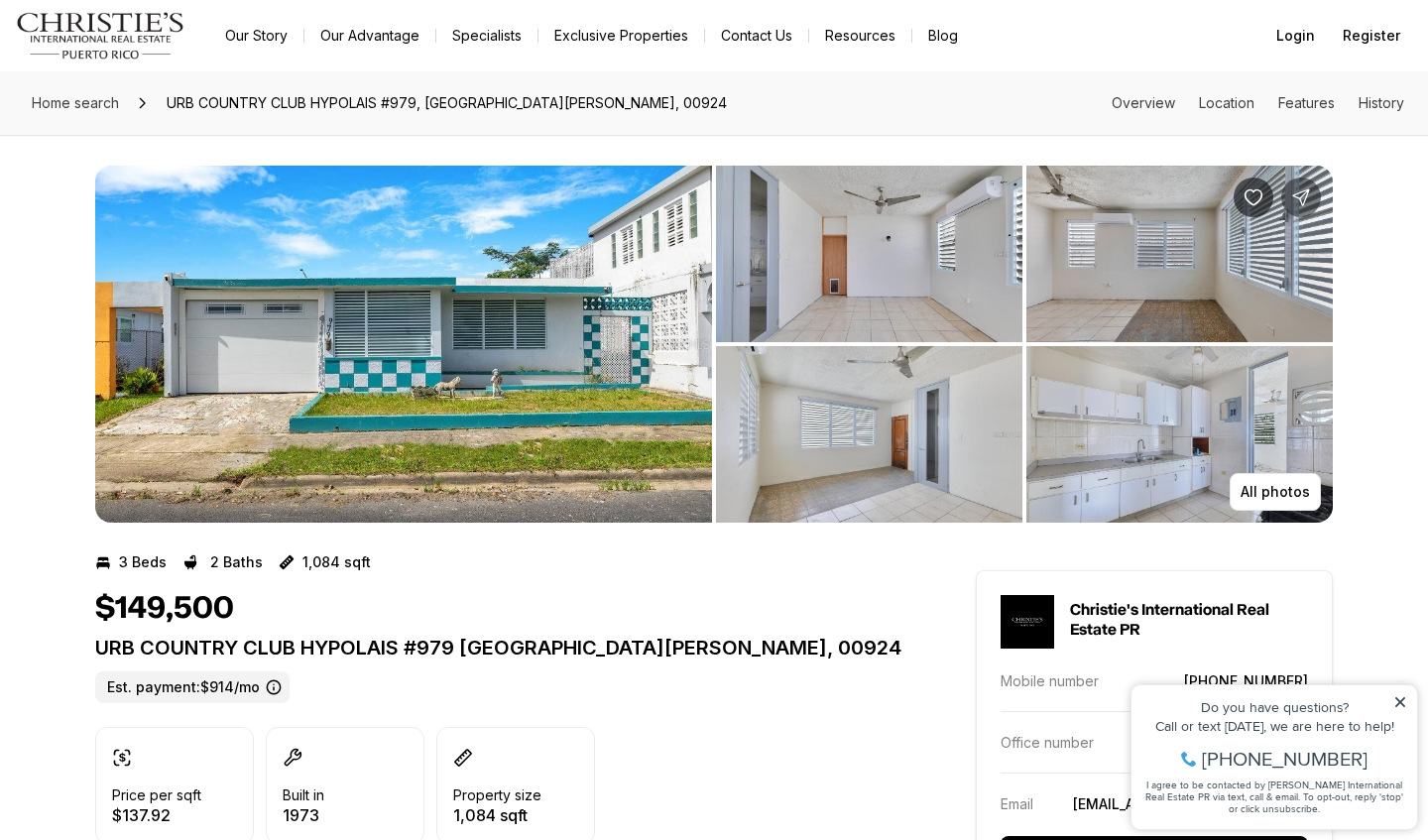 click at bounding box center [1301, 197] 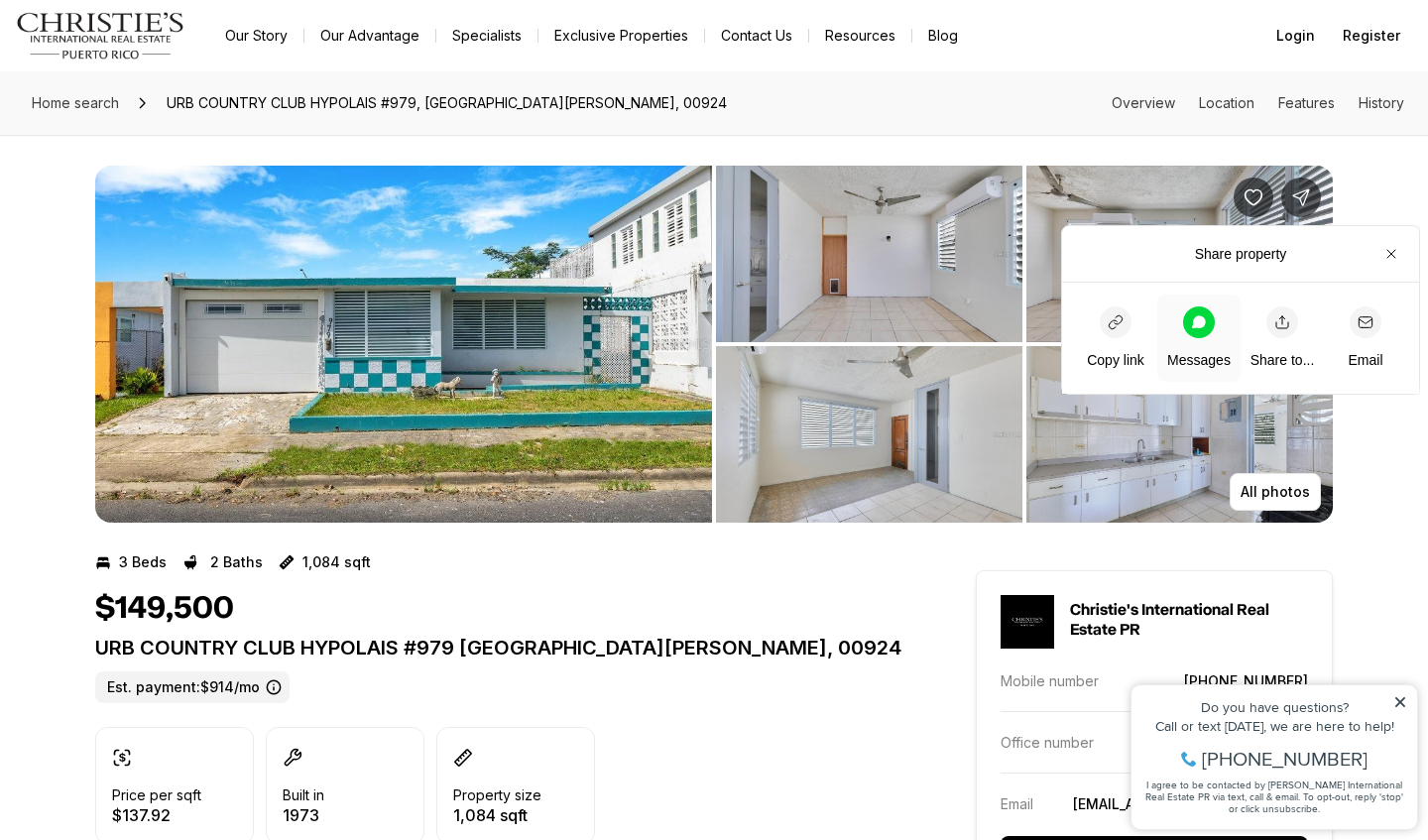 click 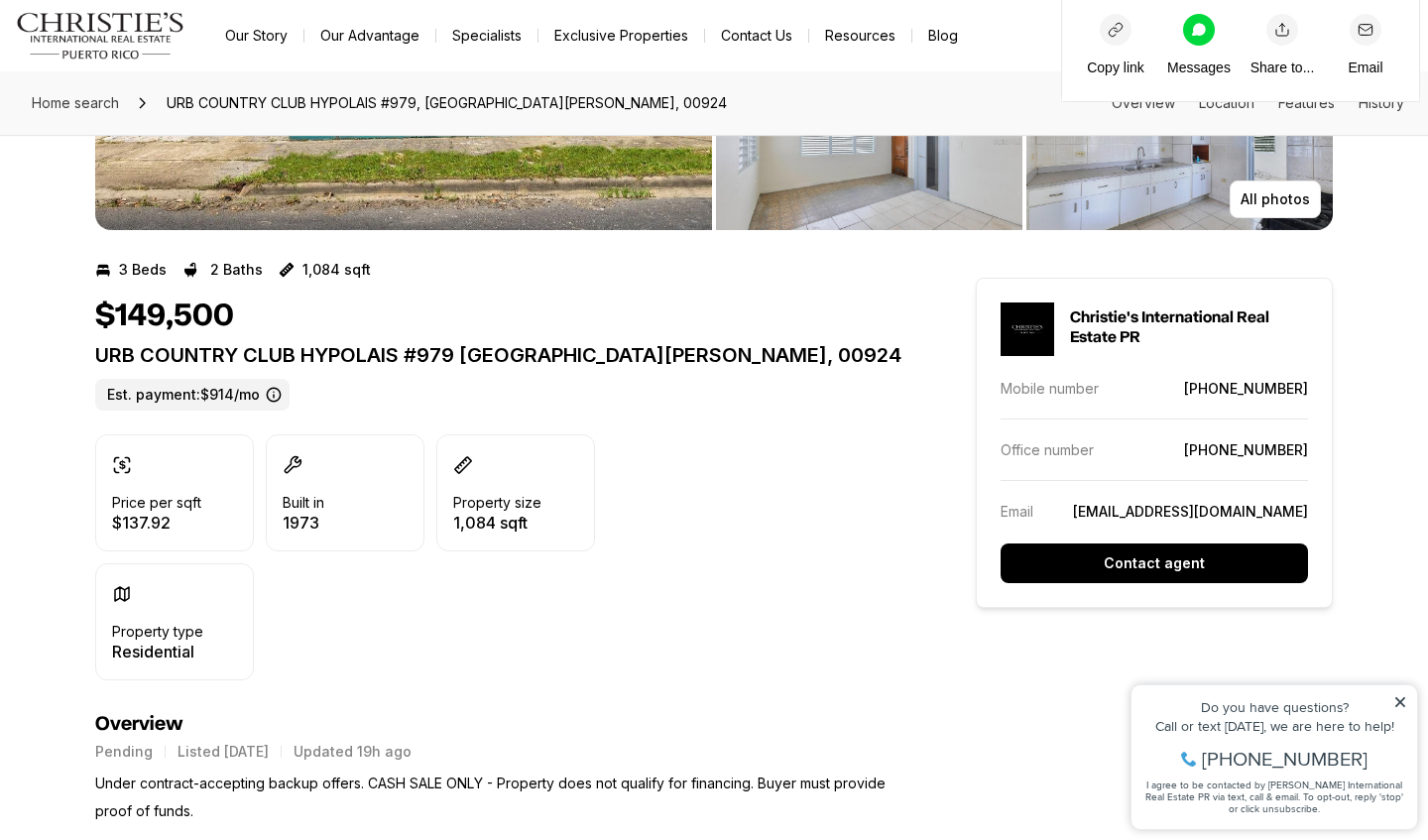 scroll, scrollTop: 294, scrollLeft: 0, axis: vertical 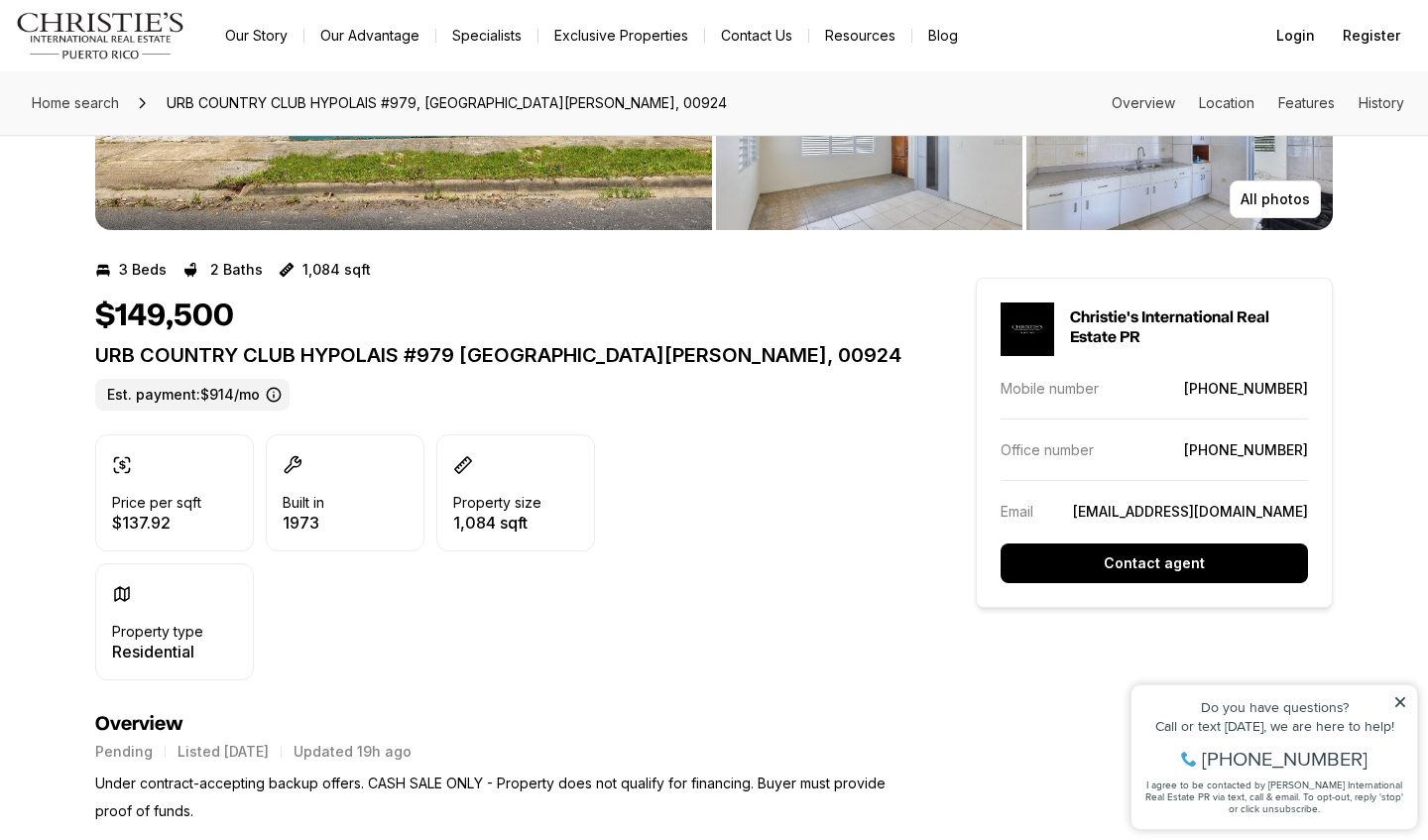click on "Christie's International Real Estate PR" at bounding box center (1189, 327) 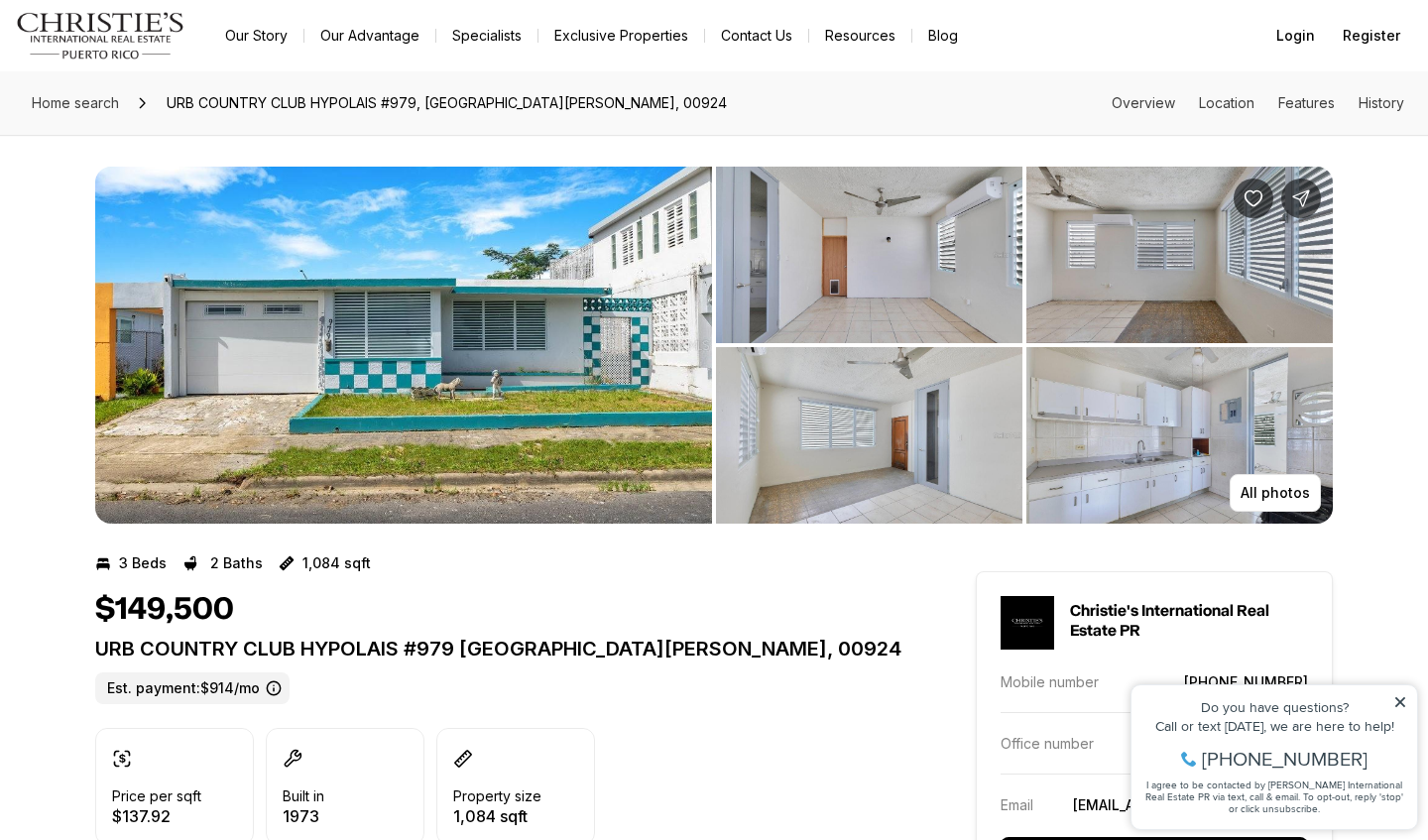 scroll, scrollTop: 0, scrollLeft: 0, axis: both 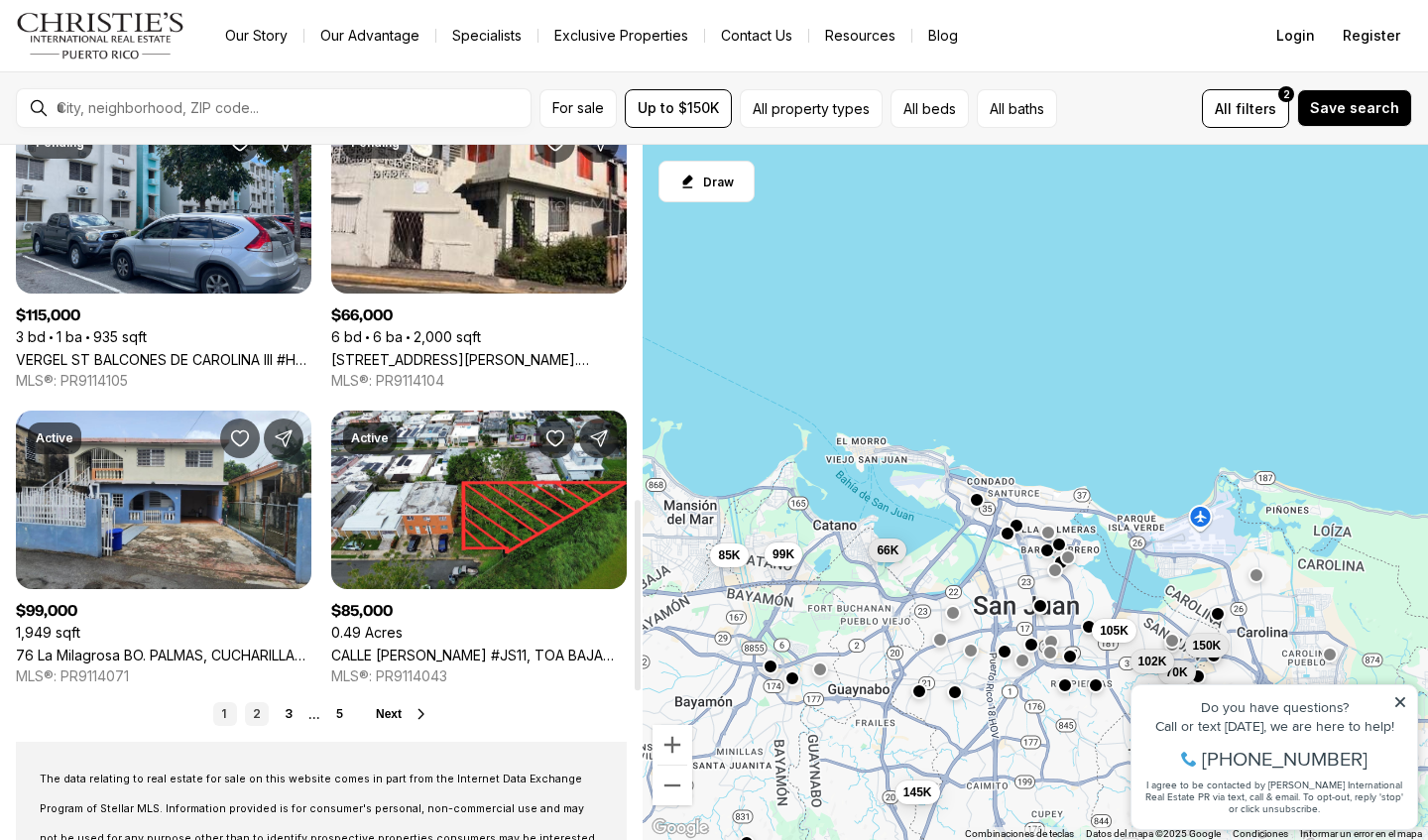 click on "2" at bounding box center [257, 714] 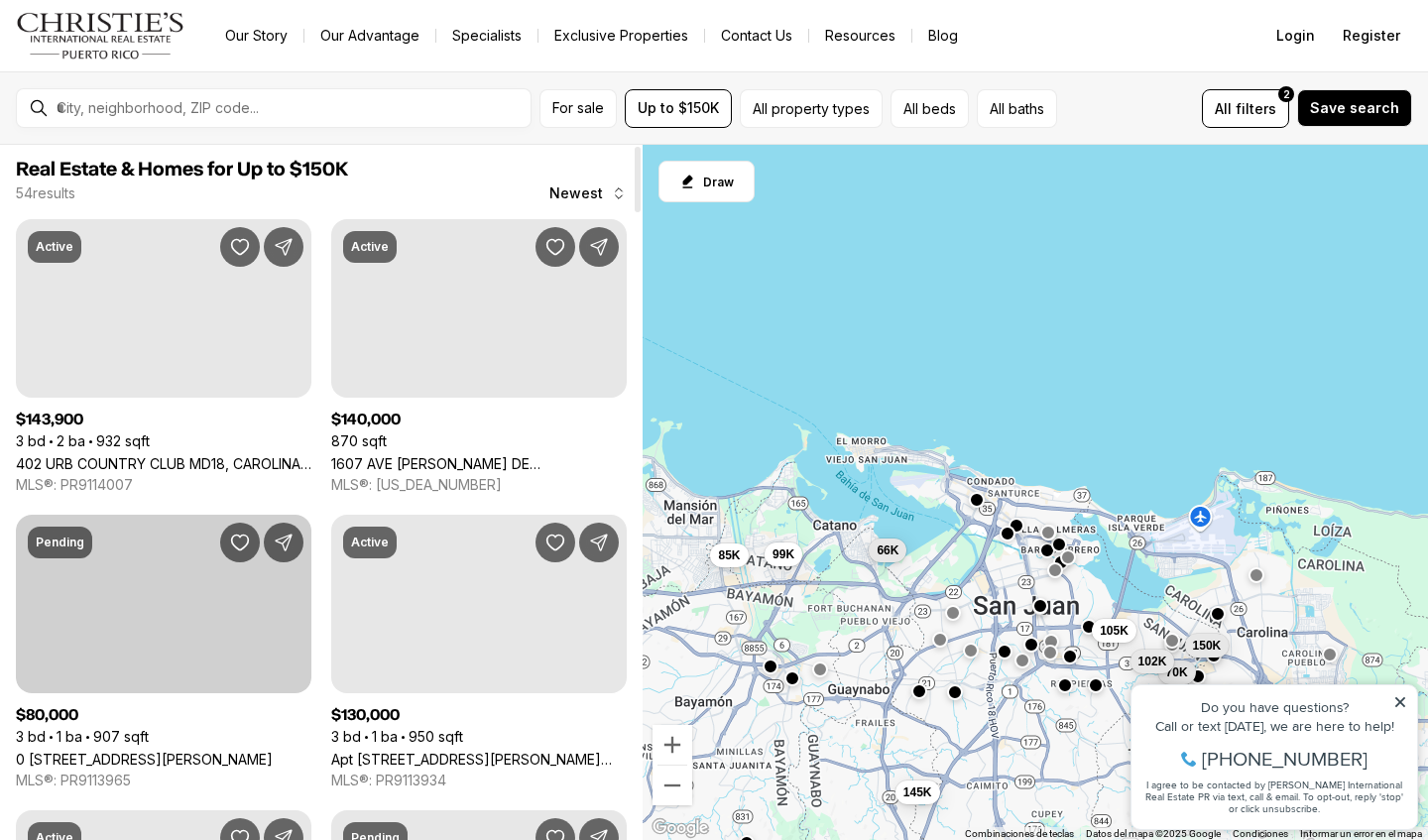 scroll, scrollTop: 0, scrollLeft: 0, axis: both 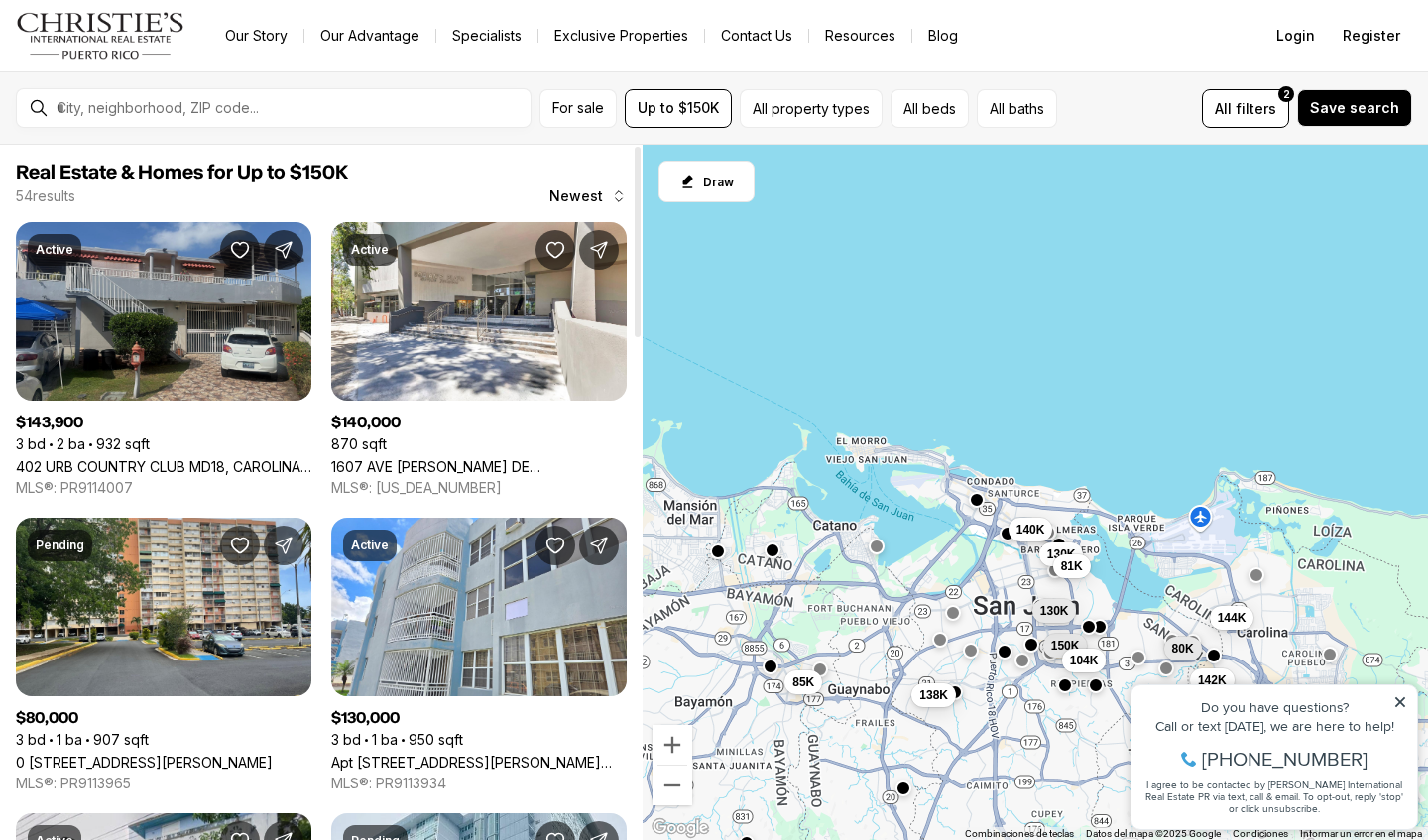 click on "402 URB COUNTRY CLUB MD18, CAROLINA PR, 00979" at bounding box center (164, 466) 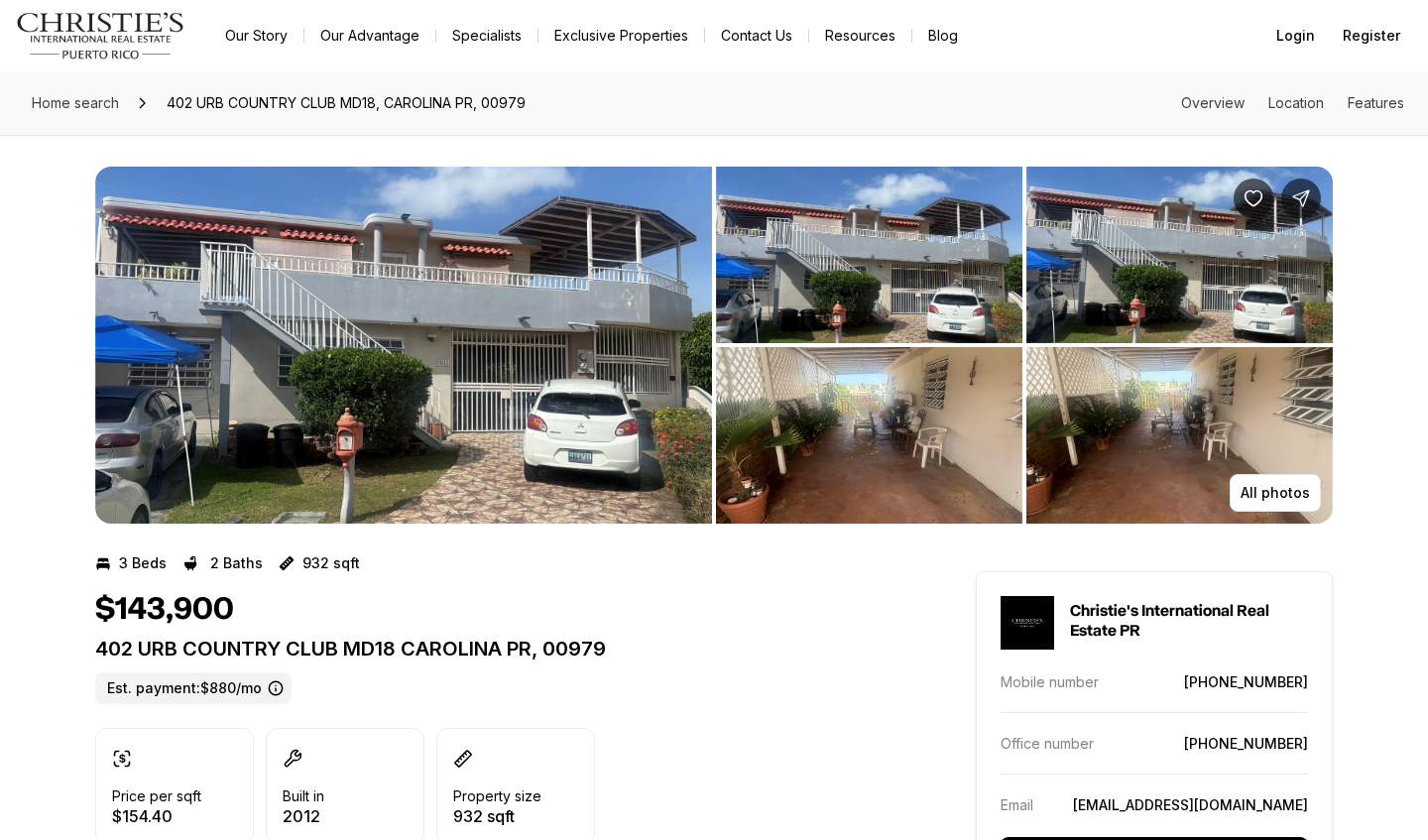 scroll, scrollTop: 0, scrollLeft: 0, axis: both 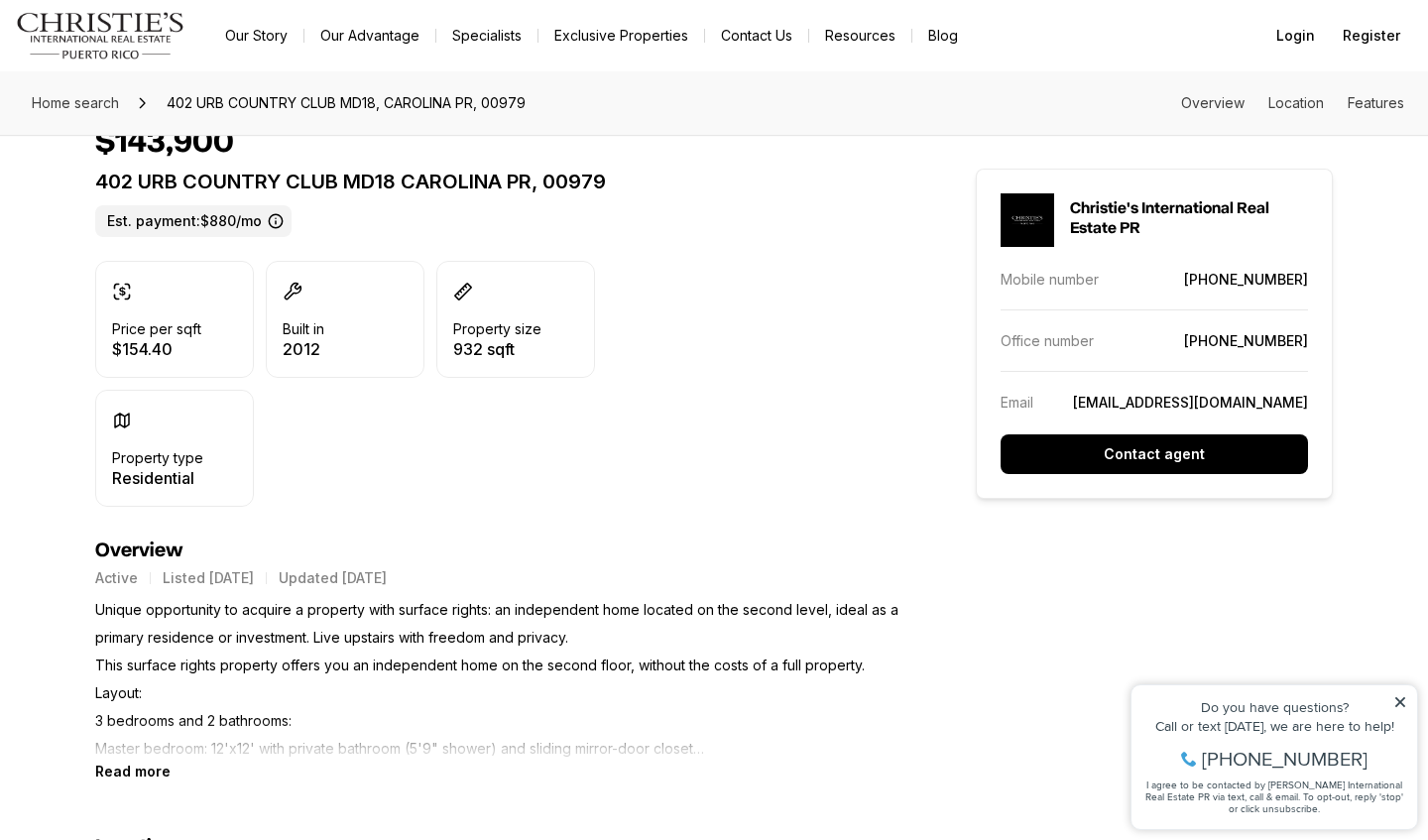 click on "Unique opportunity to acquire a property with surface rights: an independent home located on the second level, ideal as a primary residence or investment. Live upstairs with freedom and privacy.  This surface rights property offers you an independent home on the second floor, without the costs of a full property.  Layout:  3 bedrooms and 2 bathrooms:  Master bedroom: 12'x12' with private bathroom (5'9" shower) and sliding mirror-door closet  Second bedroom: 12'x12'  Third bedroom: 11'x12'  Spacious terraces:  Side terrace: 12'x40'  Rear terrace: 12'x30'  Front terrace: 8'x28'  Terraces feature galvanized iron structures with treated wood roofing.  Fresh ambiance and excellent location:  Located on Avenida Iturregui, in the Country Club area of Carolina -- just 4 minutes from the airport." at bounding box center [500, 679] 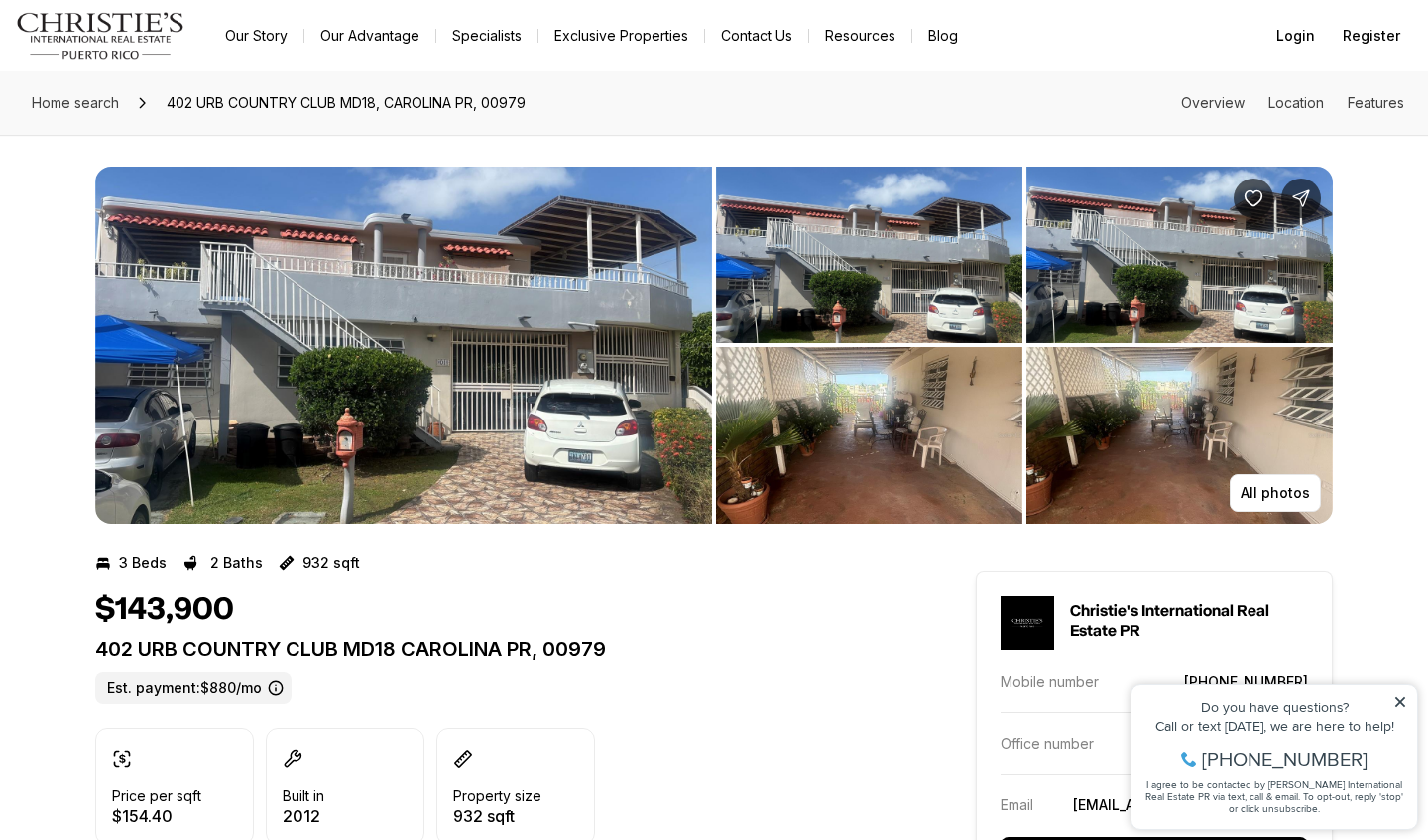 scroll, scrollTop: 0, scrollLeft: 0, axis: both 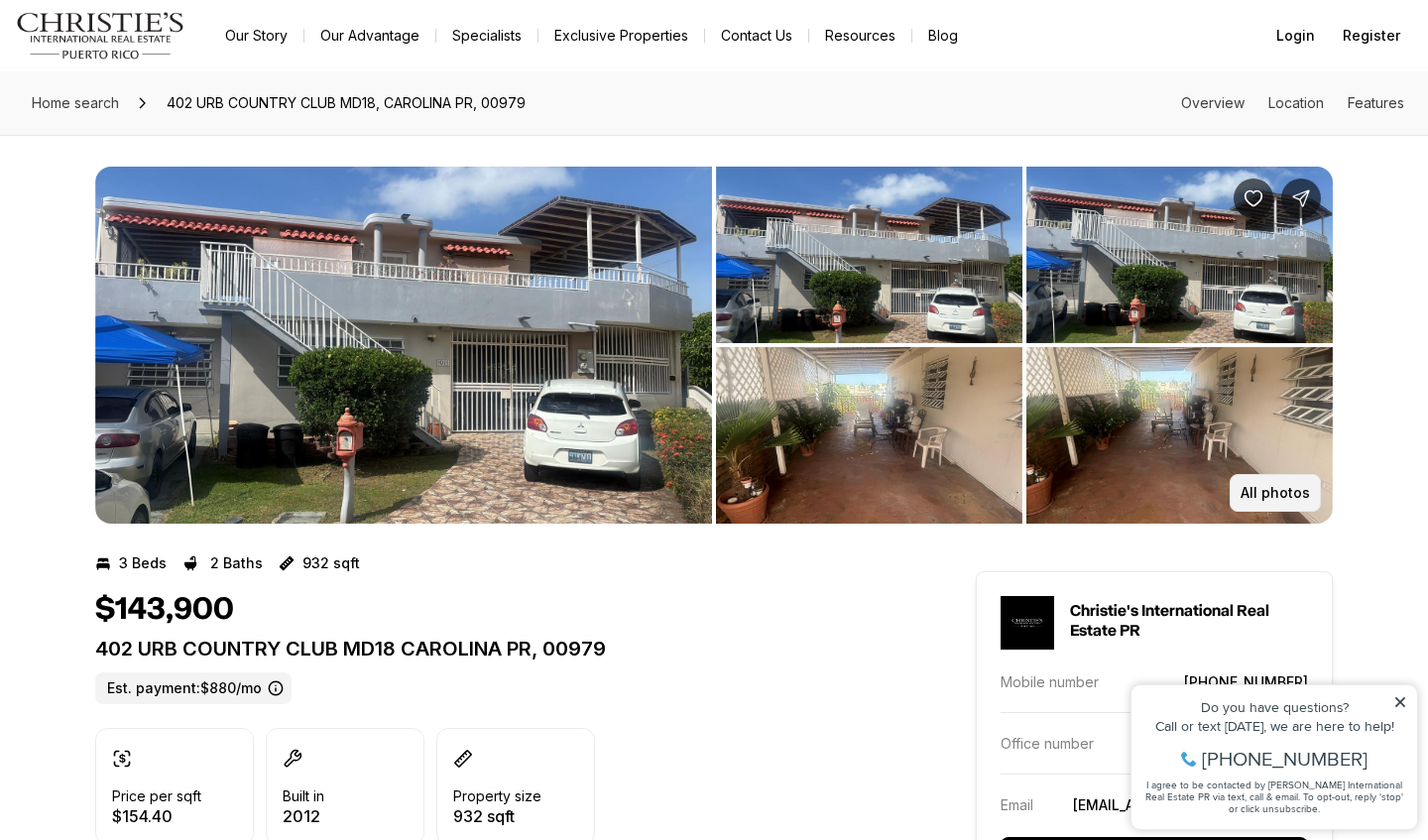 click on "All photos" at bounding box center [1275, 493] 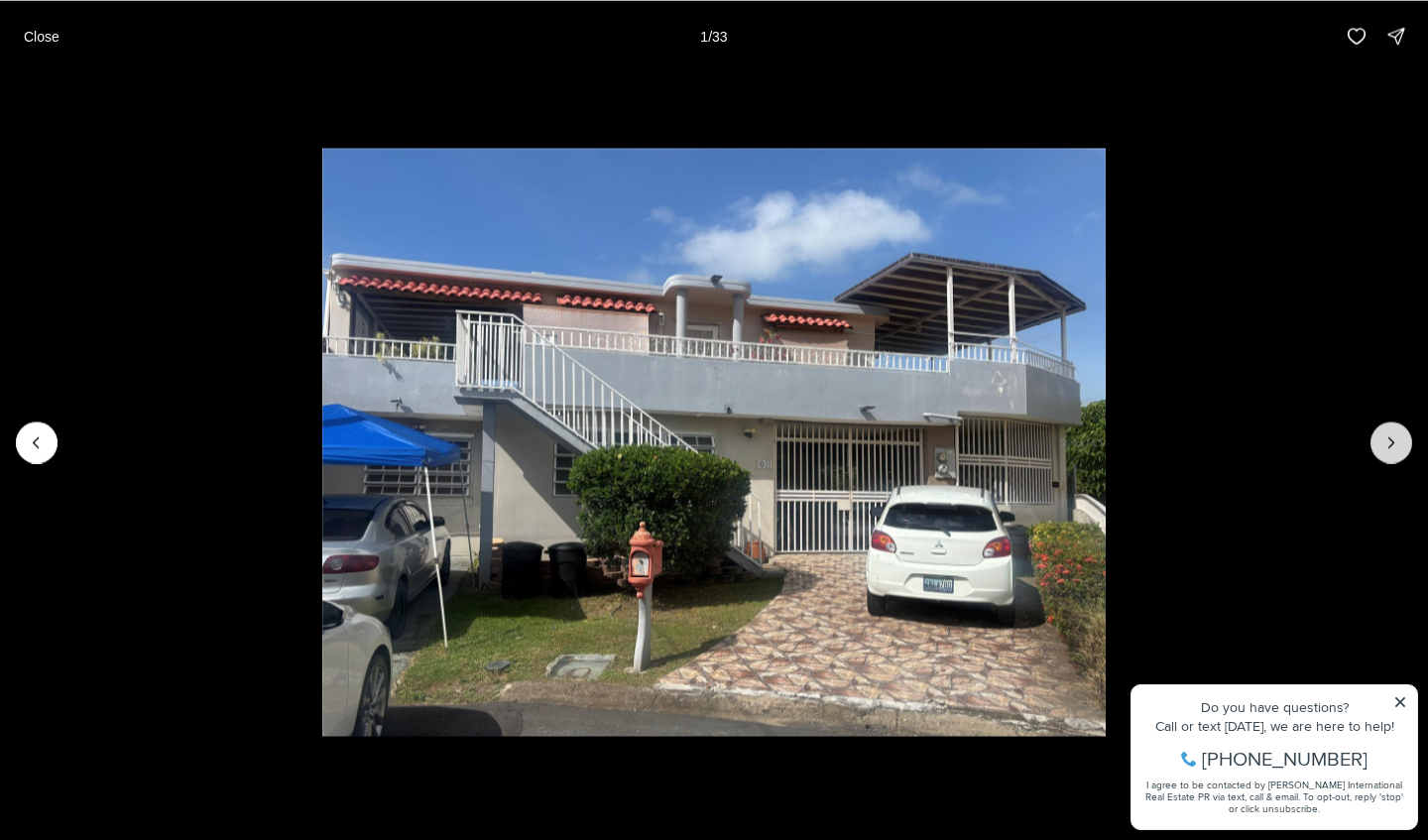 click 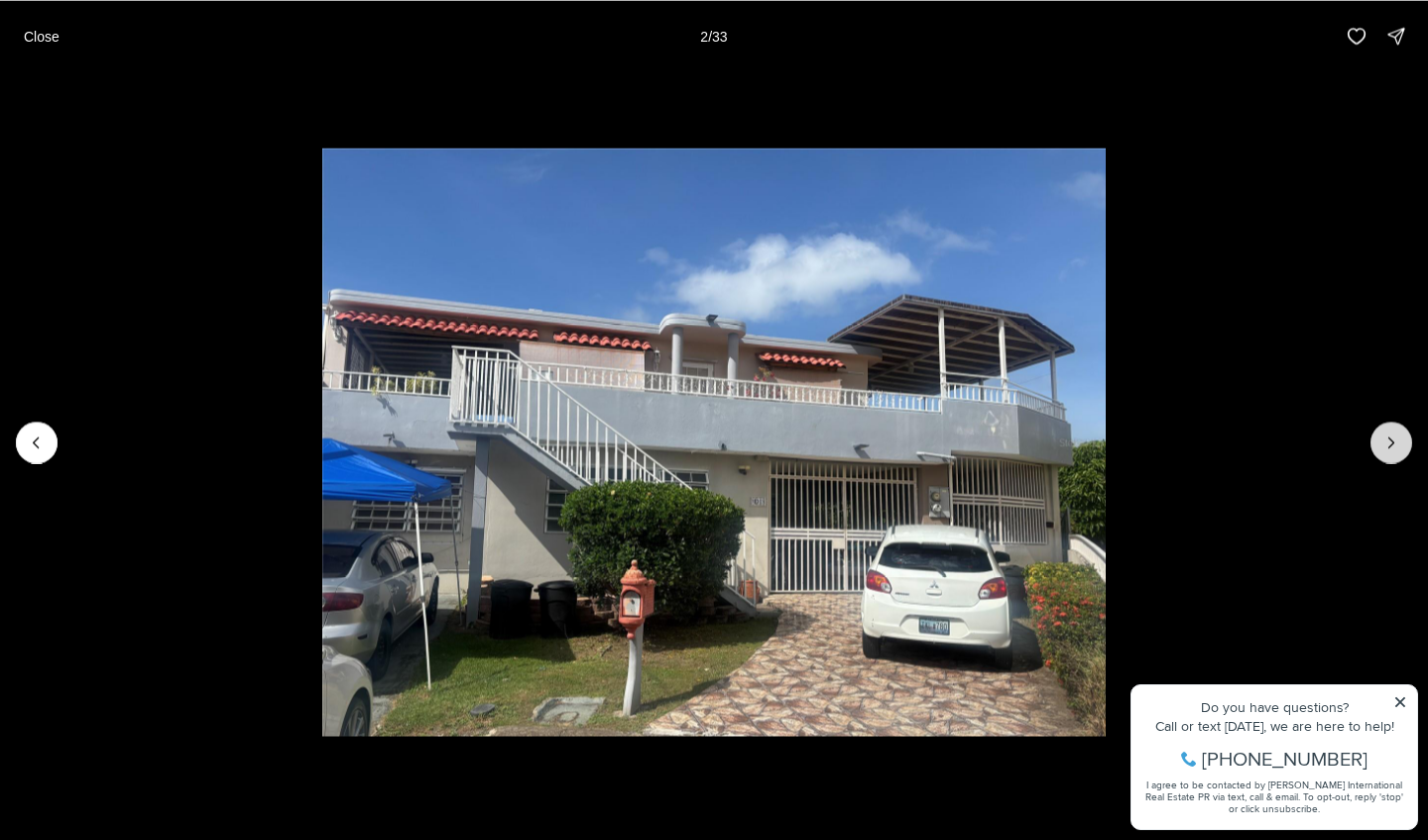 click 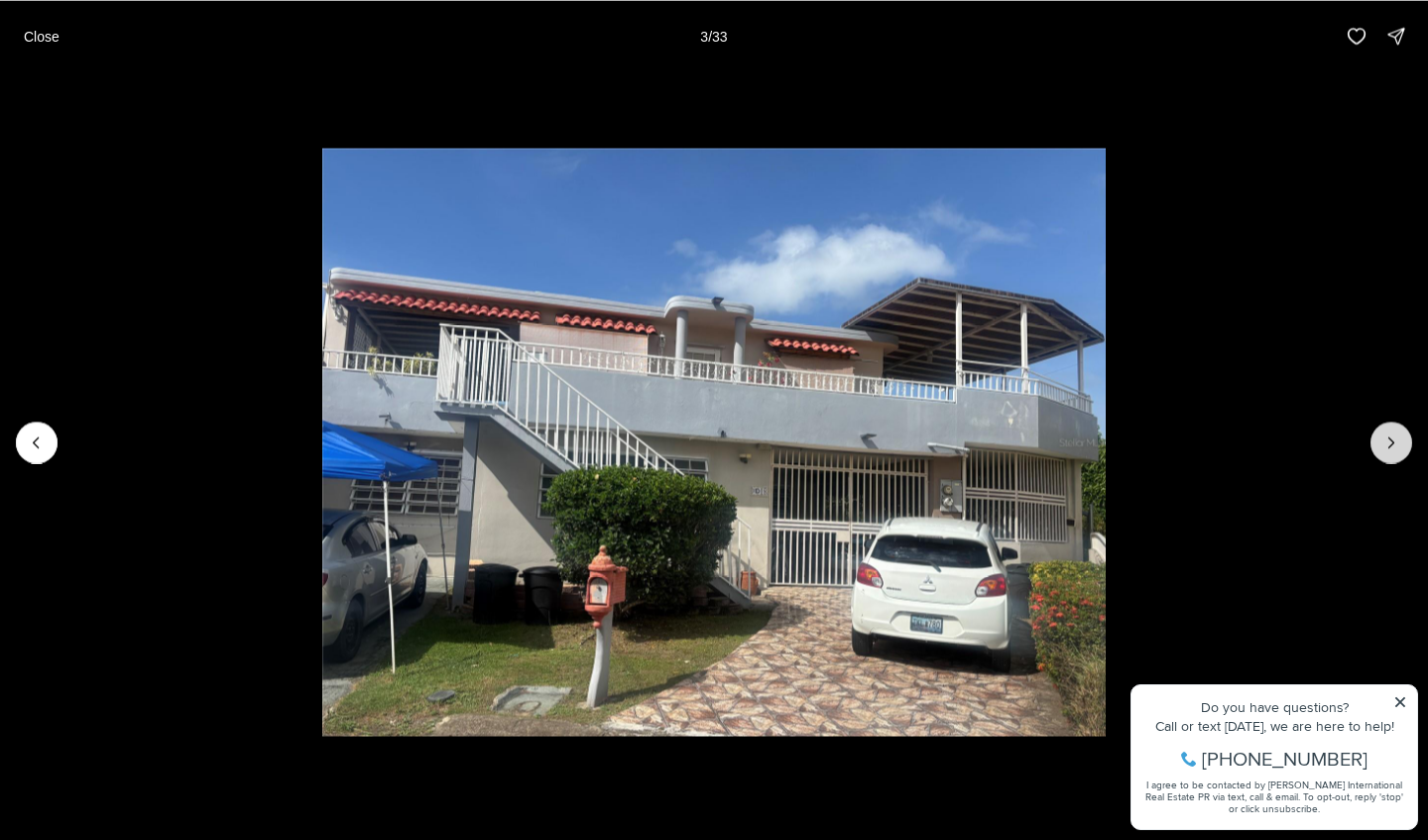 click 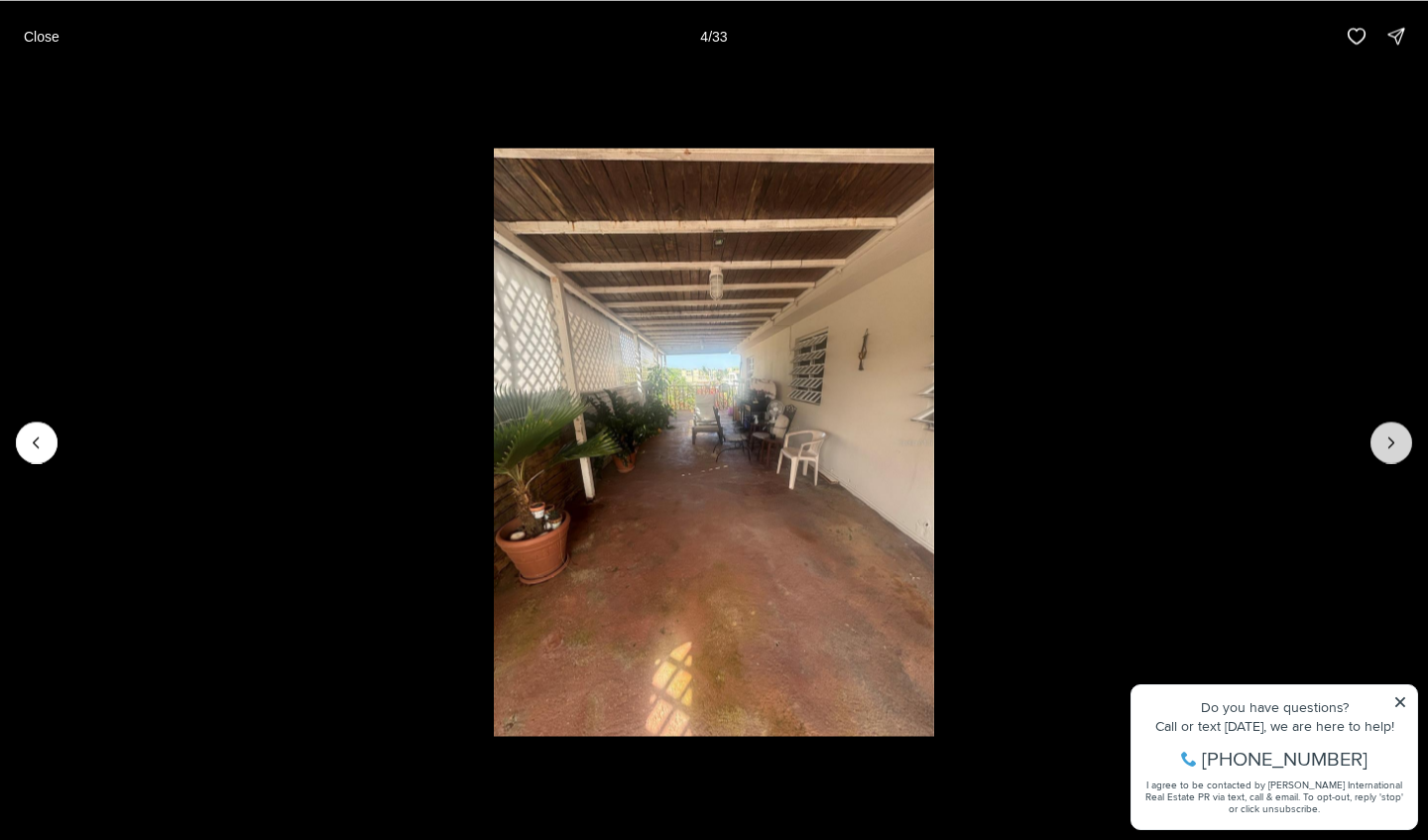 click 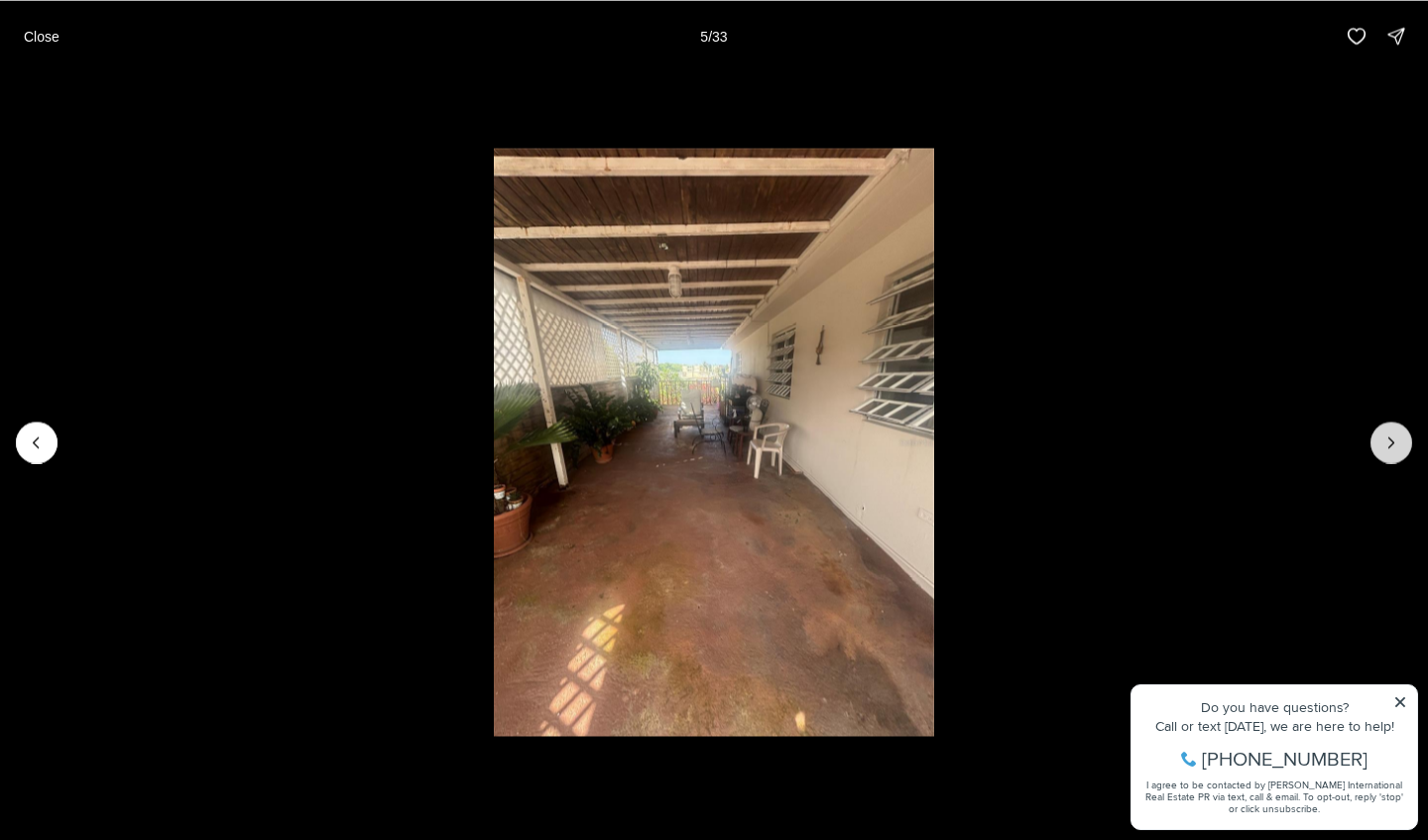 click 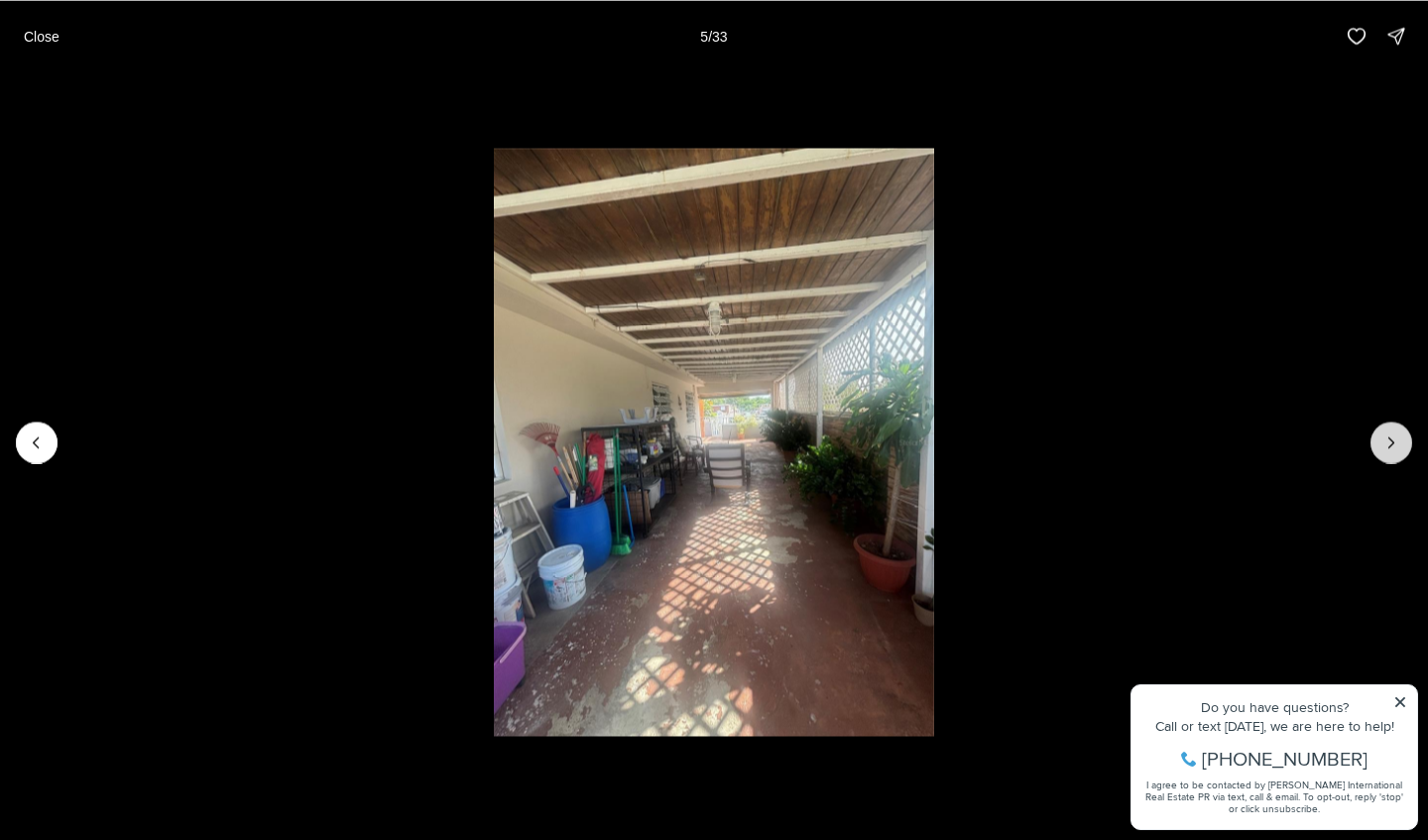 click 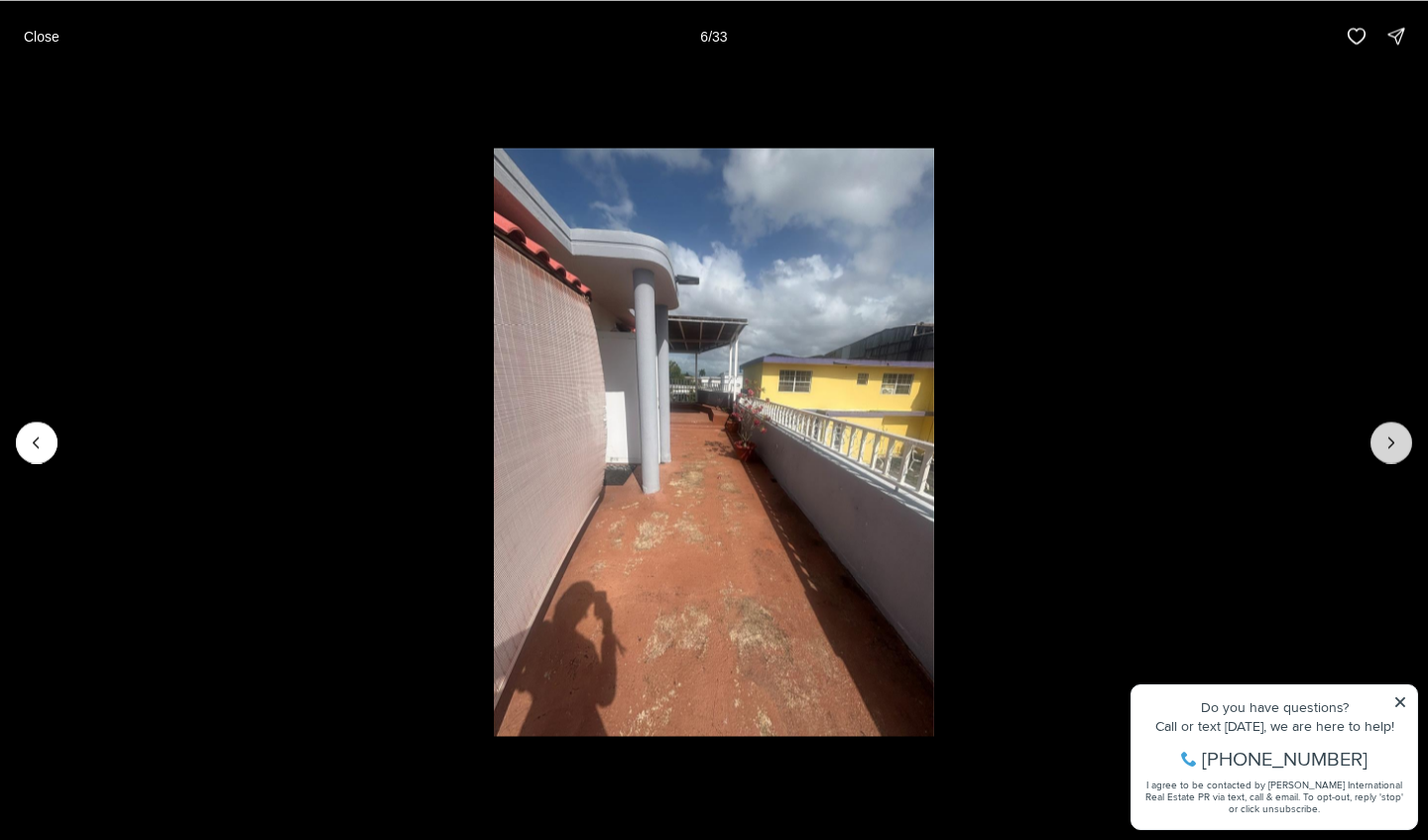 click 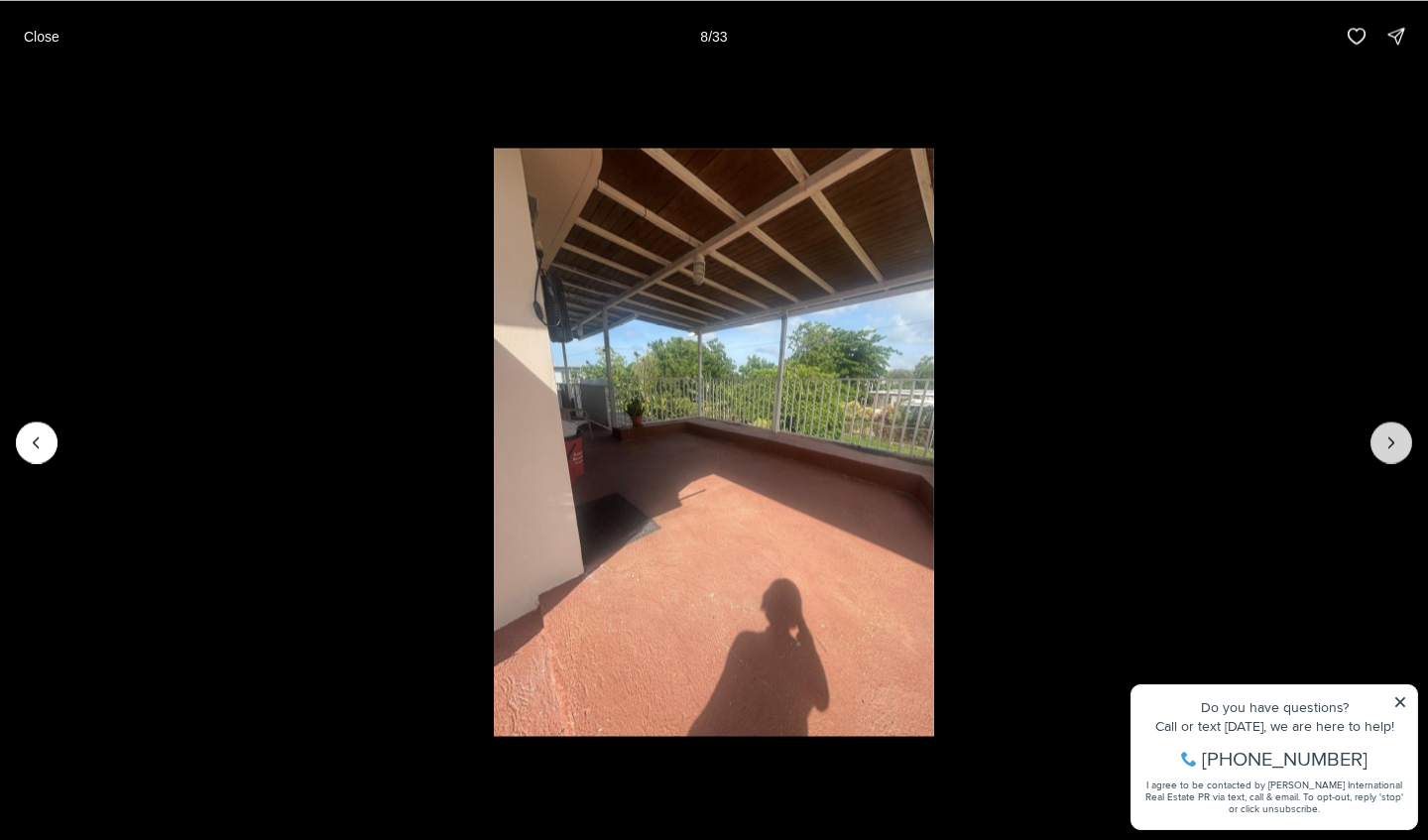 click 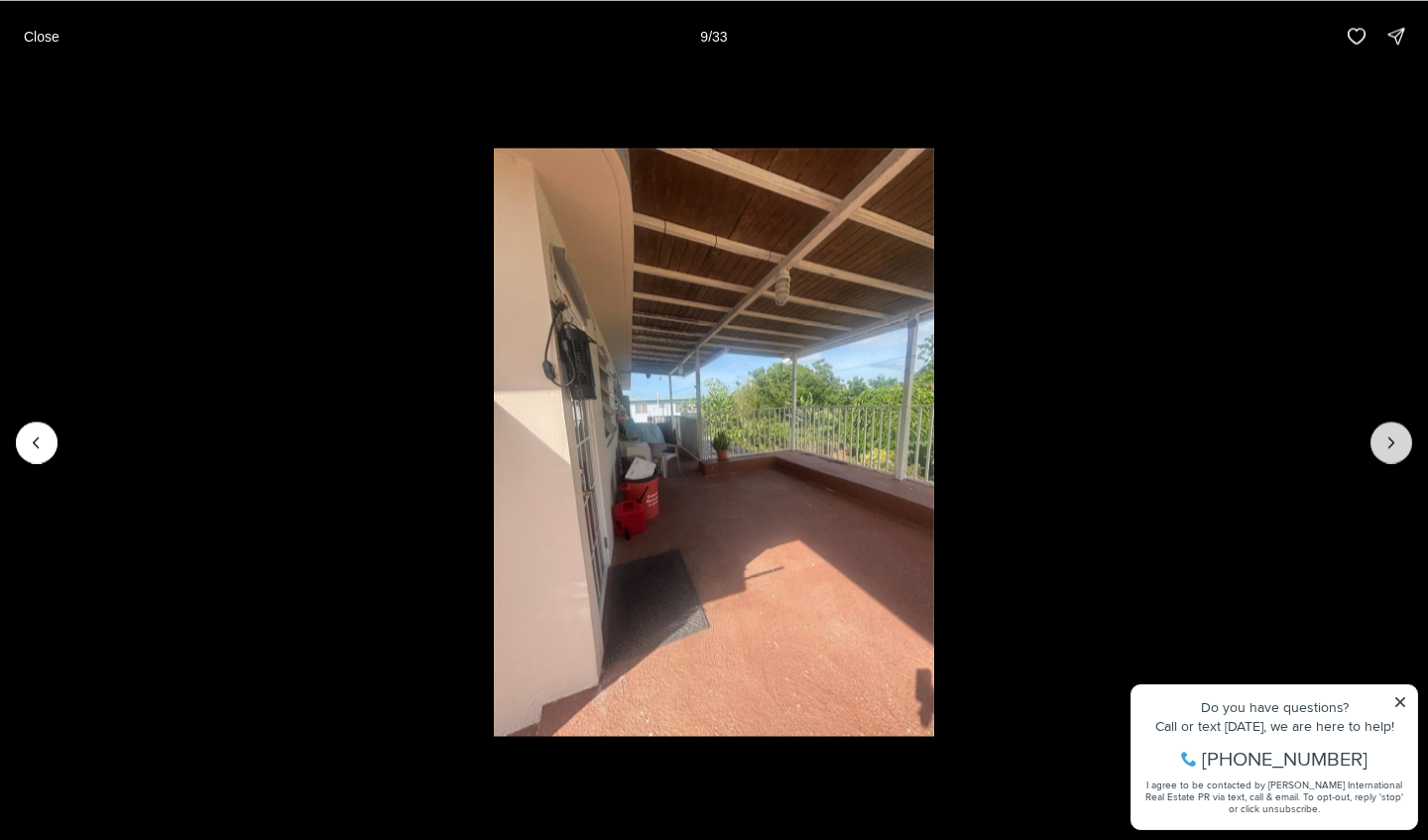 click 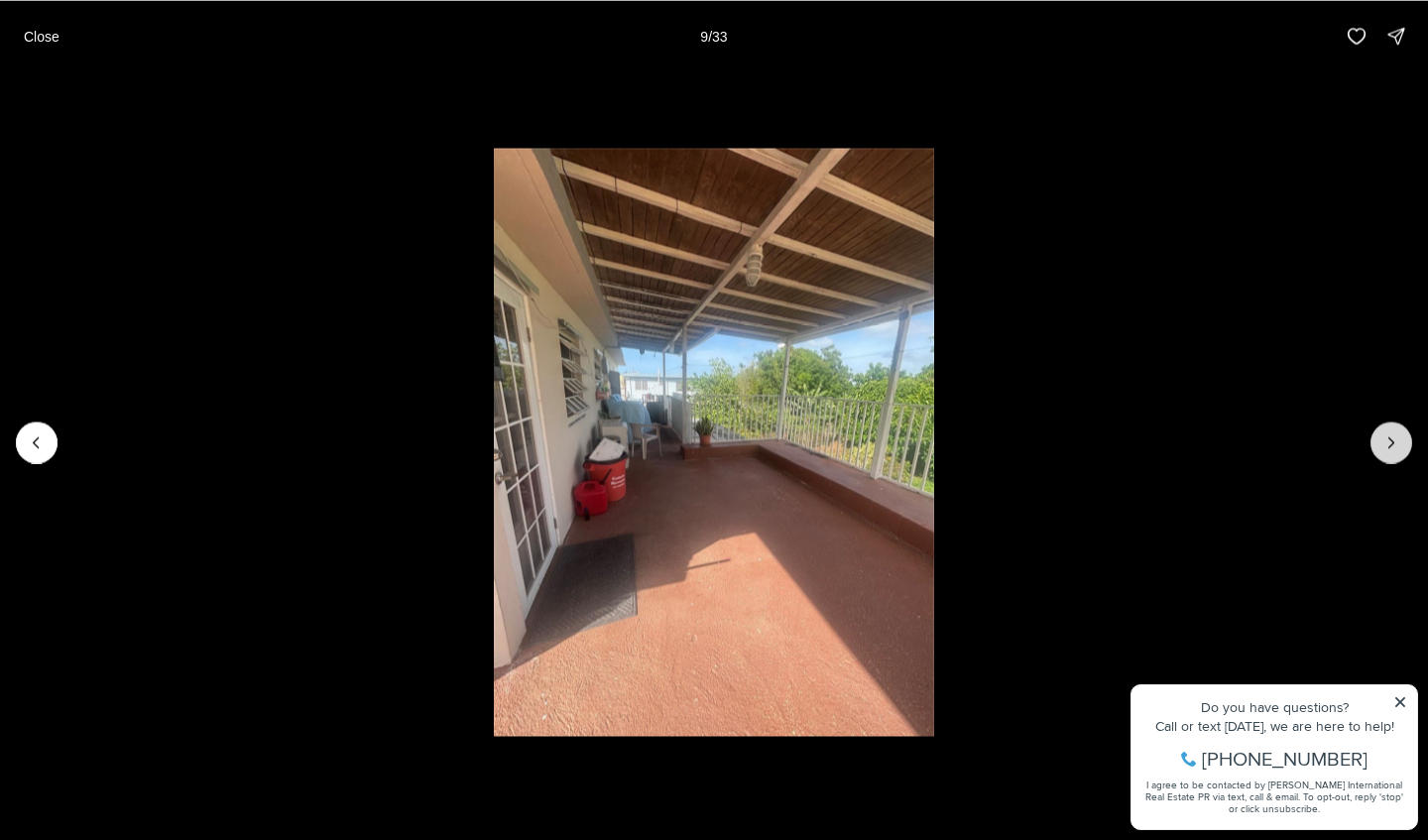 click 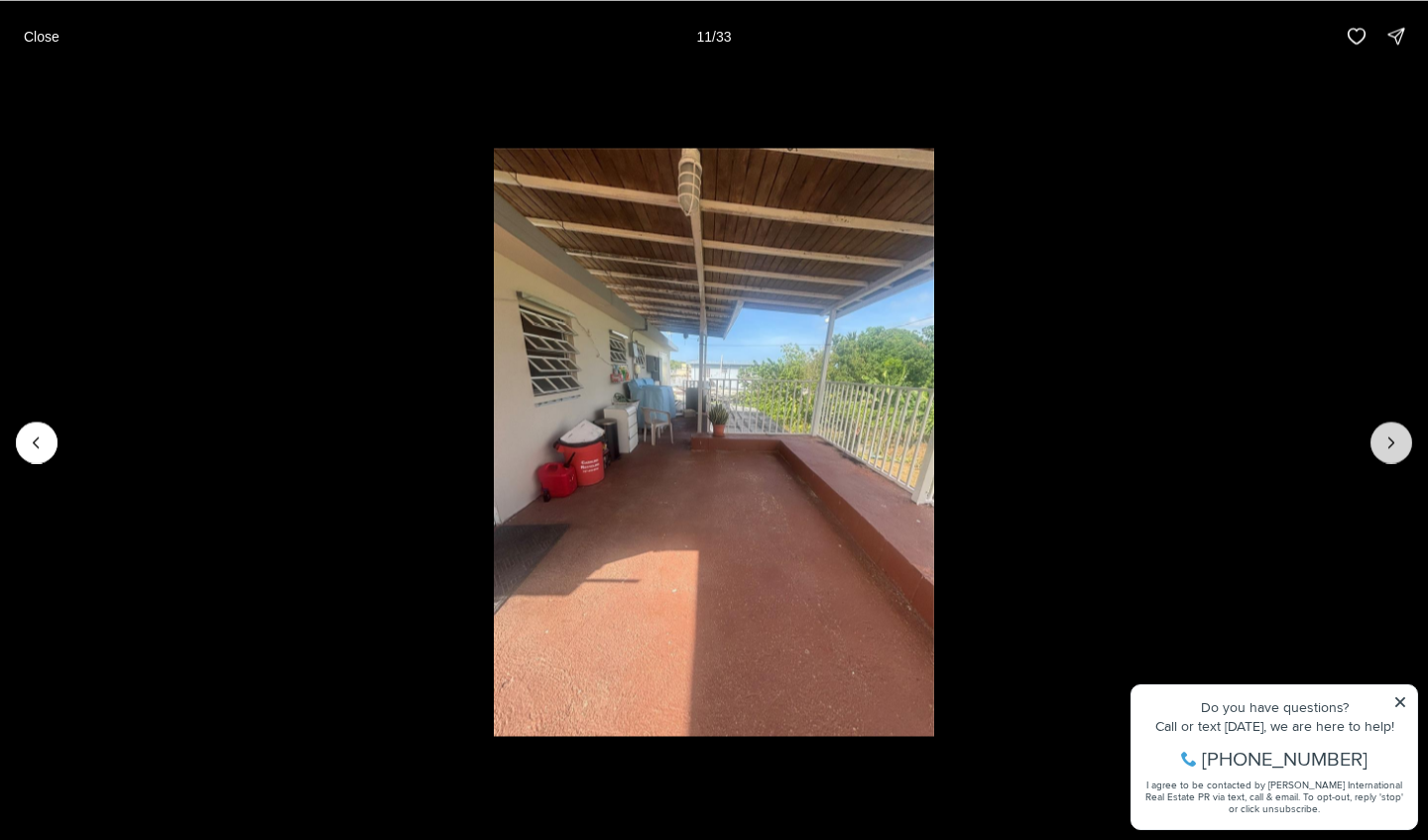 click 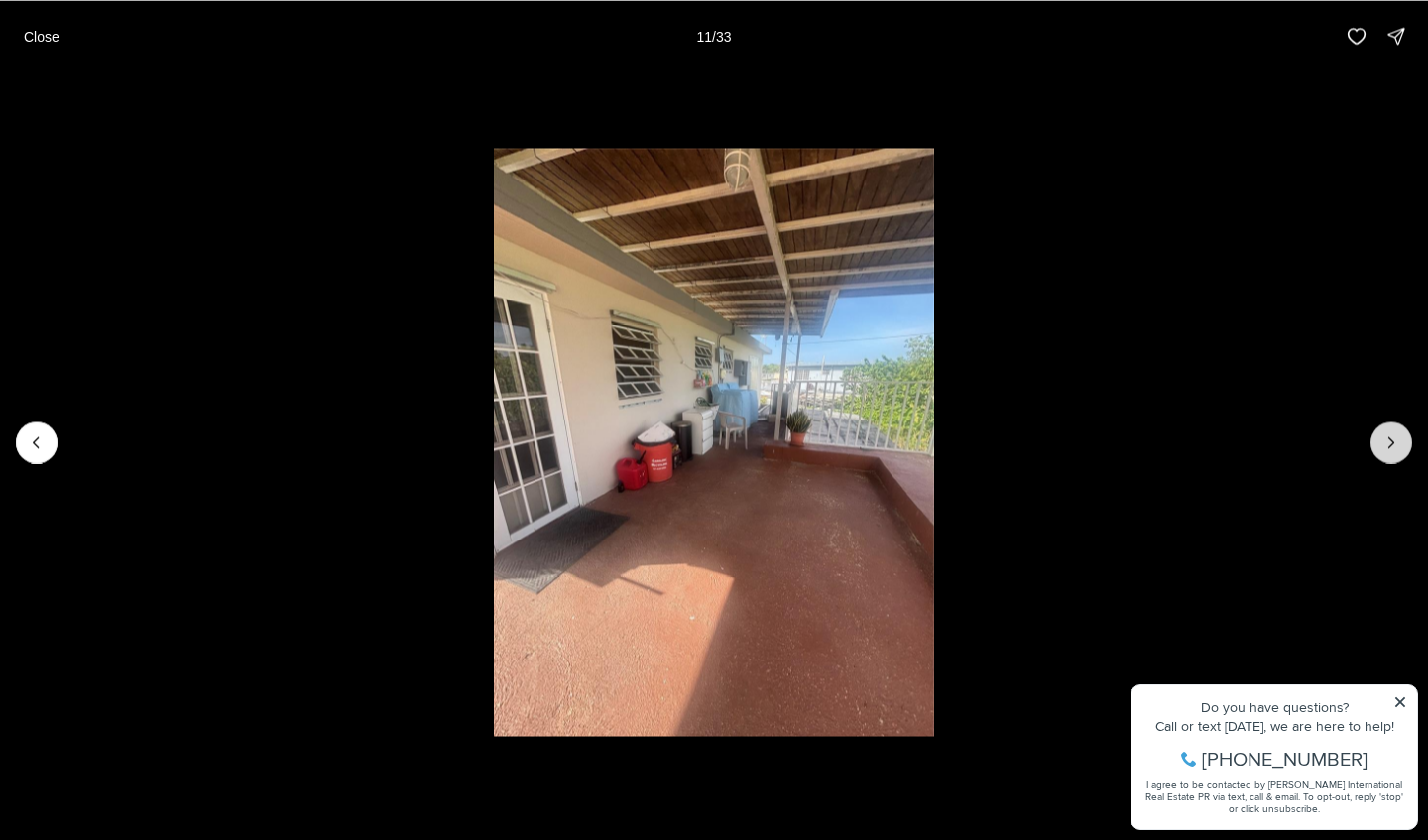 click 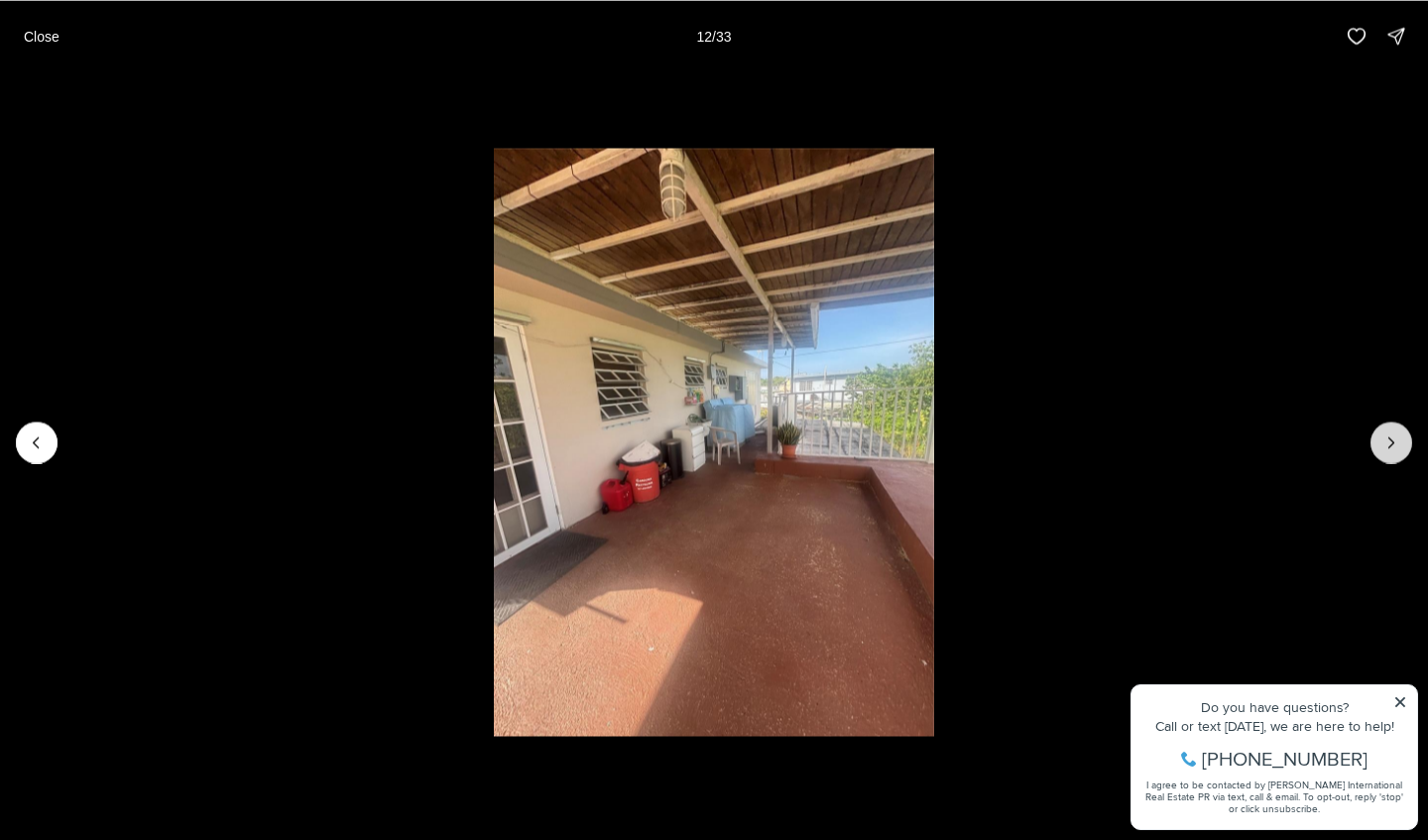click 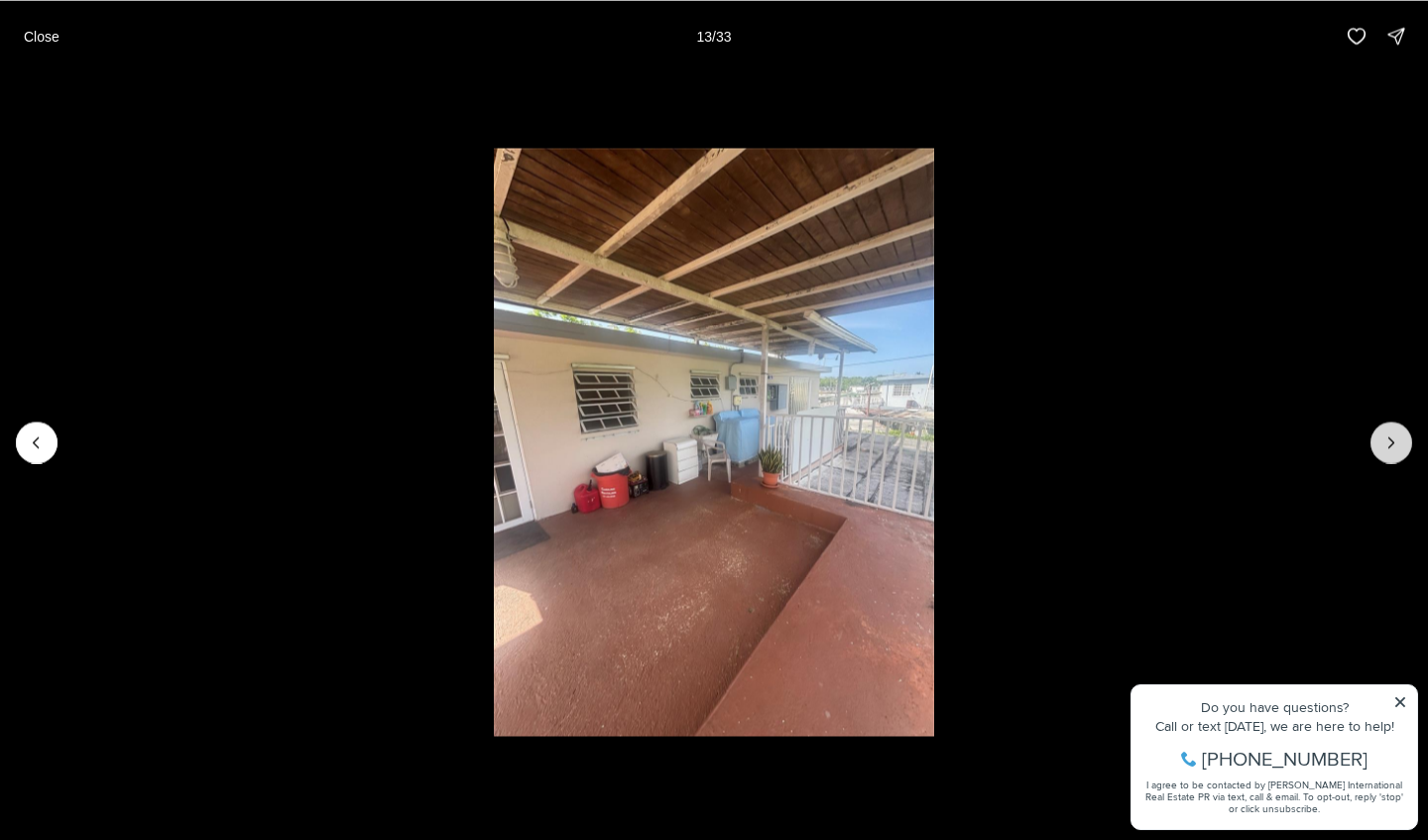 click 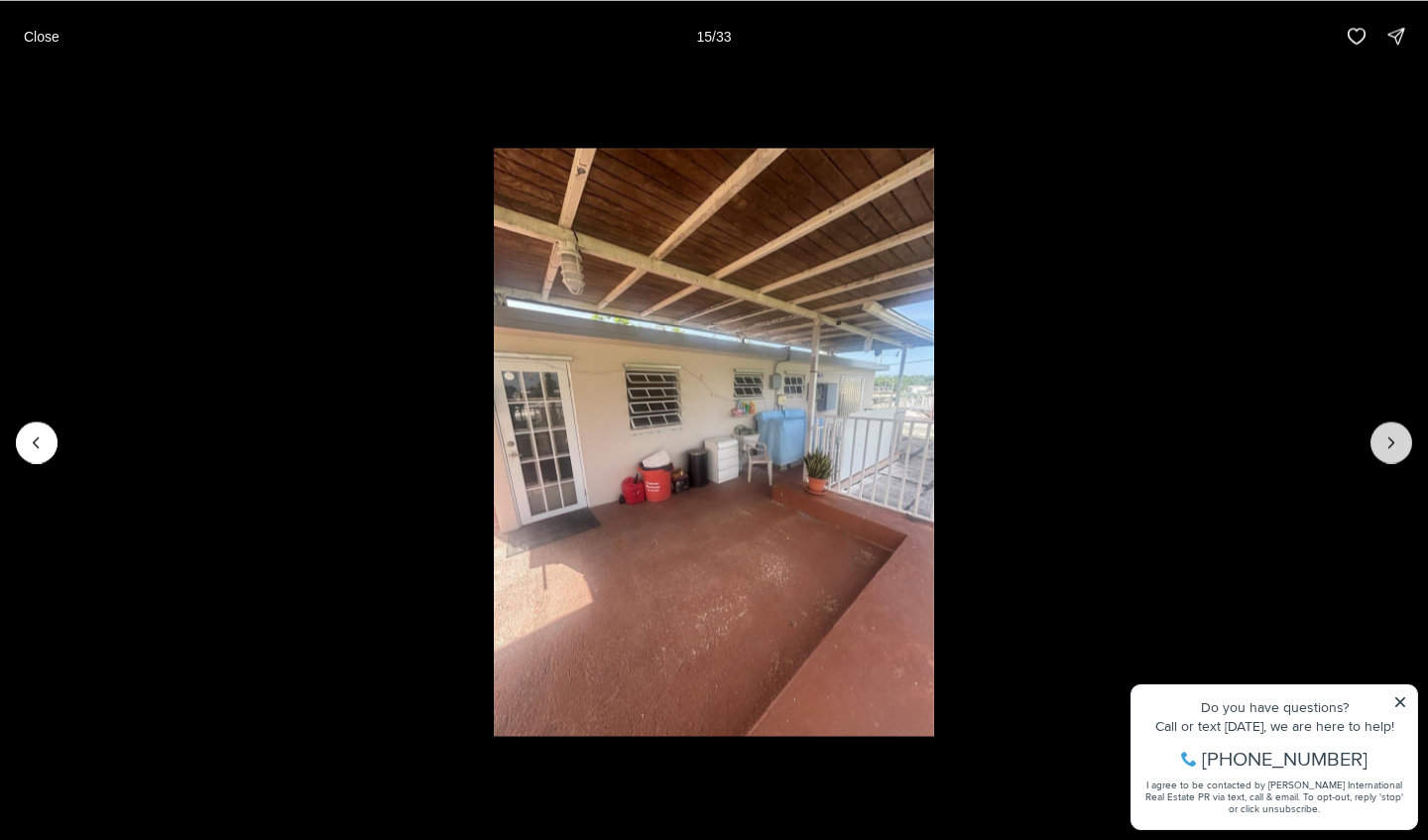 click 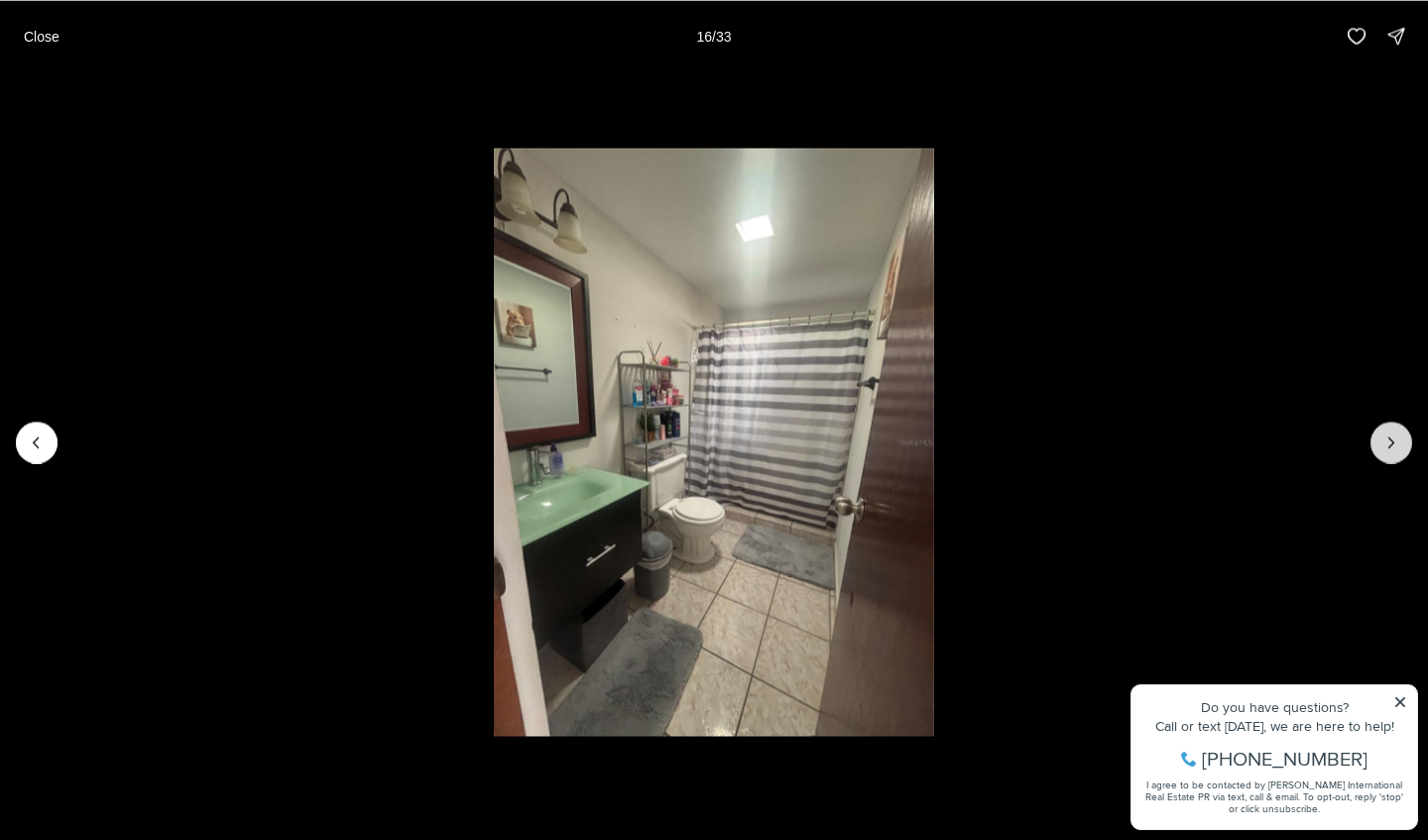 click 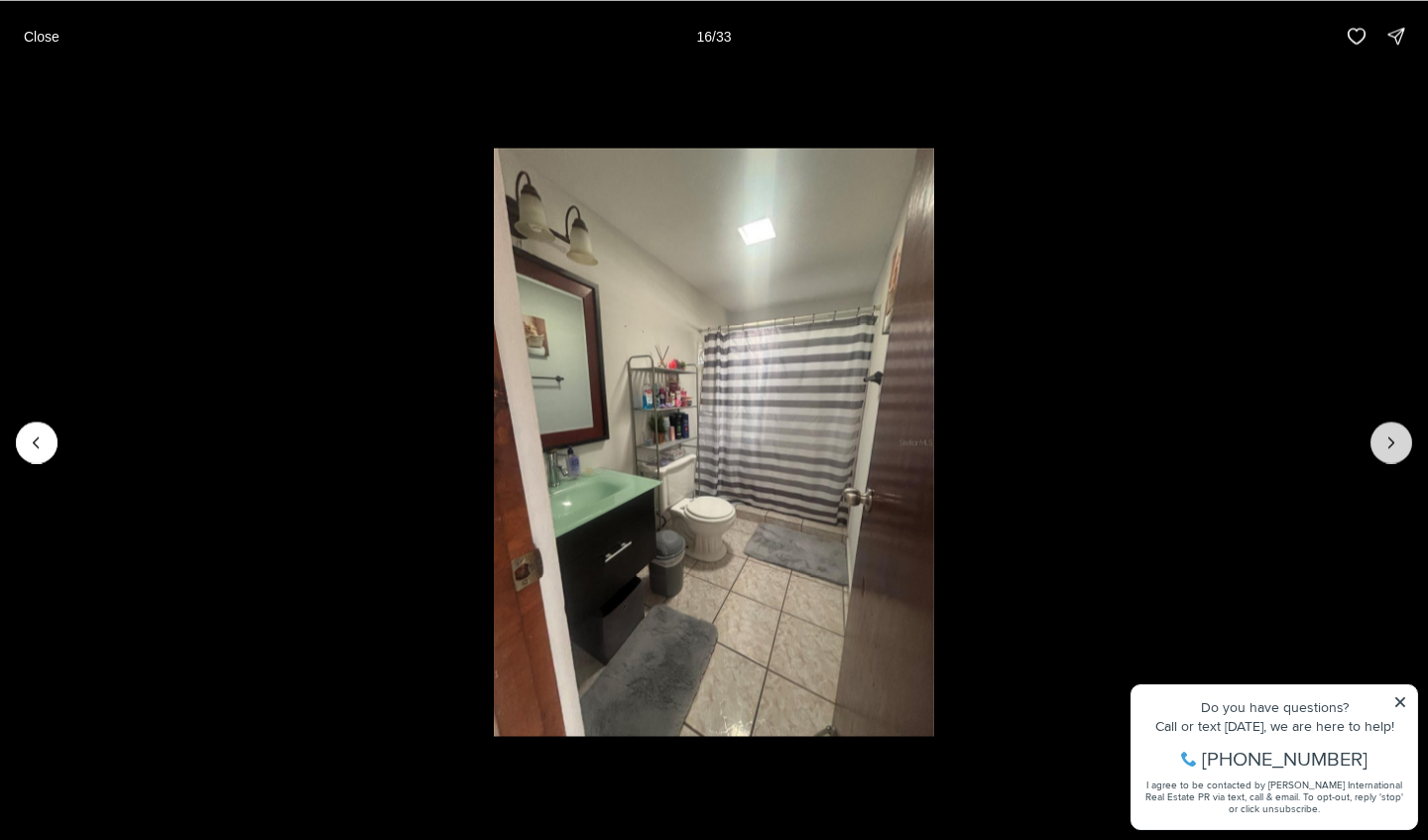 click 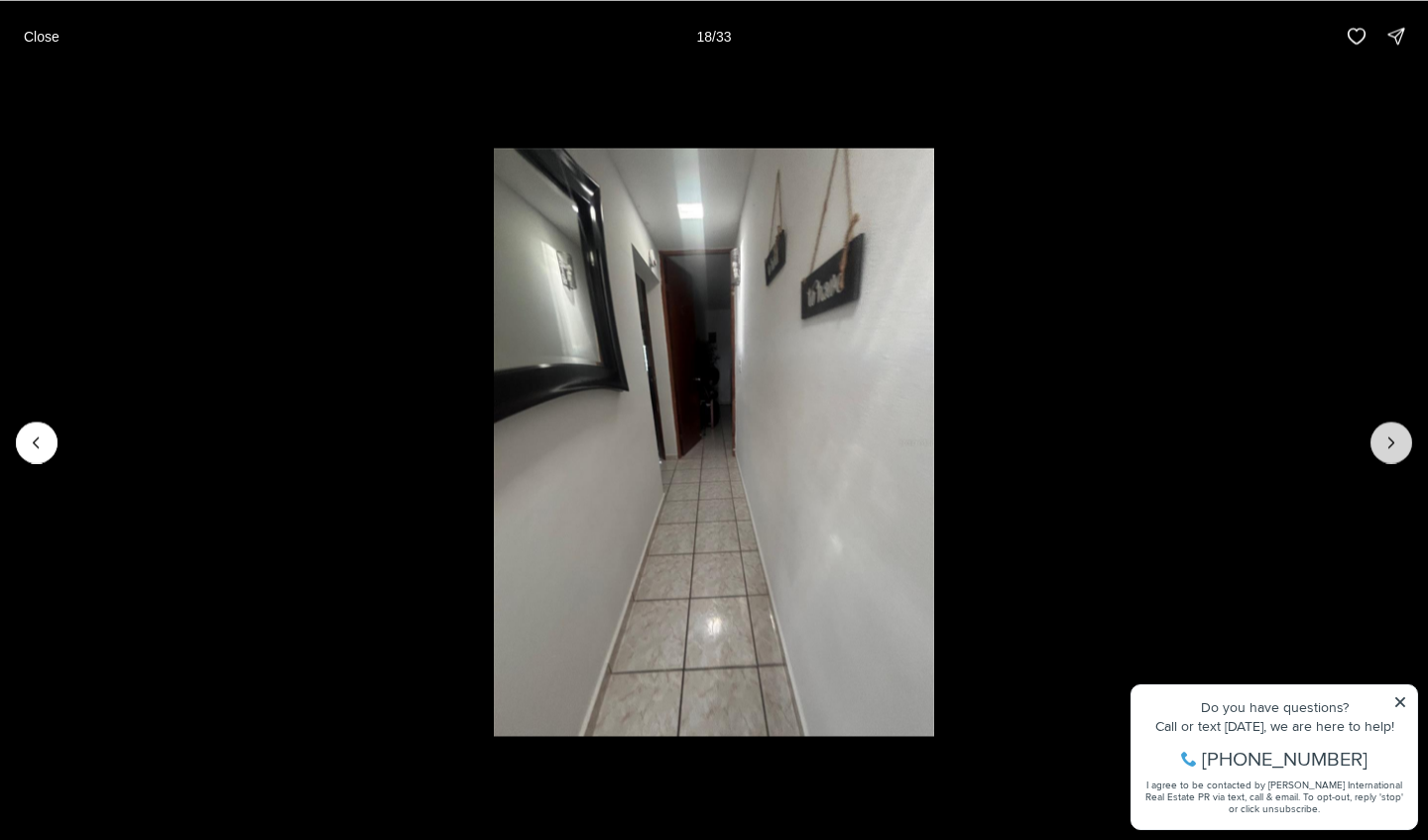 click 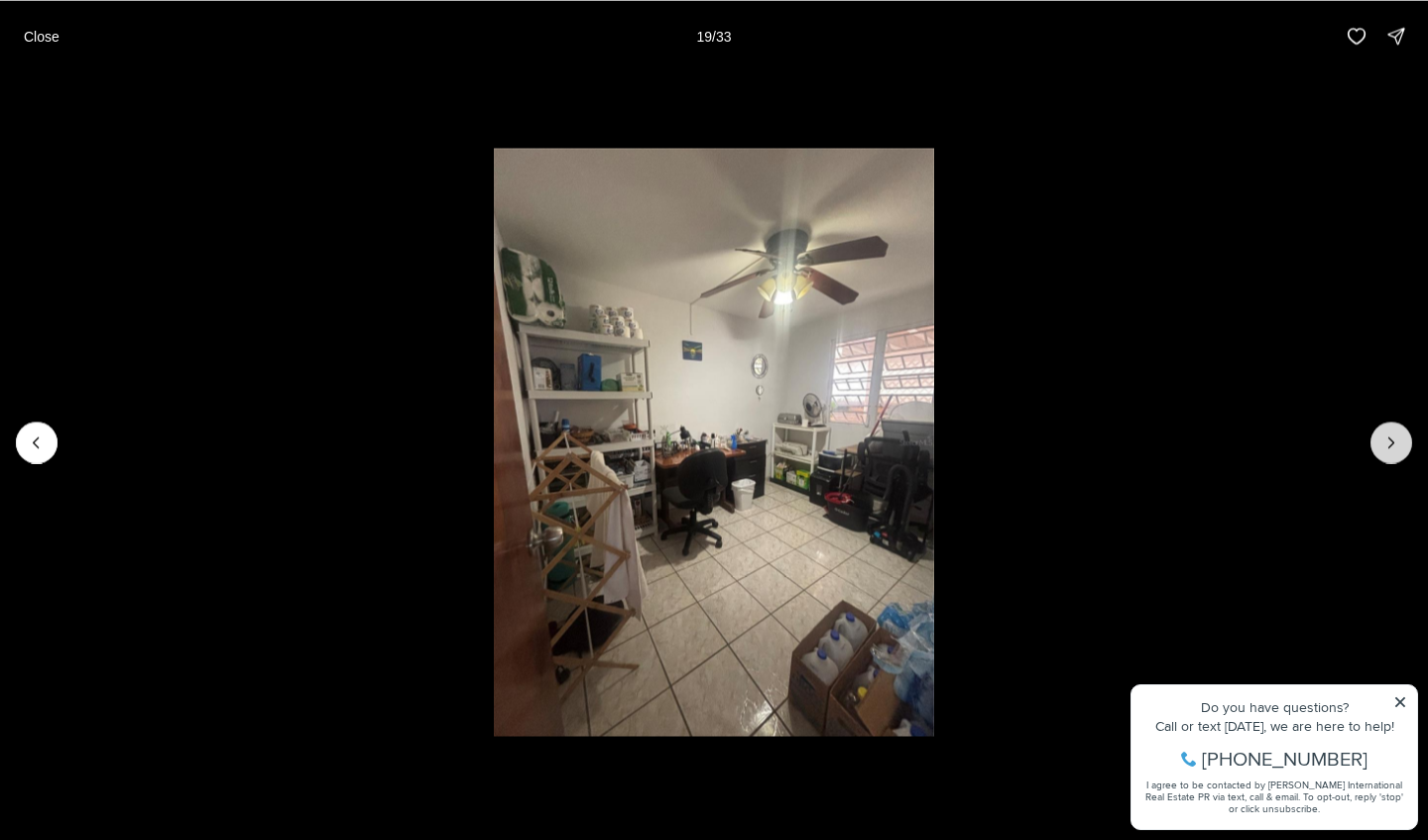 click 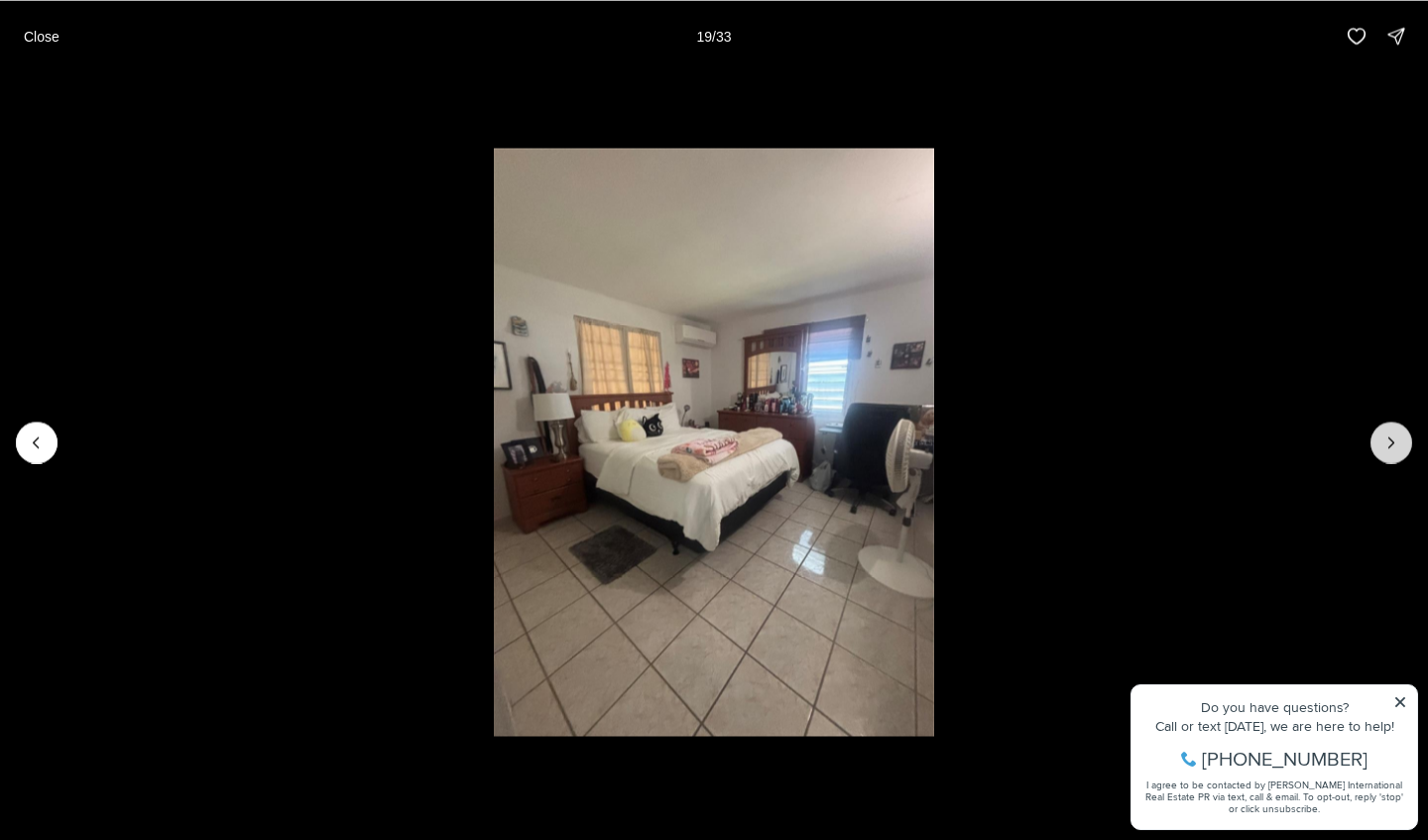 click 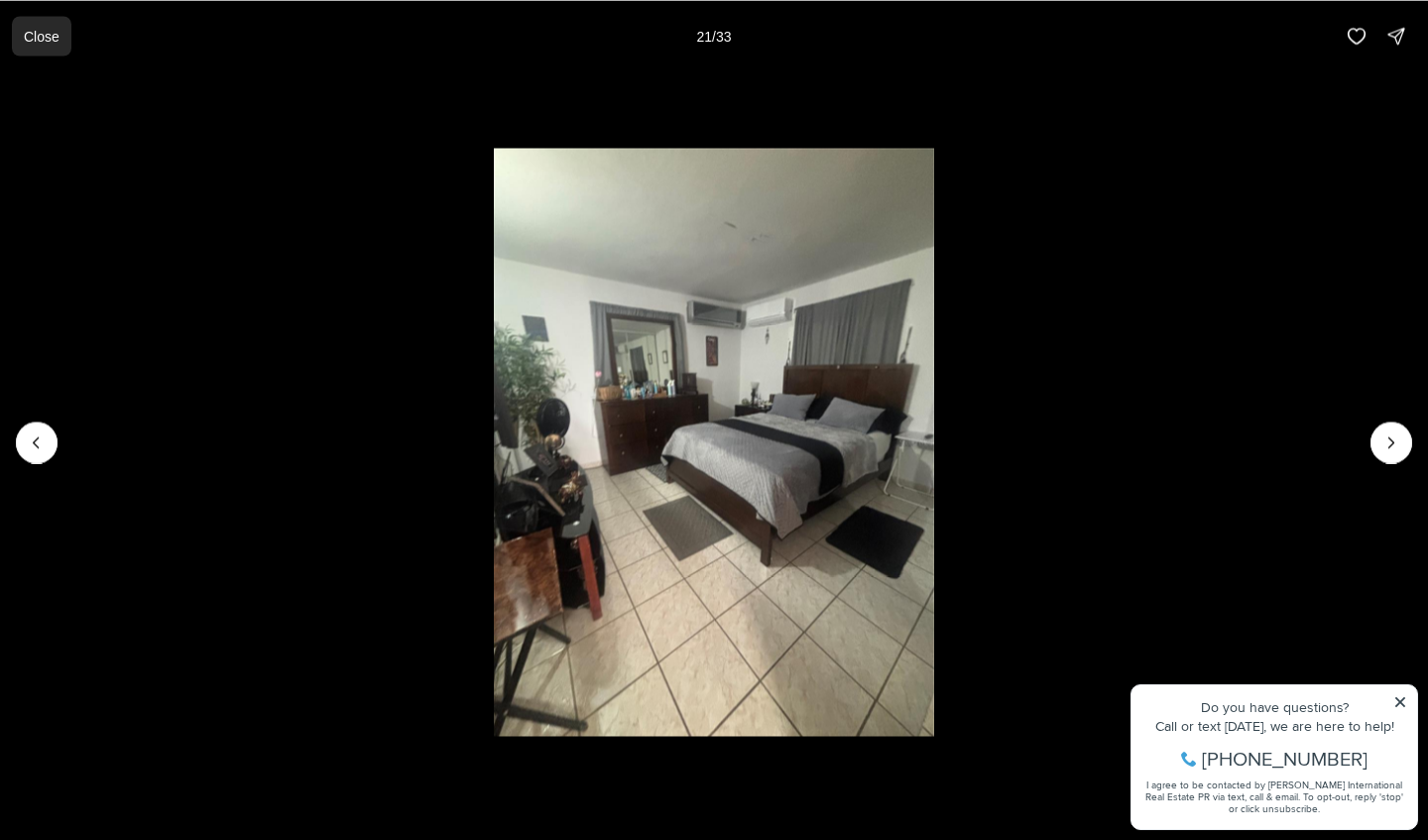 click on "Close" at bounding box center (42, 36) 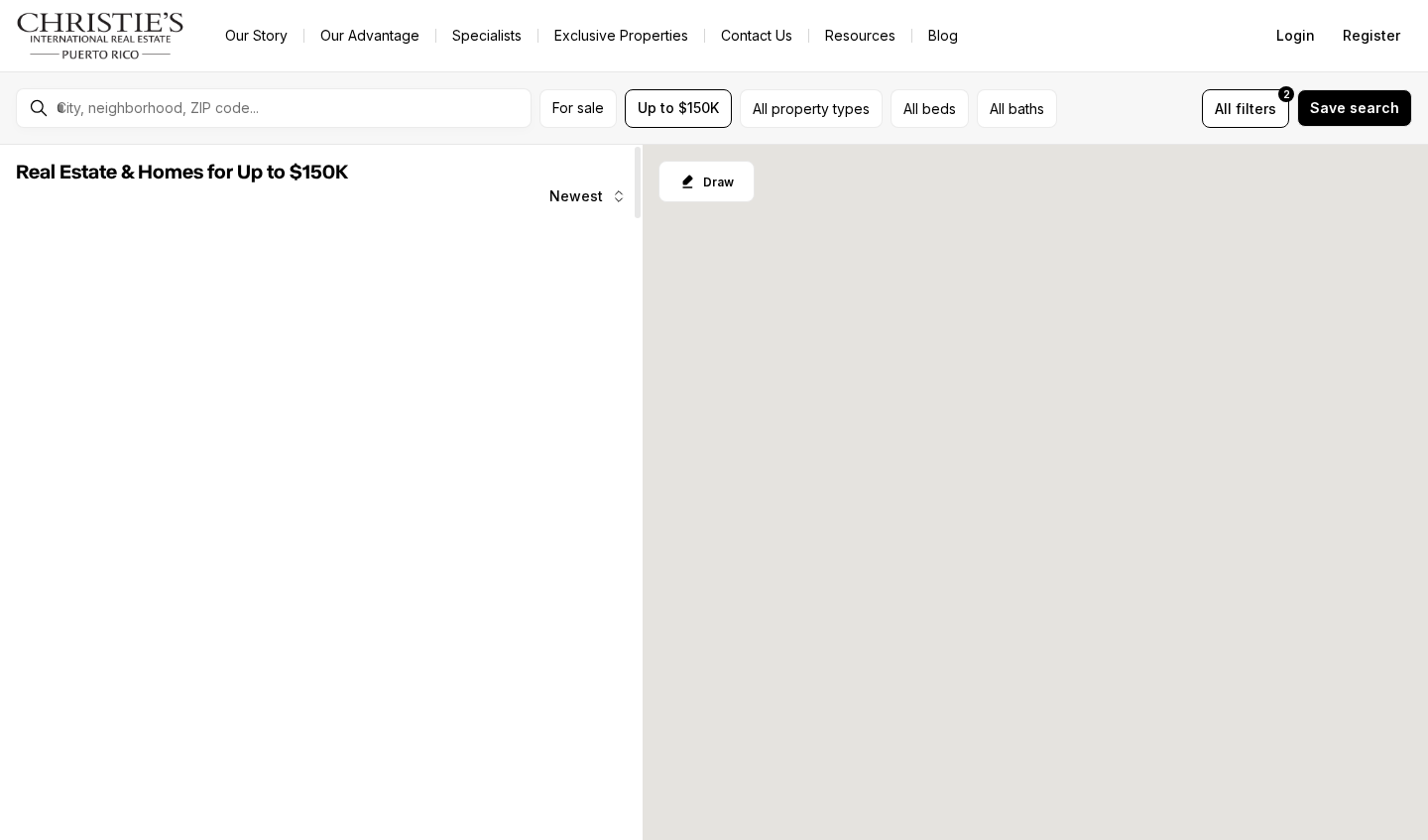 scroll, scrollTop: 0, scrollLeft: 0, axis: both 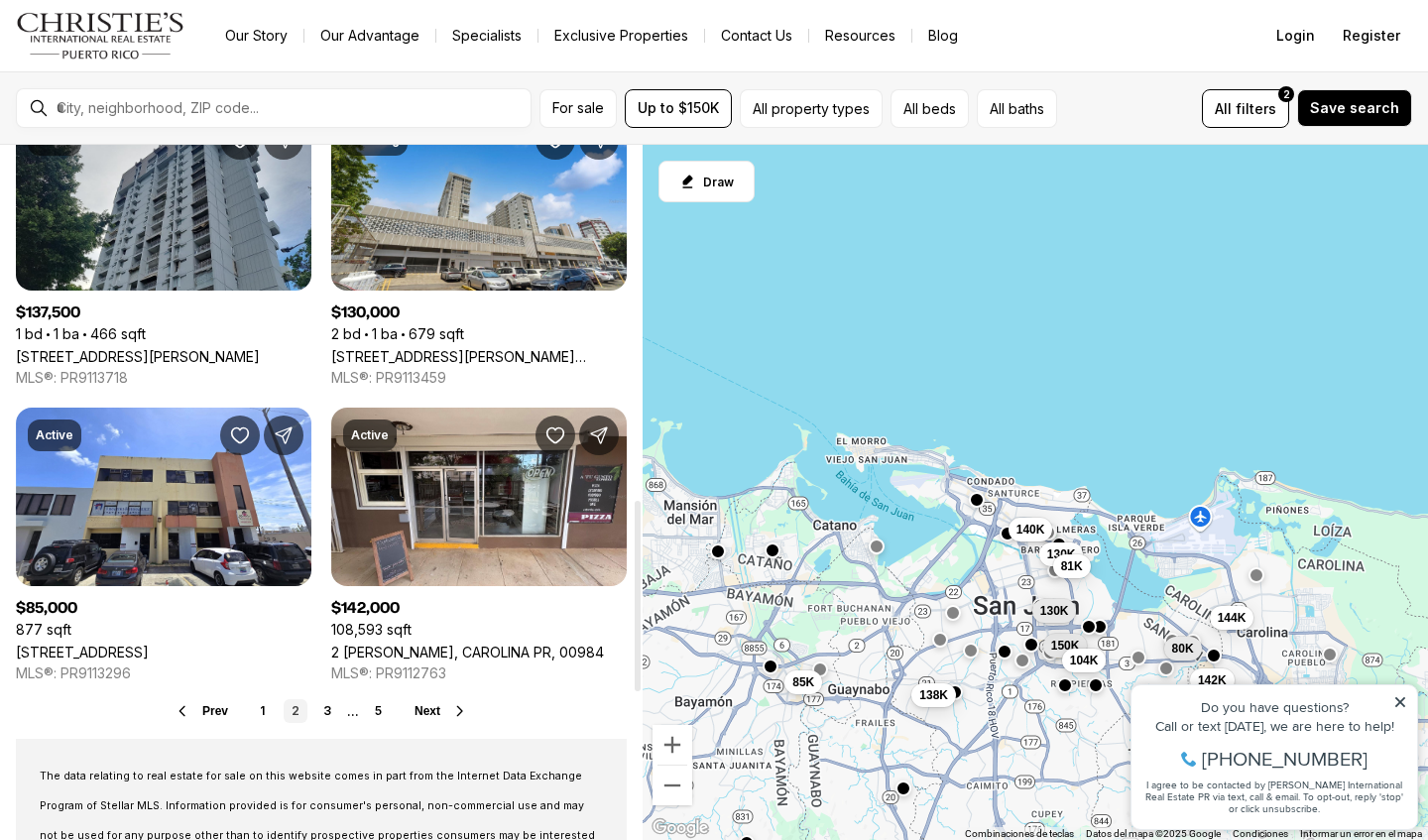 click 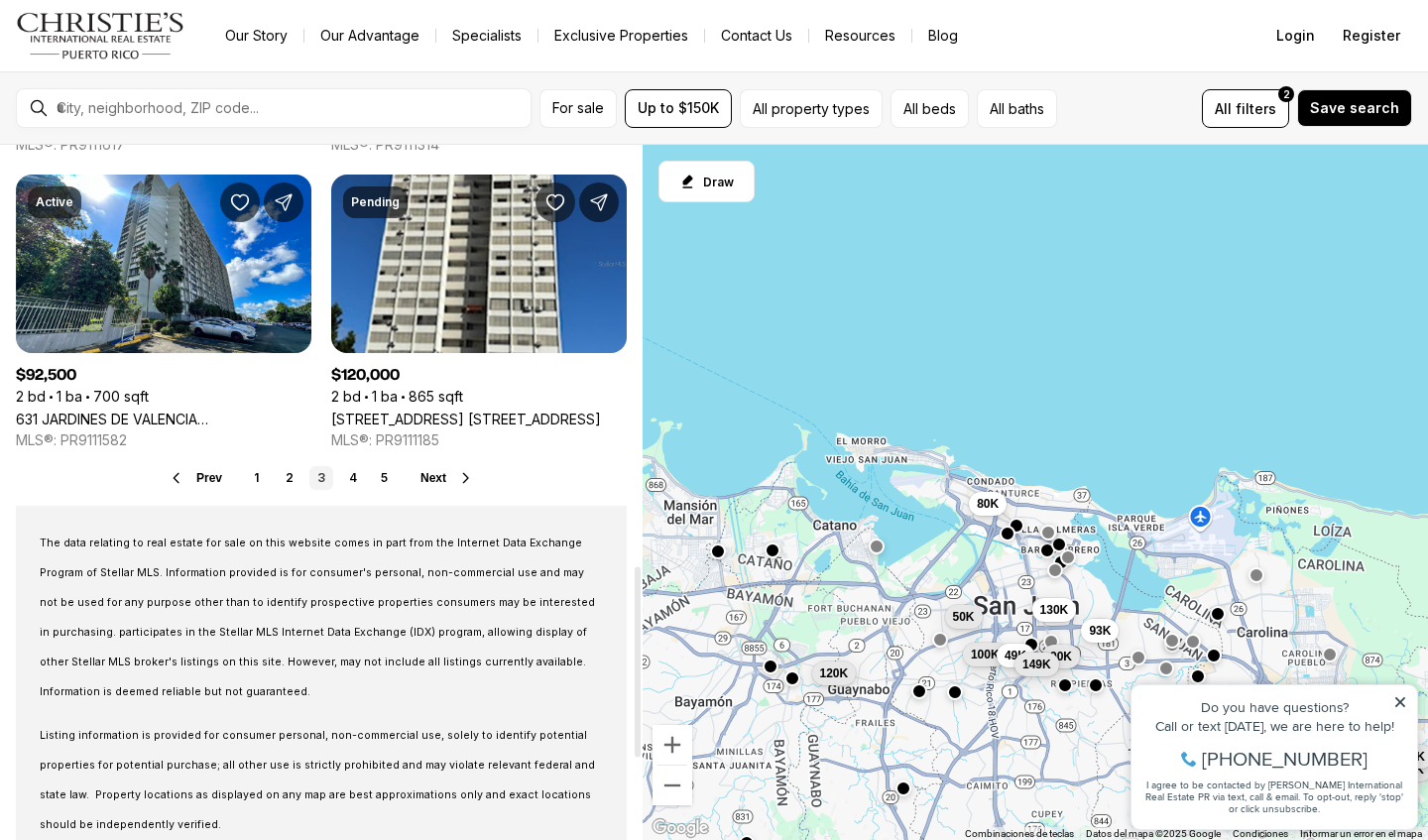 scroll, scrollTop: 1534, scrollLeft: 0, axis: vertical 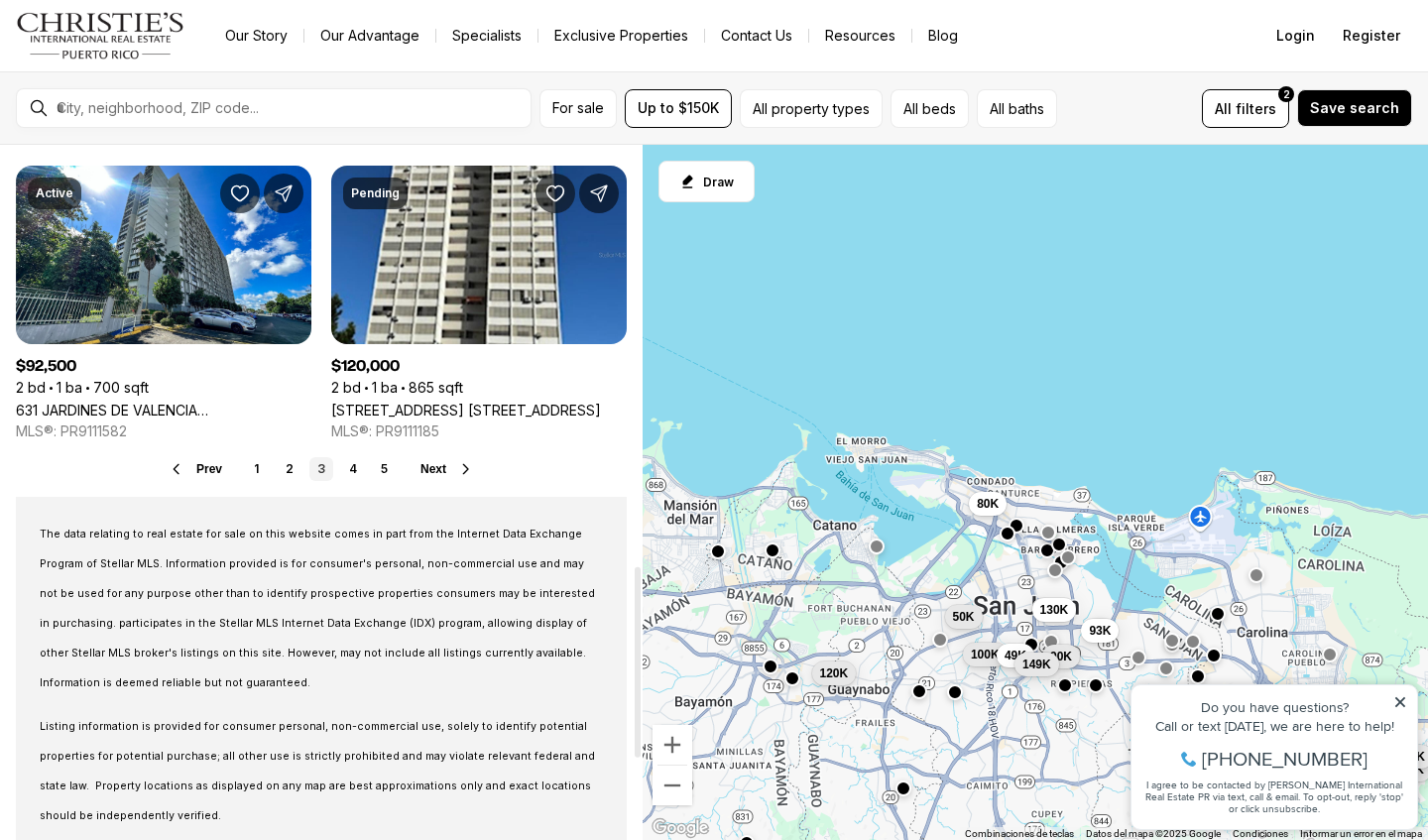 click on "Next" at bounding box center (433, 469) 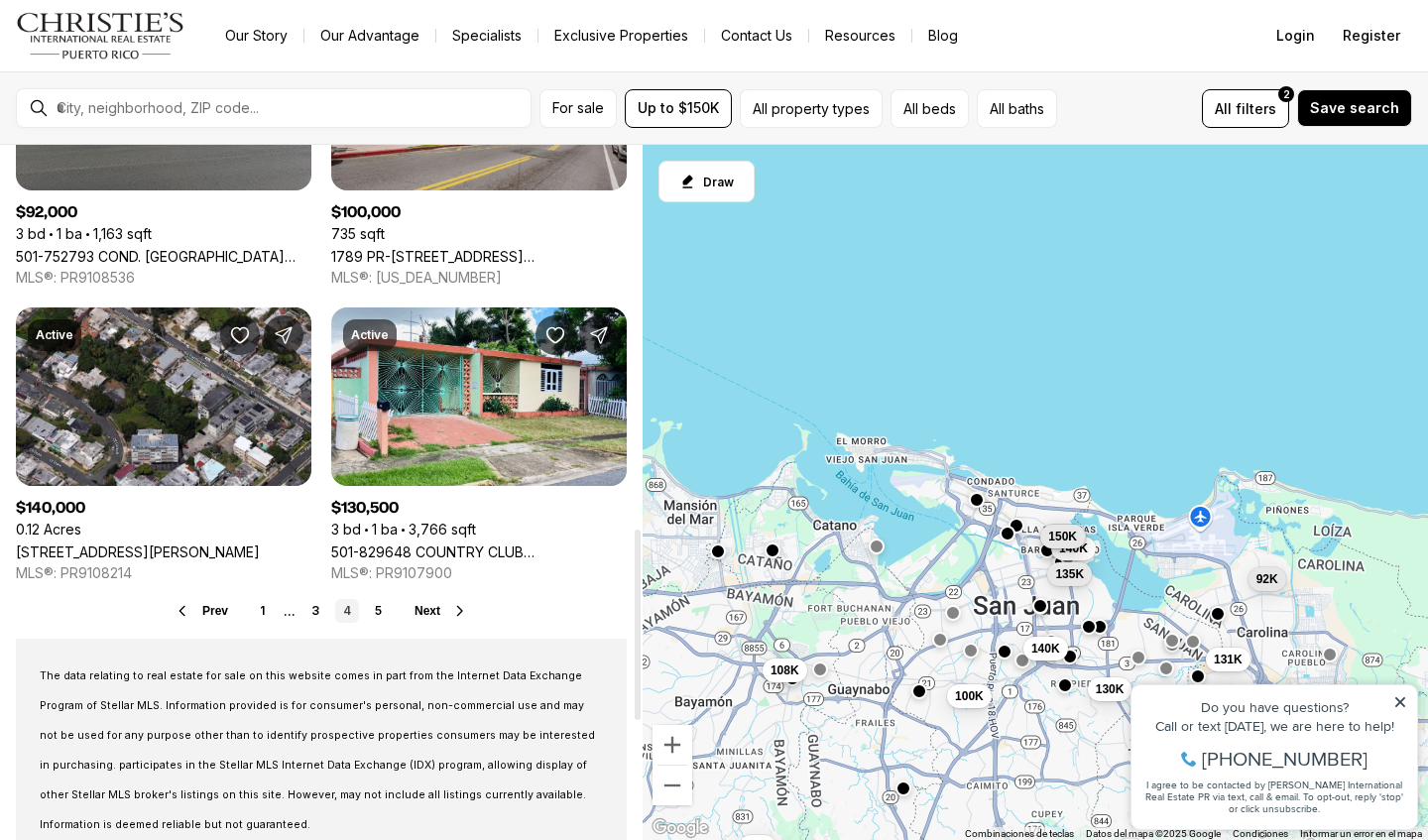 scroll, scrollTop: 1397, scrollLeft: 0, axis: vertical 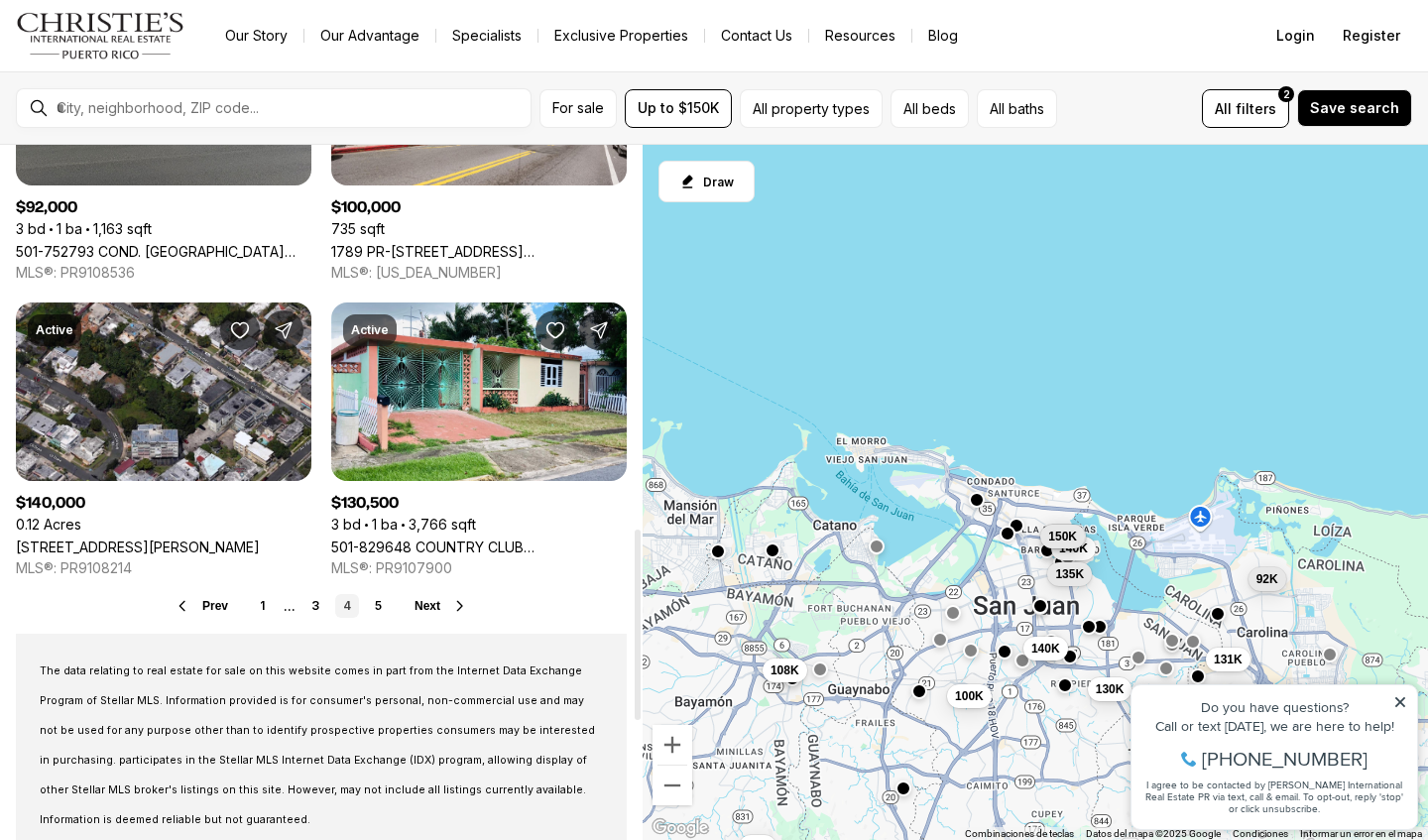 click on "Next" at bounding box center [427, 606] 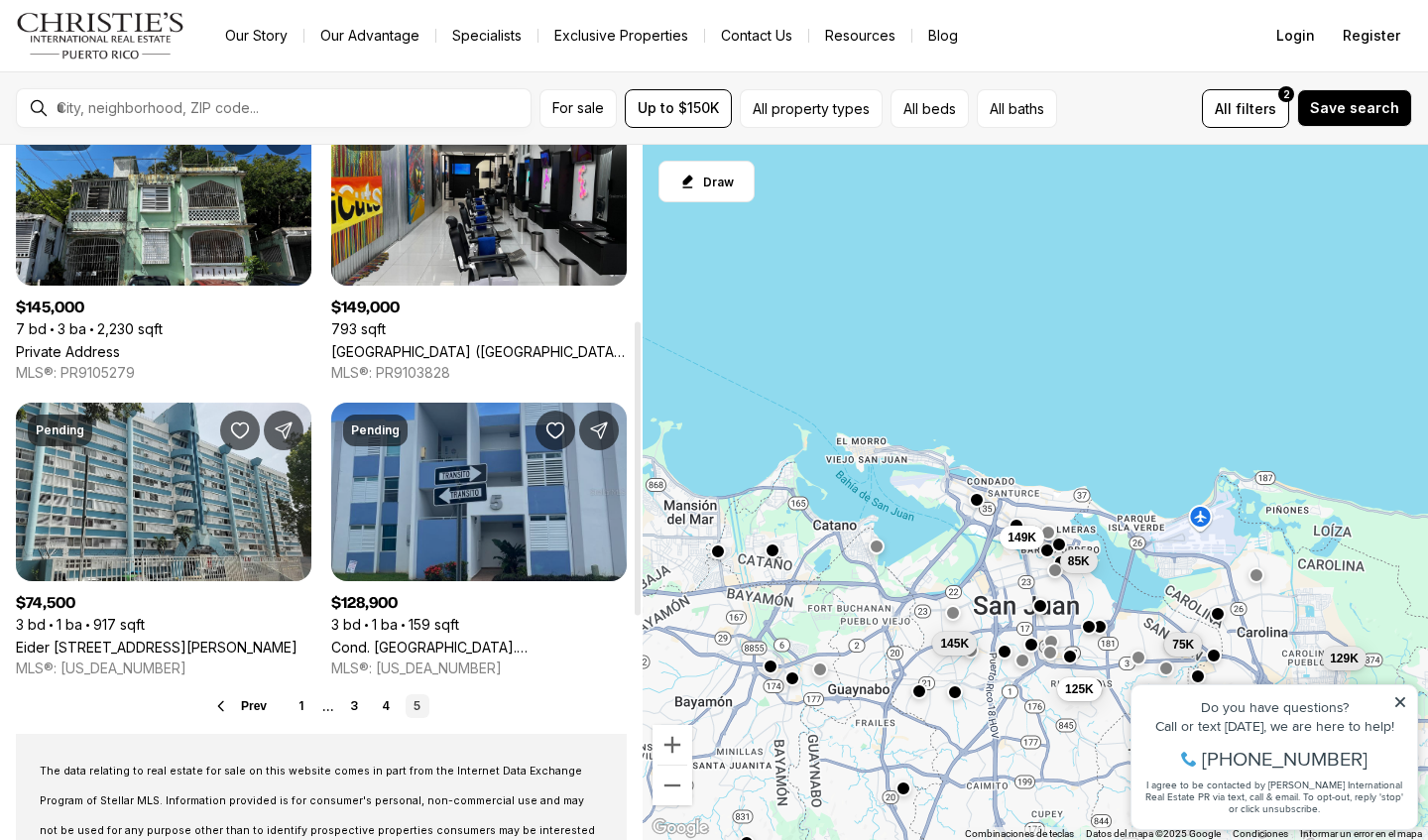 scroll, scrollTop: 430, scrollLeft: 0, axis: vertical 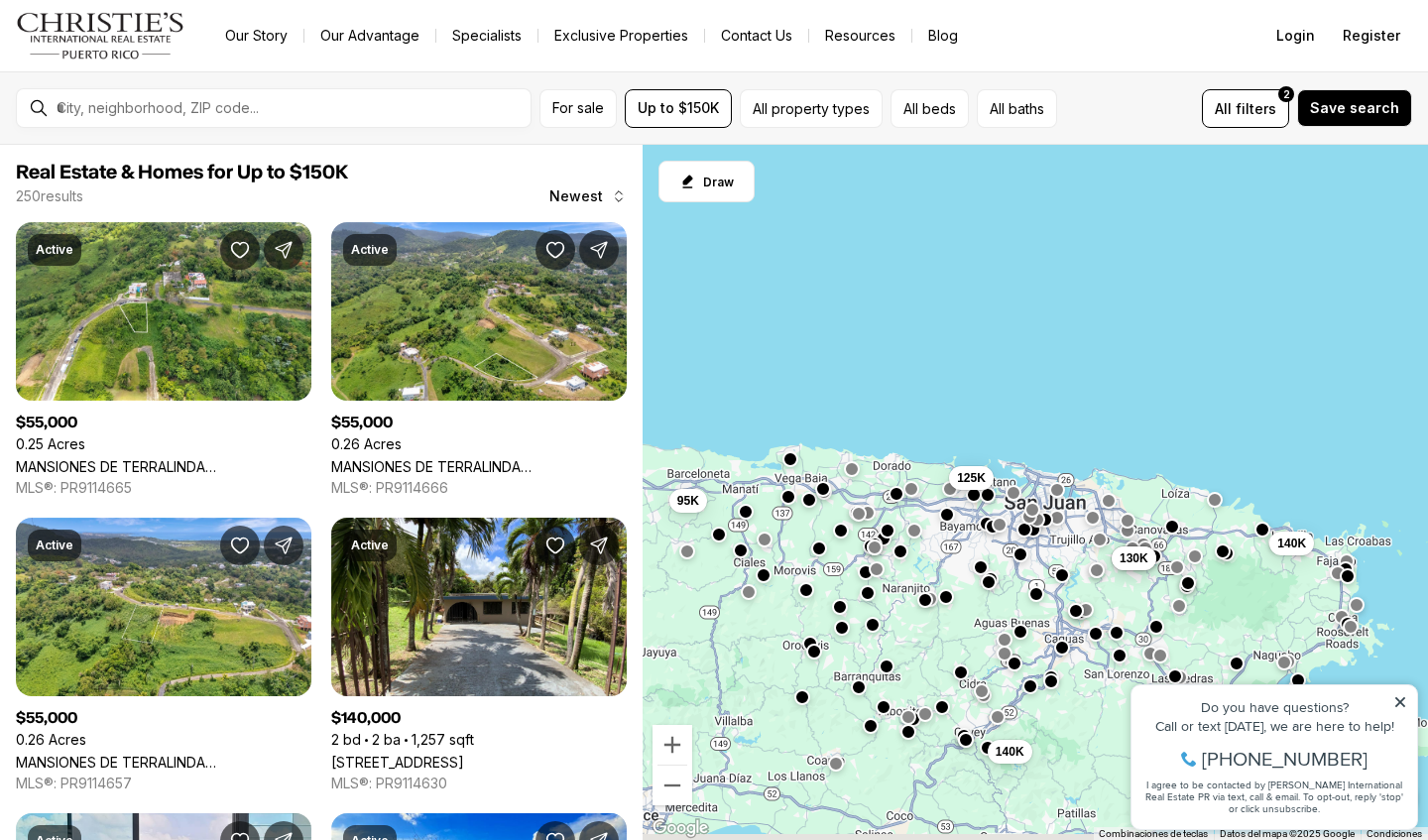 drag, startPoint x: 1045, startPoint y: 568, endPoint x: 1012, endPoint y: 476, distance: 97.73945 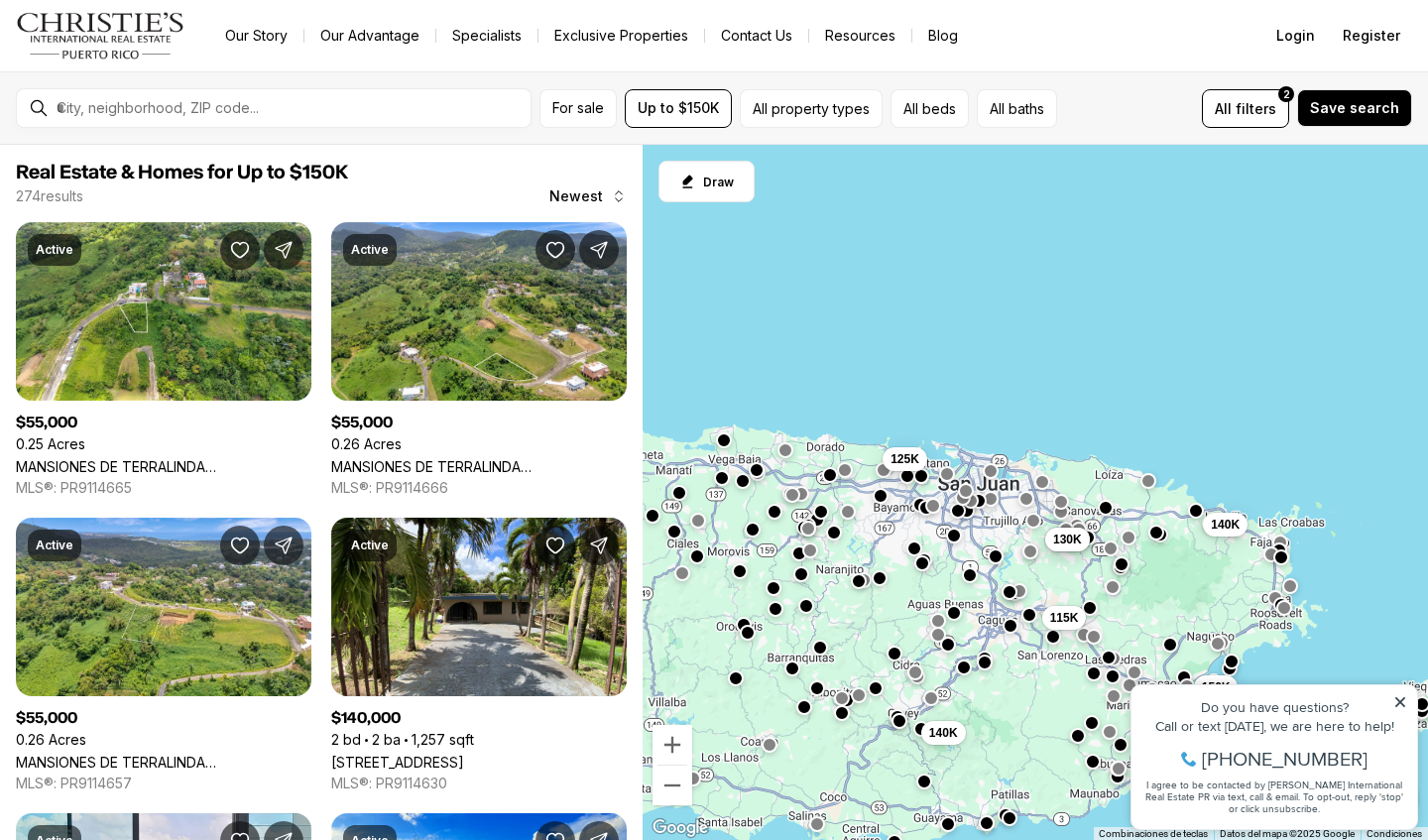 drag, startPoint x: 1397, startPoint y: 698, endPoint x: 2518, endPoint y: 1354, distance: 1298.8368 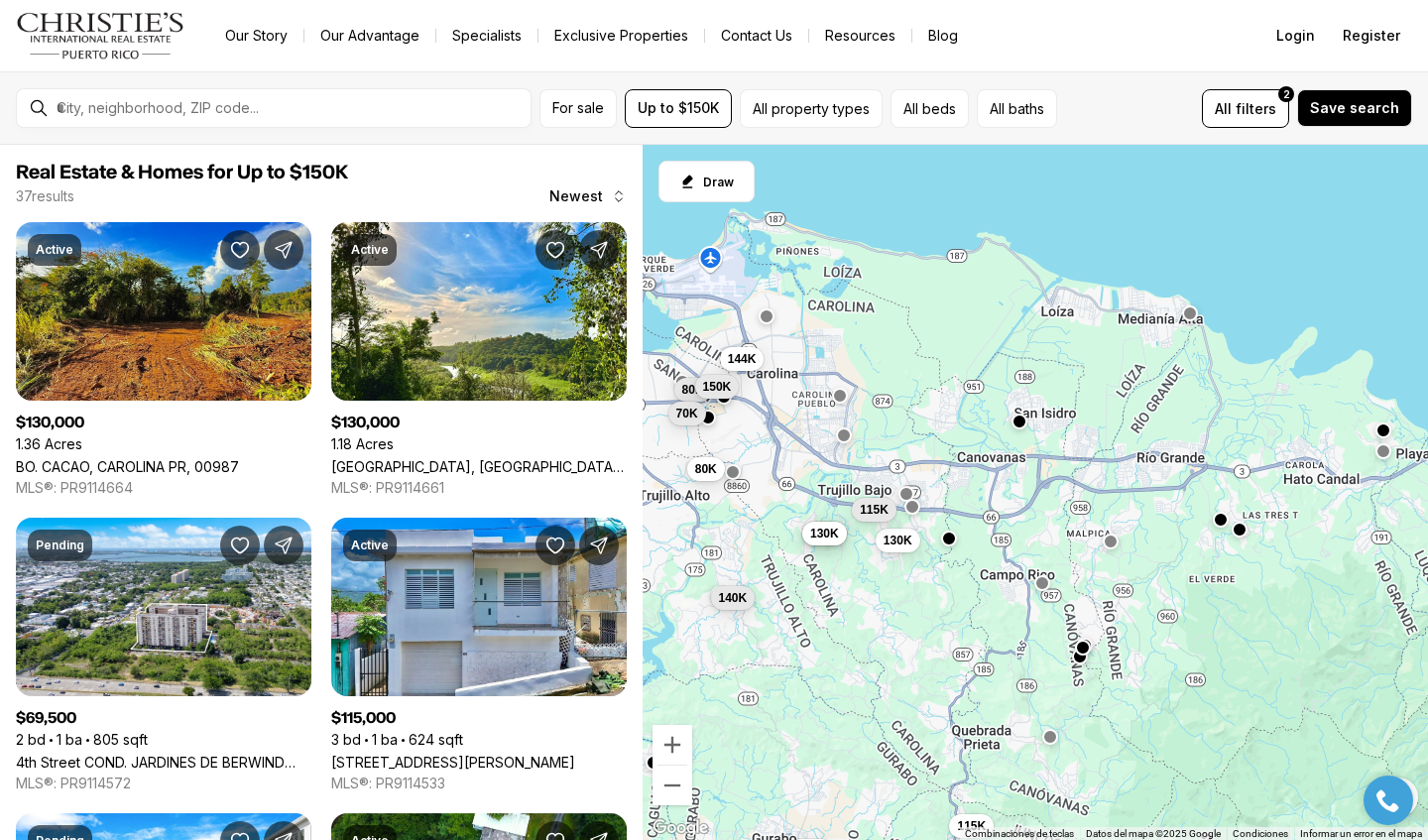 click on "Para navegar, presiona las teclas de flecha. 140K 115K 130K 115K 130K 115K 130K 80K 70K 144K 150K 80K" at bounding box center [1035, 493] 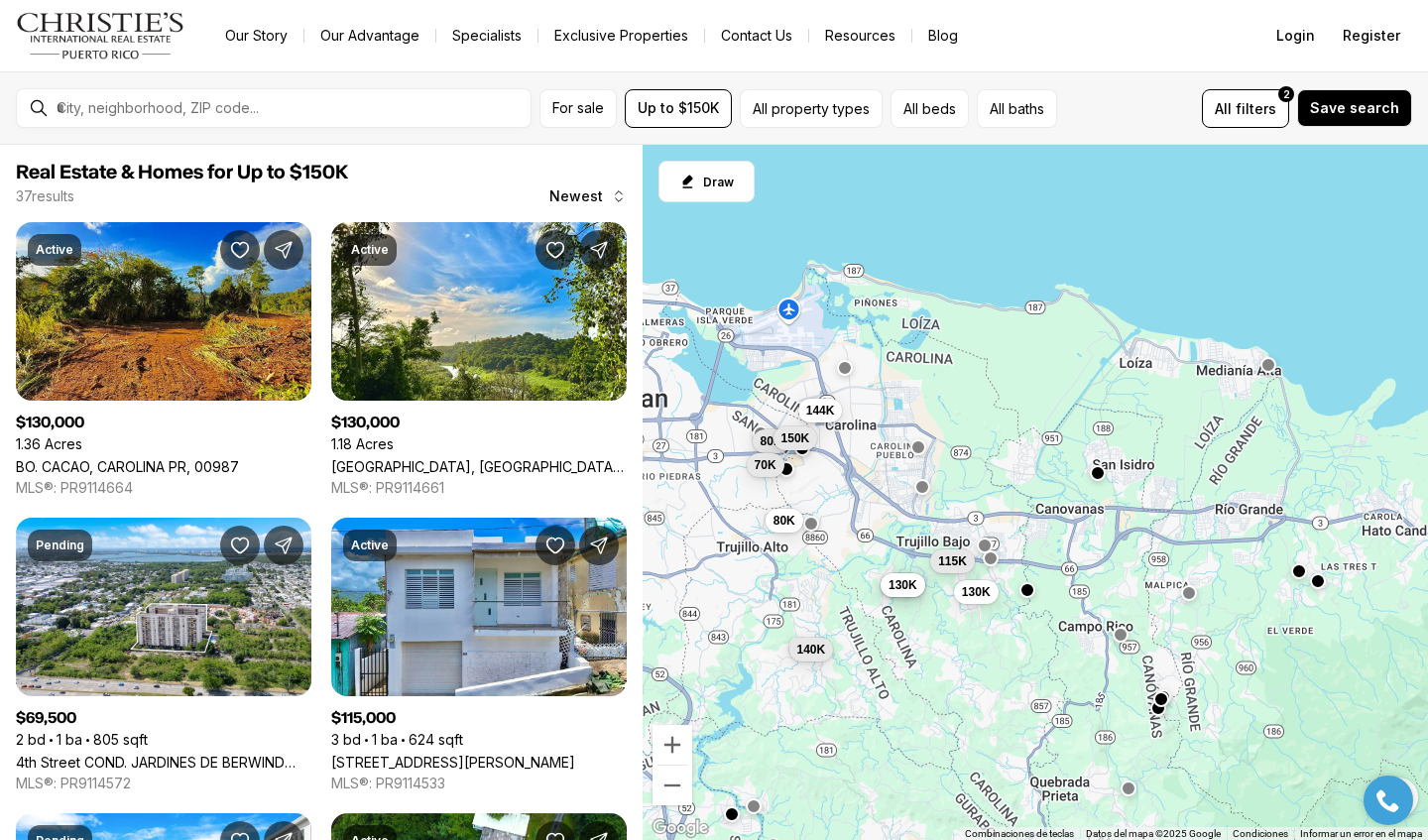 drag, startPoint x: 767, startPoint y: 404, endPoint x: 848, endPoint y: 456, distance: 96.25487 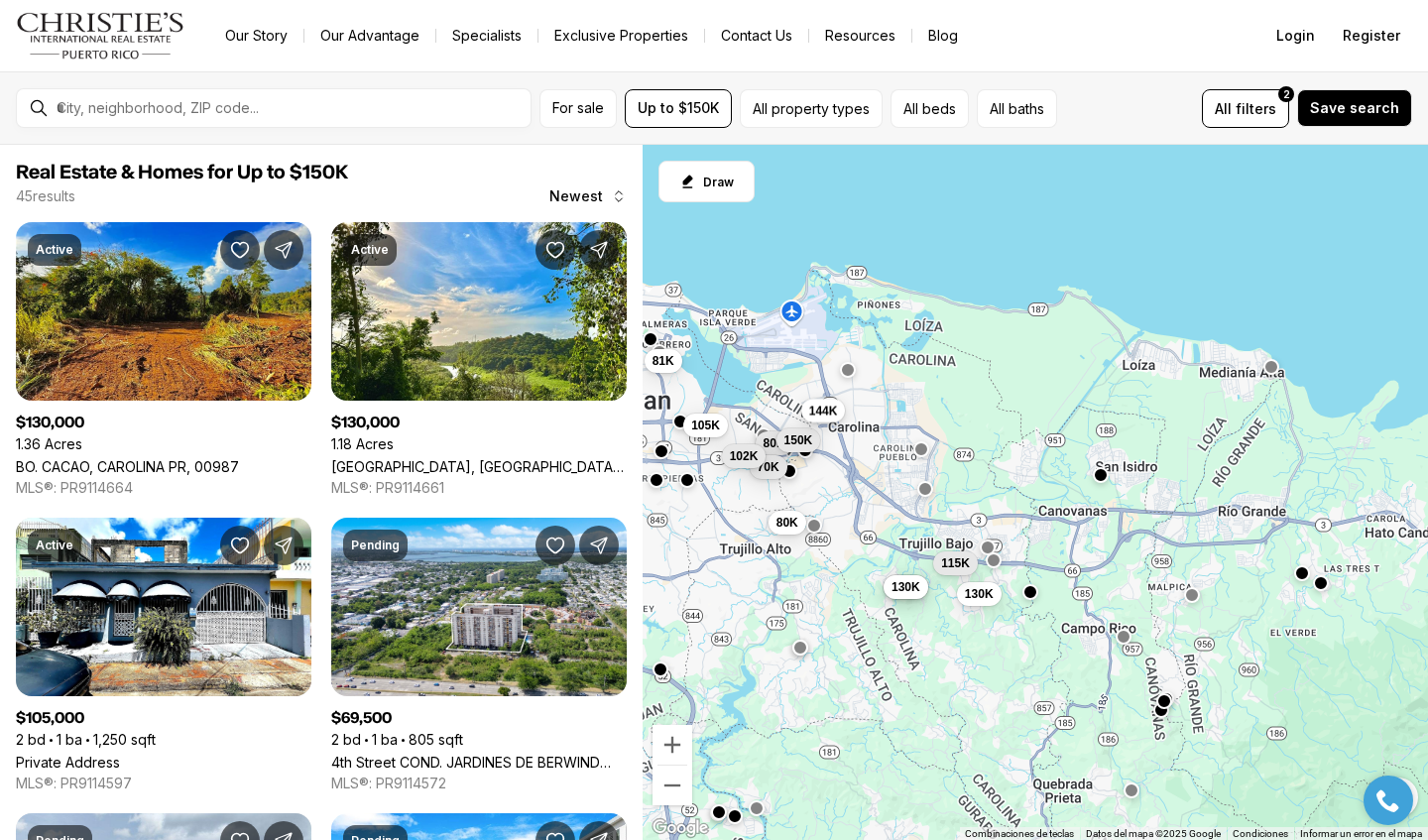 click on "144K" at bounding box center [823, 411] 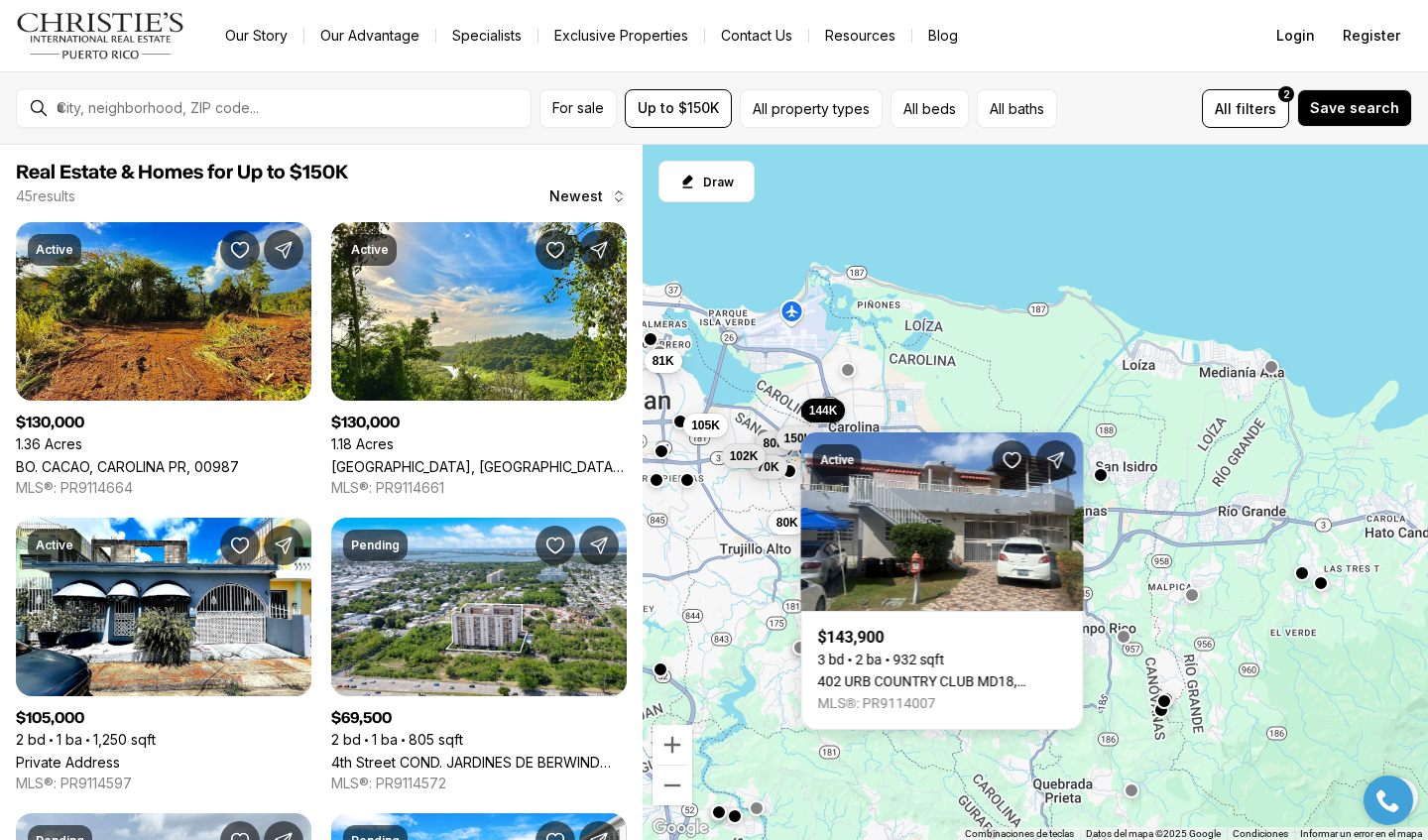click on "150K" at bounding box center (798, 438) 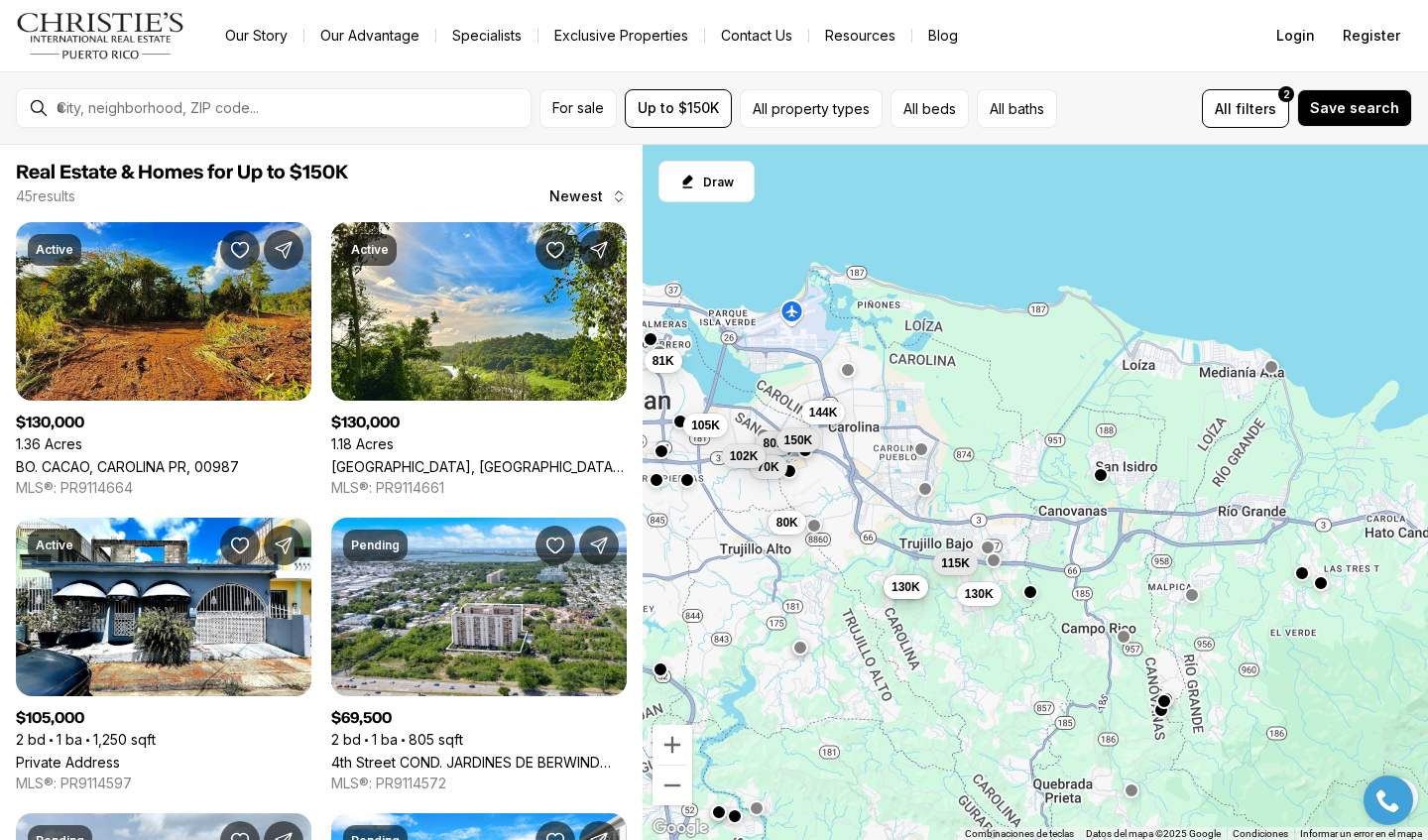 click on "Para navegar, presiona las teclas de flecha. 130K 130K 115K 130K 80K 70K 144K 150K 80K 105K 102K 81K" at bounding box center [1035, 493] 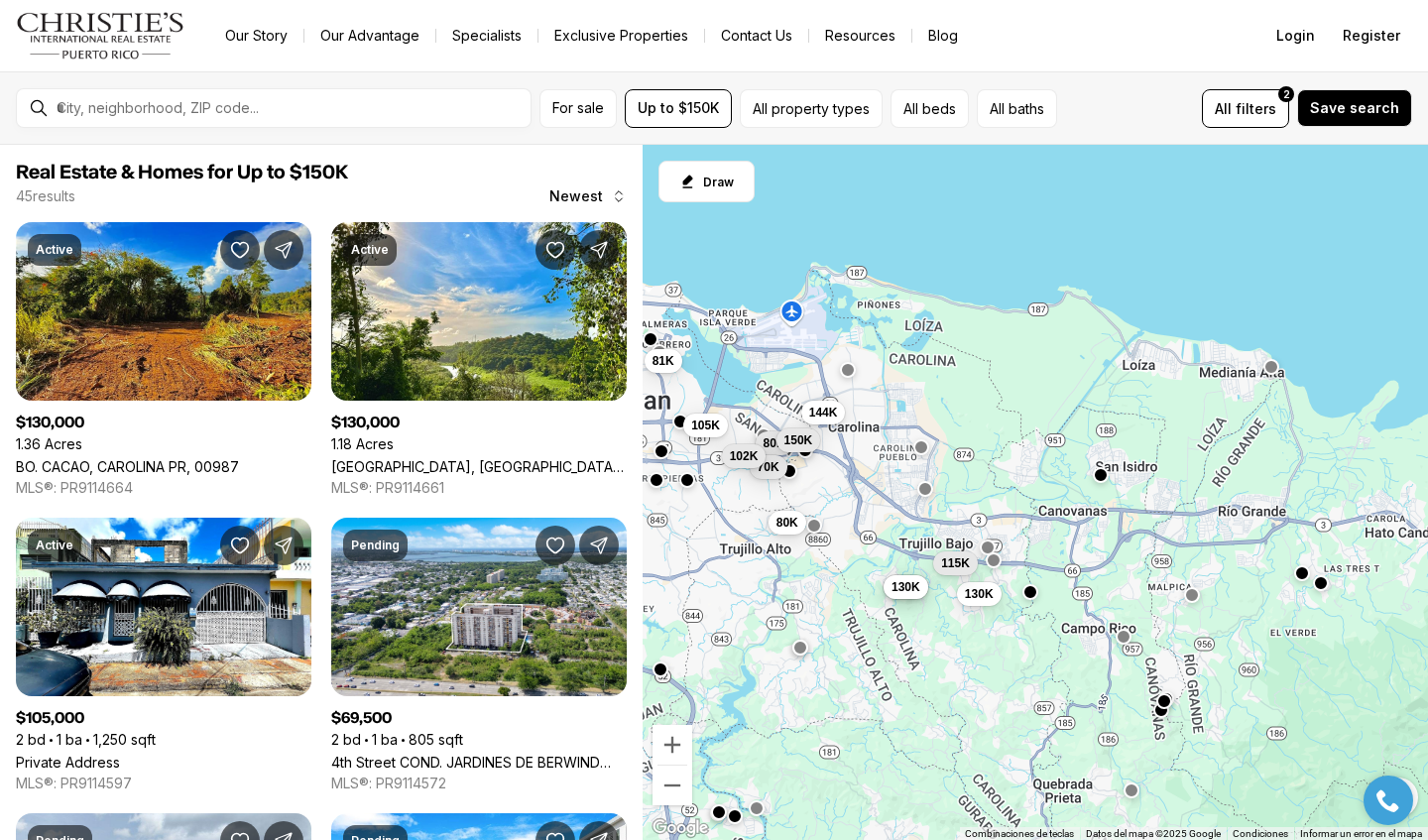 click at bounding box center (921, 447) 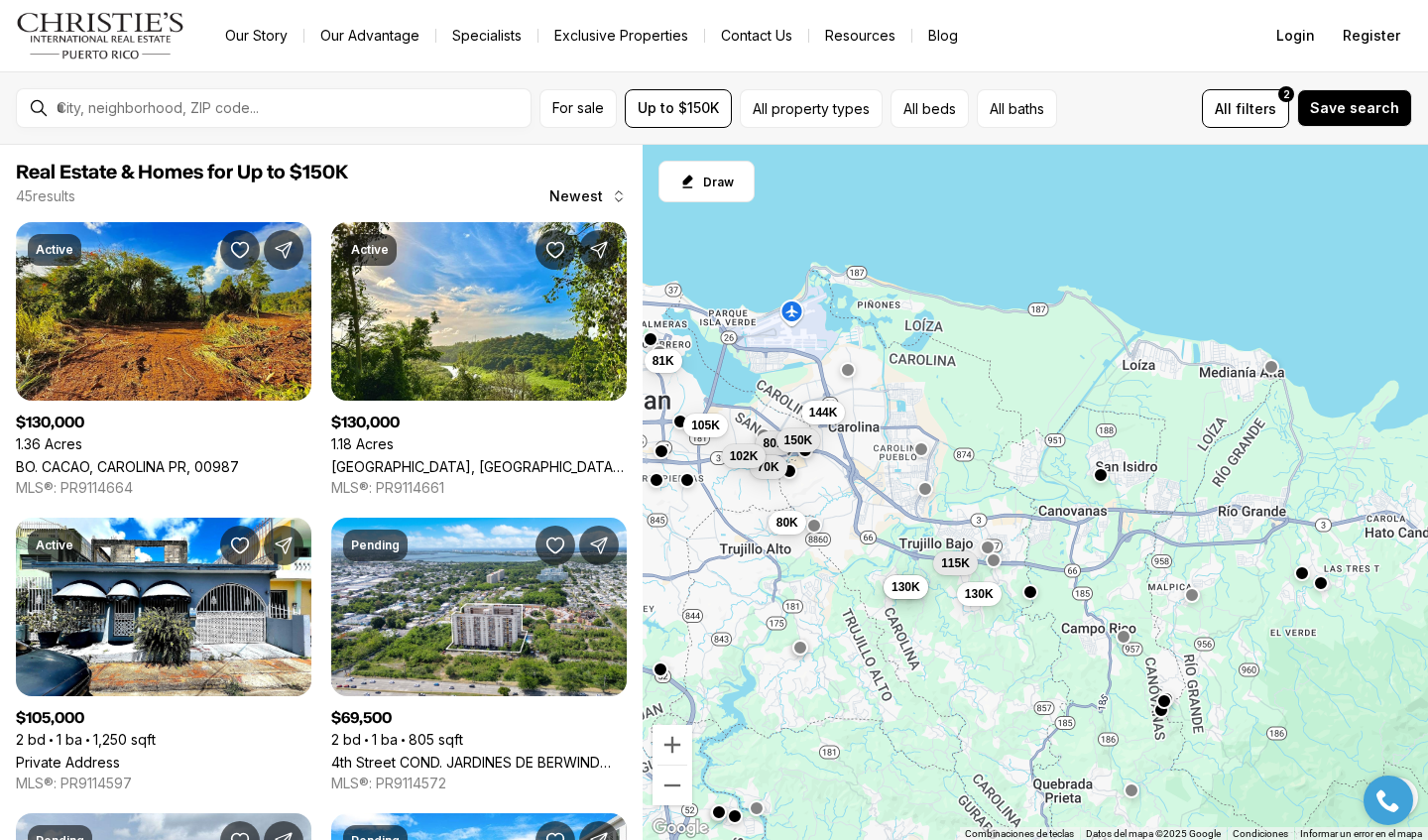click on "Para navegar, presiona las teclas de flecha. 130K 130K 115K 130K 80K 70K 144K 150K 80K 105K 102K 81K" at bounding box center [1035, 493] 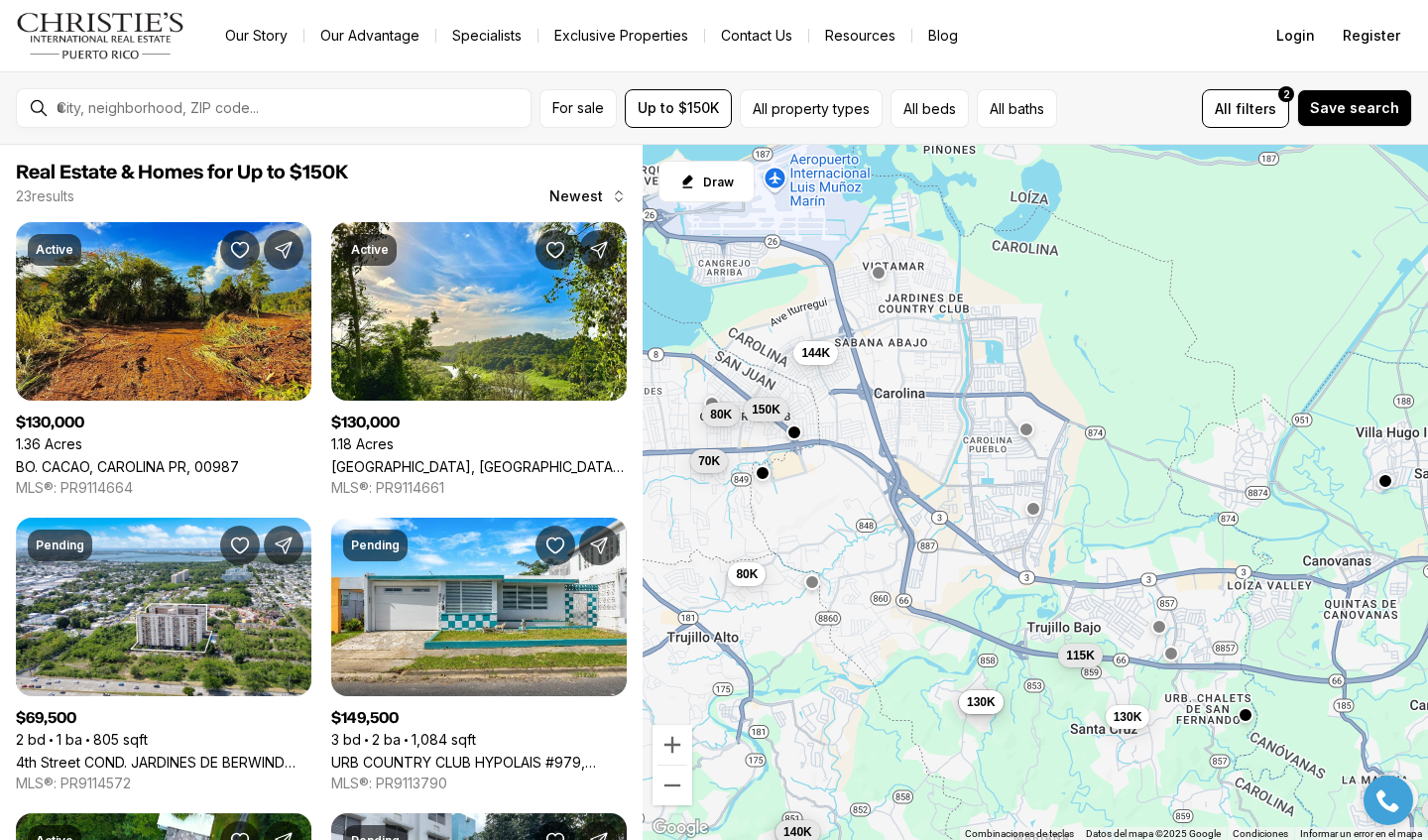 click at bounding box center [1026, 429] 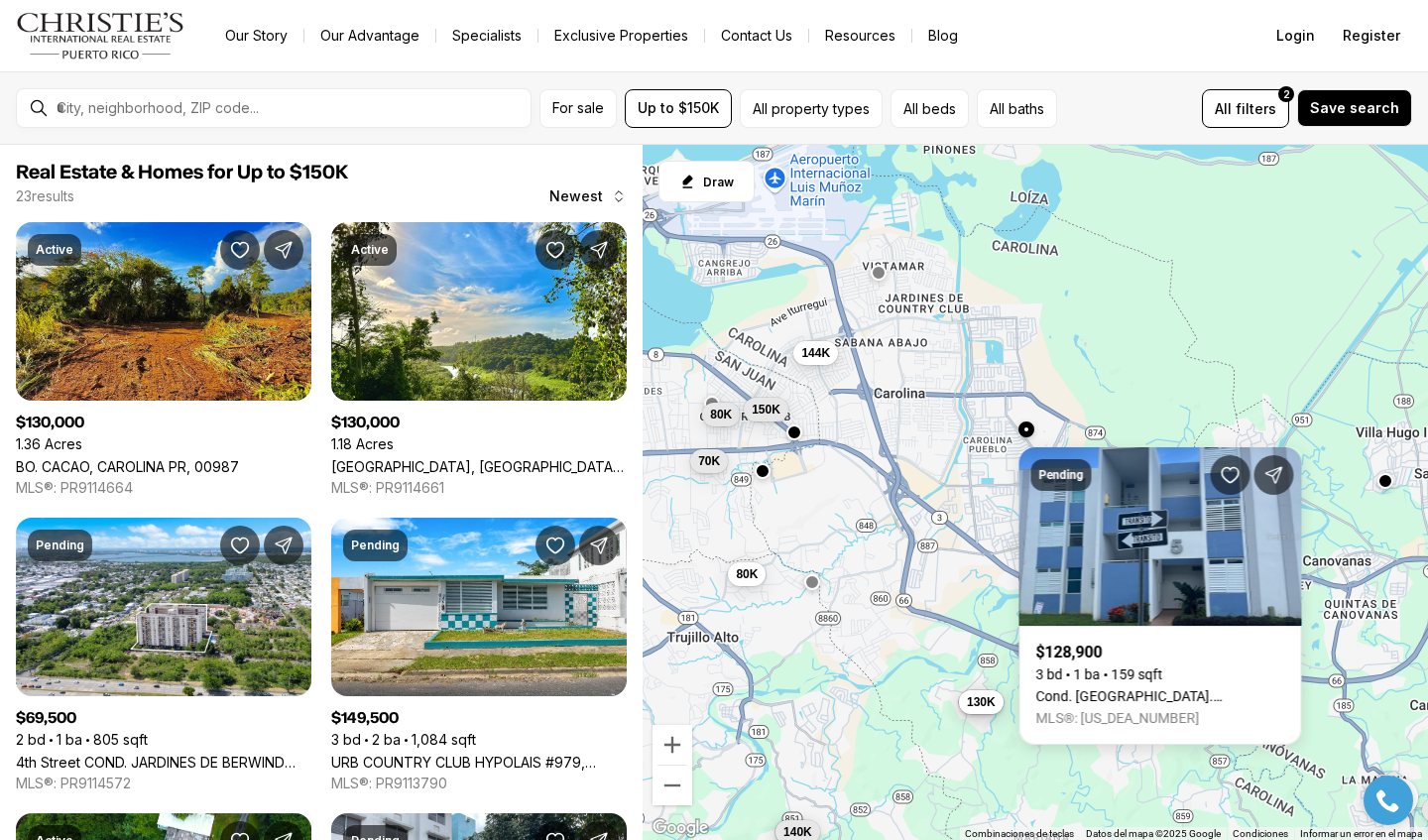 click at bounding box center [763, 471] 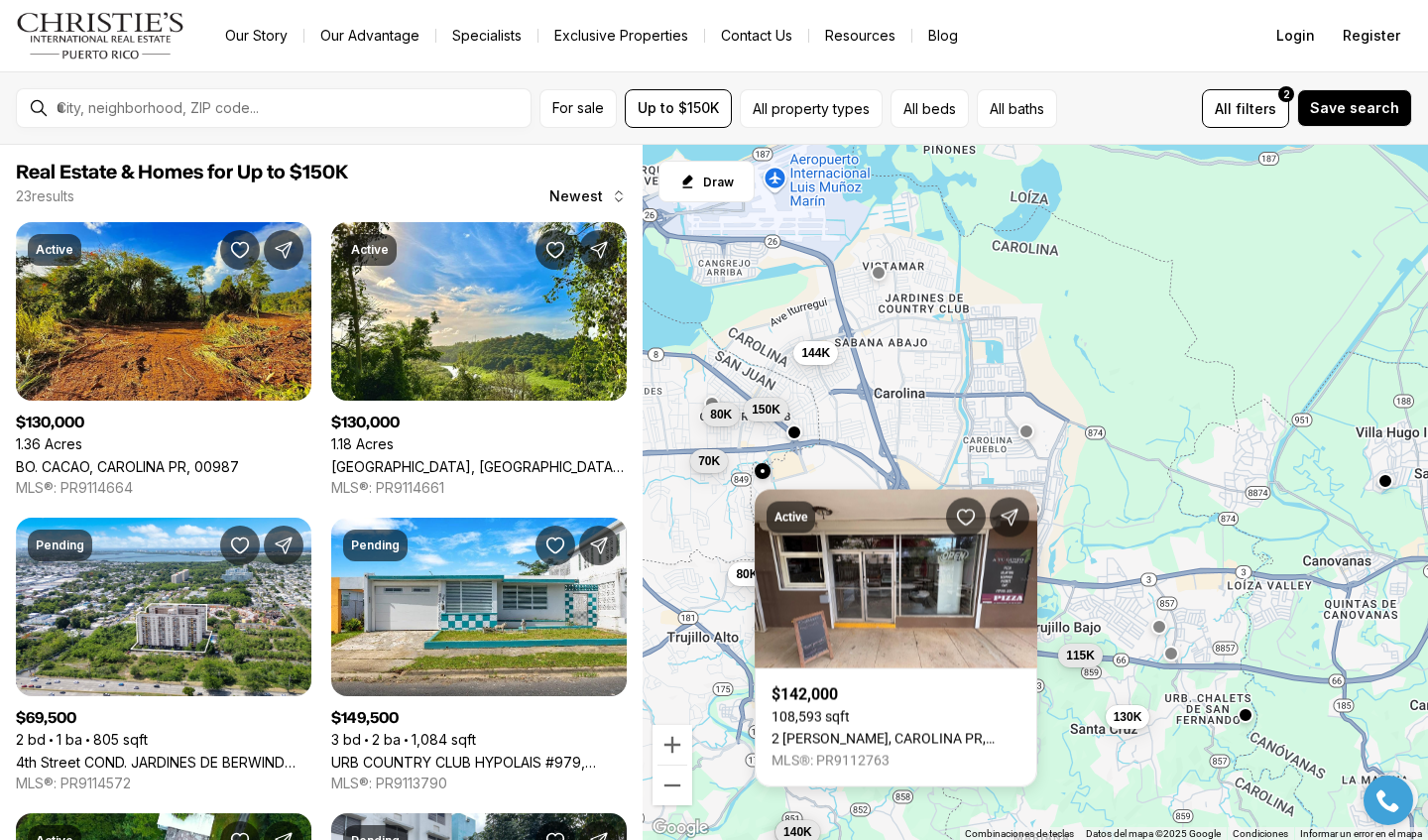 click on "Para navegar, presiona las teclas de flecha. 95K 67K 140K 130K 130K 115K 130K 80K 70K 144K 150K 80K" at bounding box center (1035, 493) 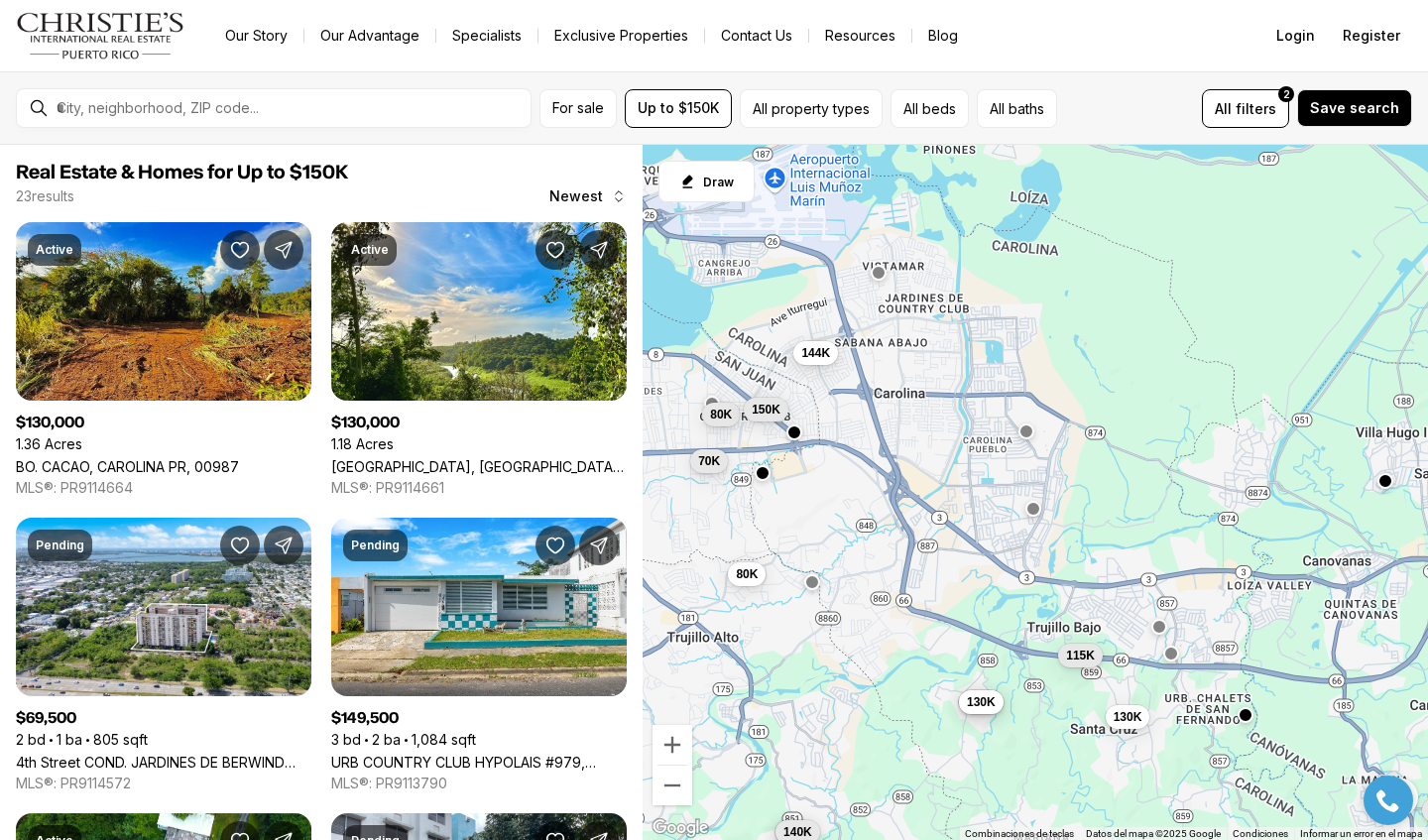 click on "Para navegar, presiona las teclas de flecha. 95K 67K 140K 130K 130K 115K 130K 80K 70K 144K 150K 80K" at bounding box center (1035, 493) 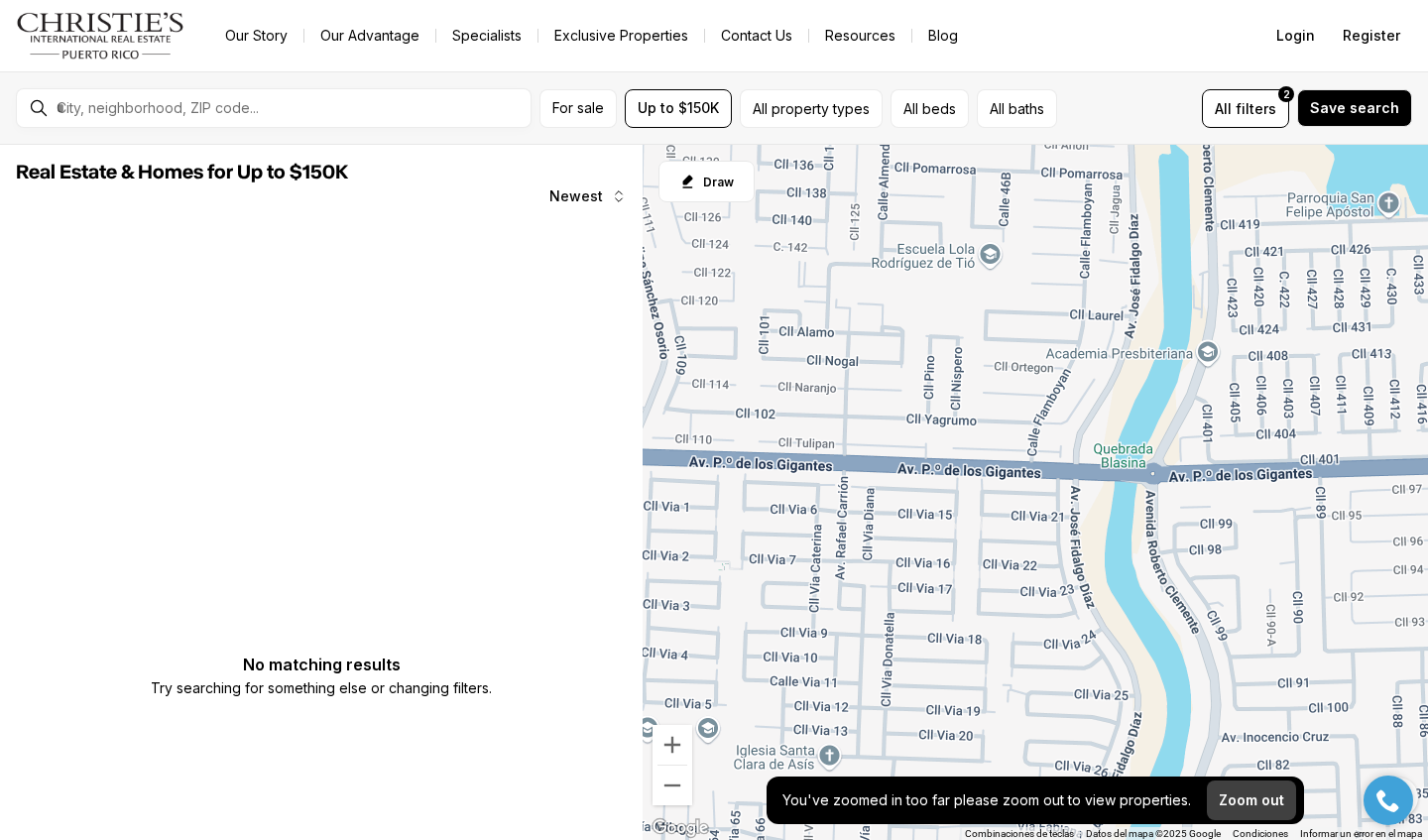 click on "Zoom out" at bounding box center [1251, 800] 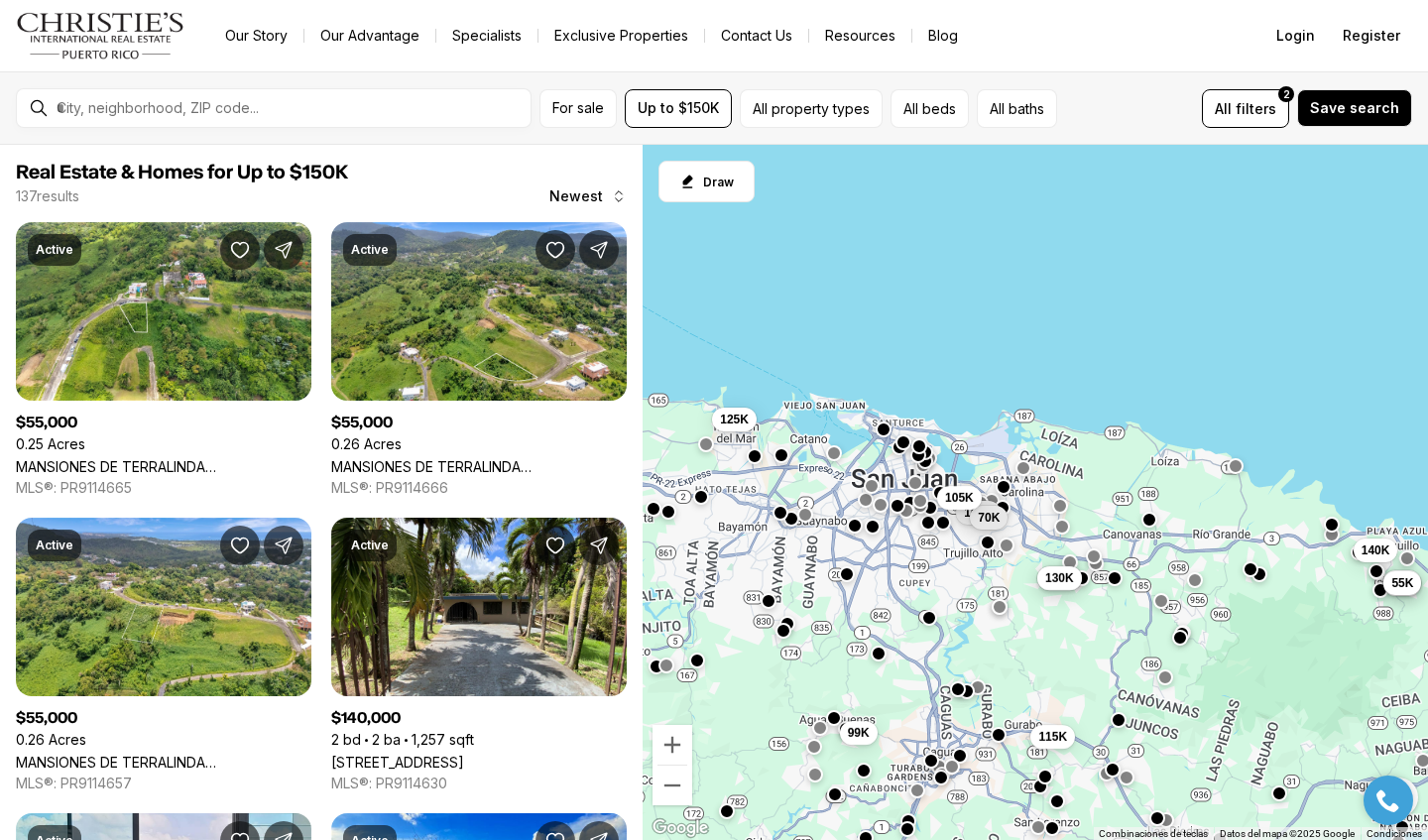 click at bounding box center [1060, 506] 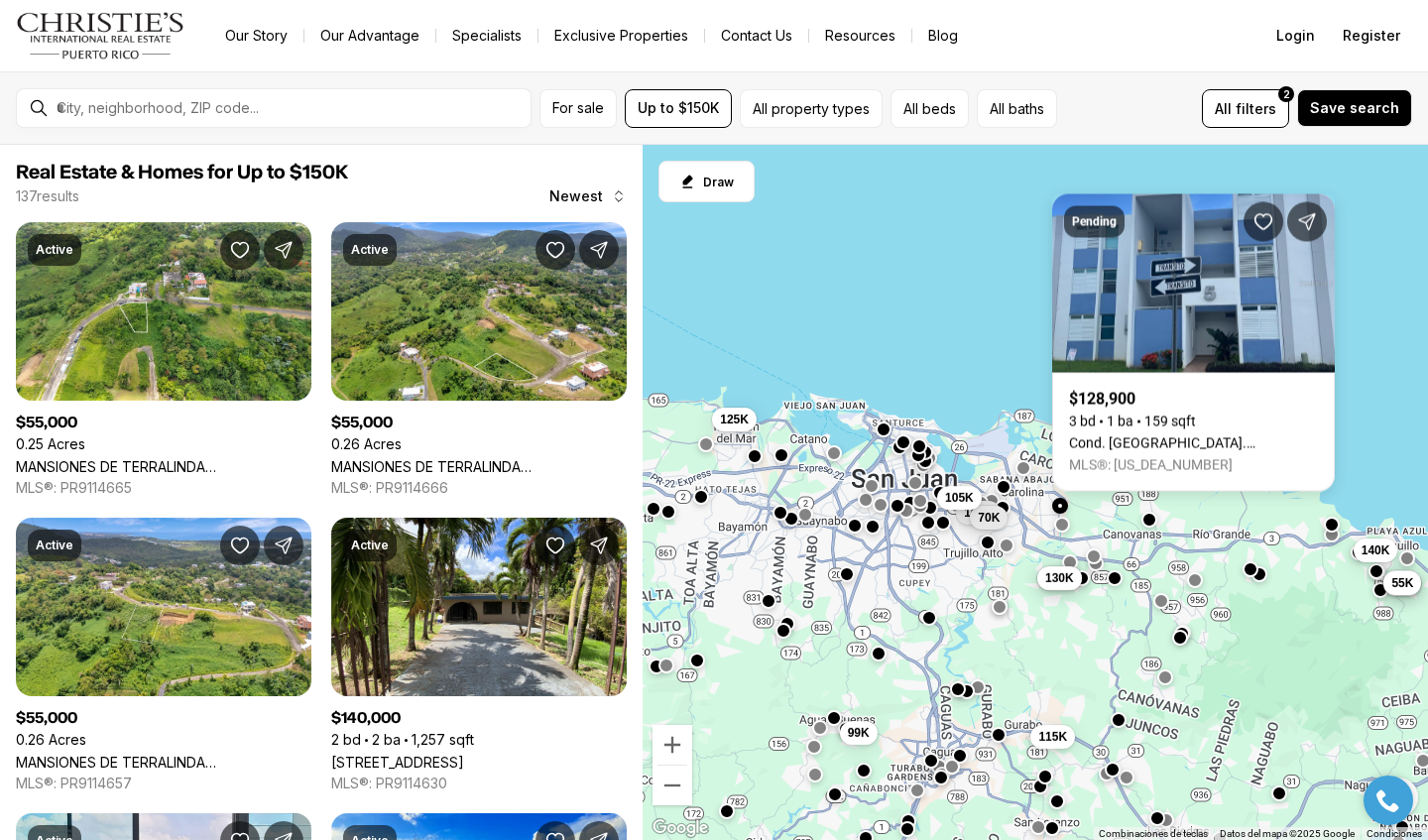click at bounding box center (1062, 525) 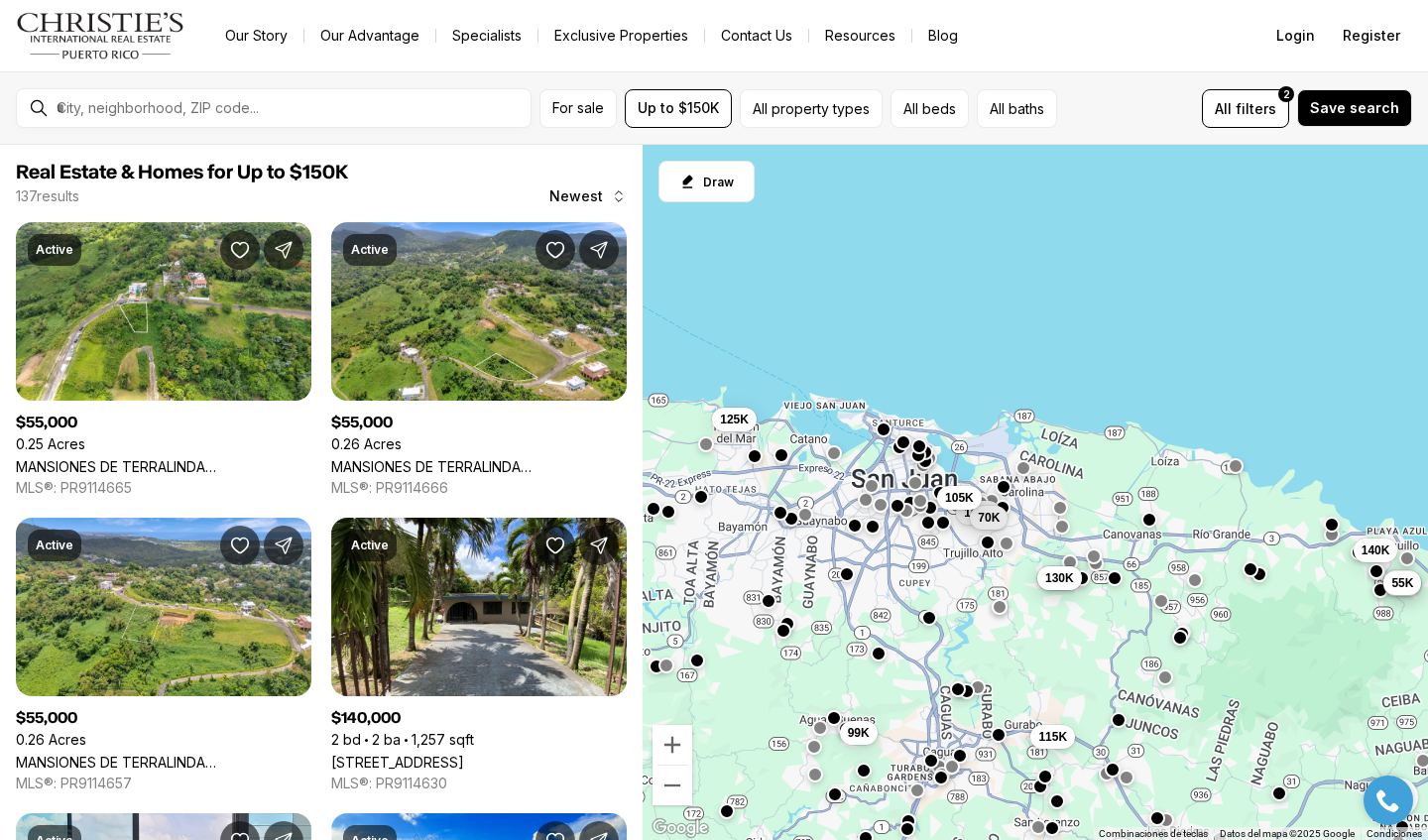 click on "Para navegar, presiona las teclas de flecha. 55K 115K 102K 70K 140K 130K 130K 55K 55K 99K 125K 105K" at bounding box center (1035, 493) 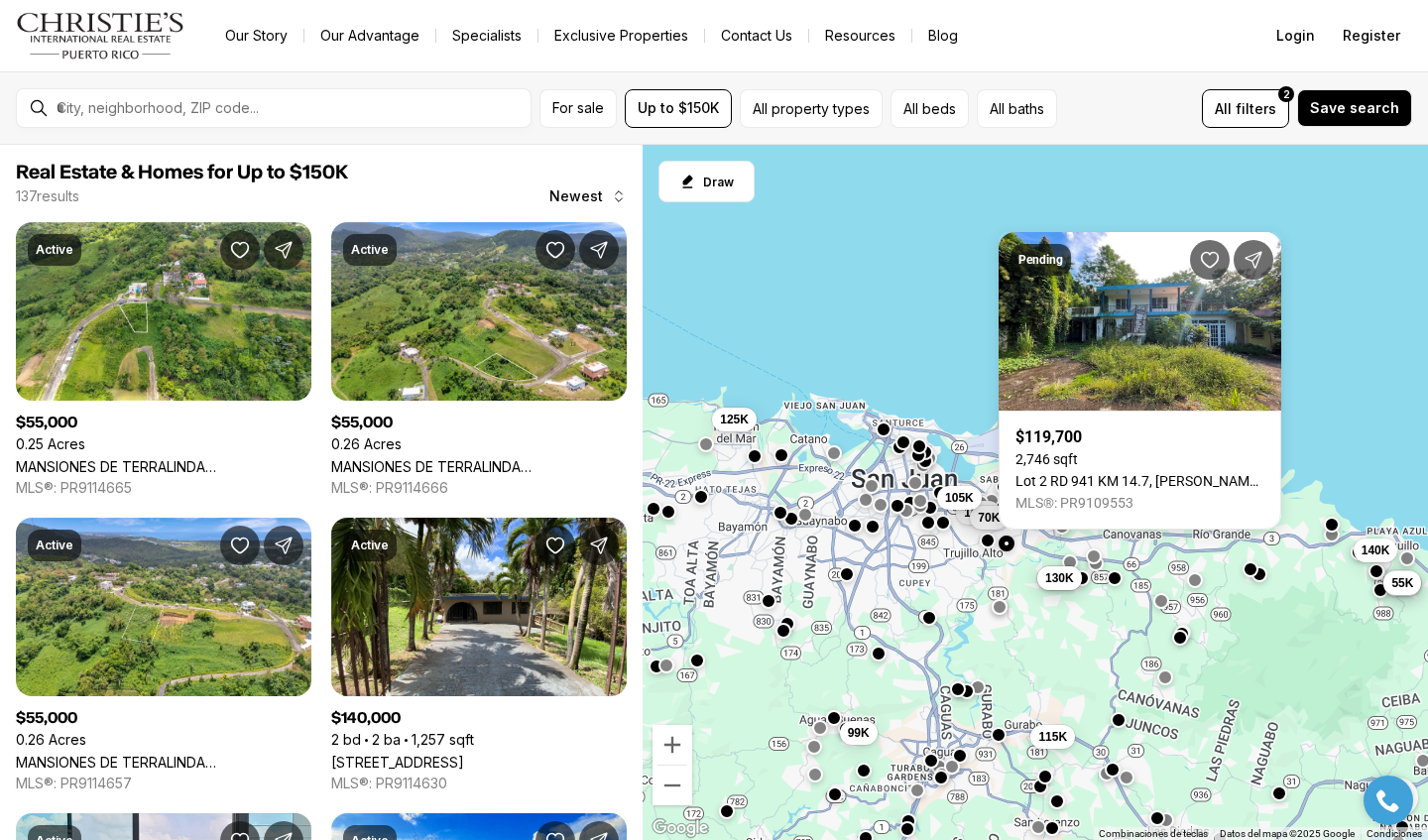 click at bounding box center (988, 540) 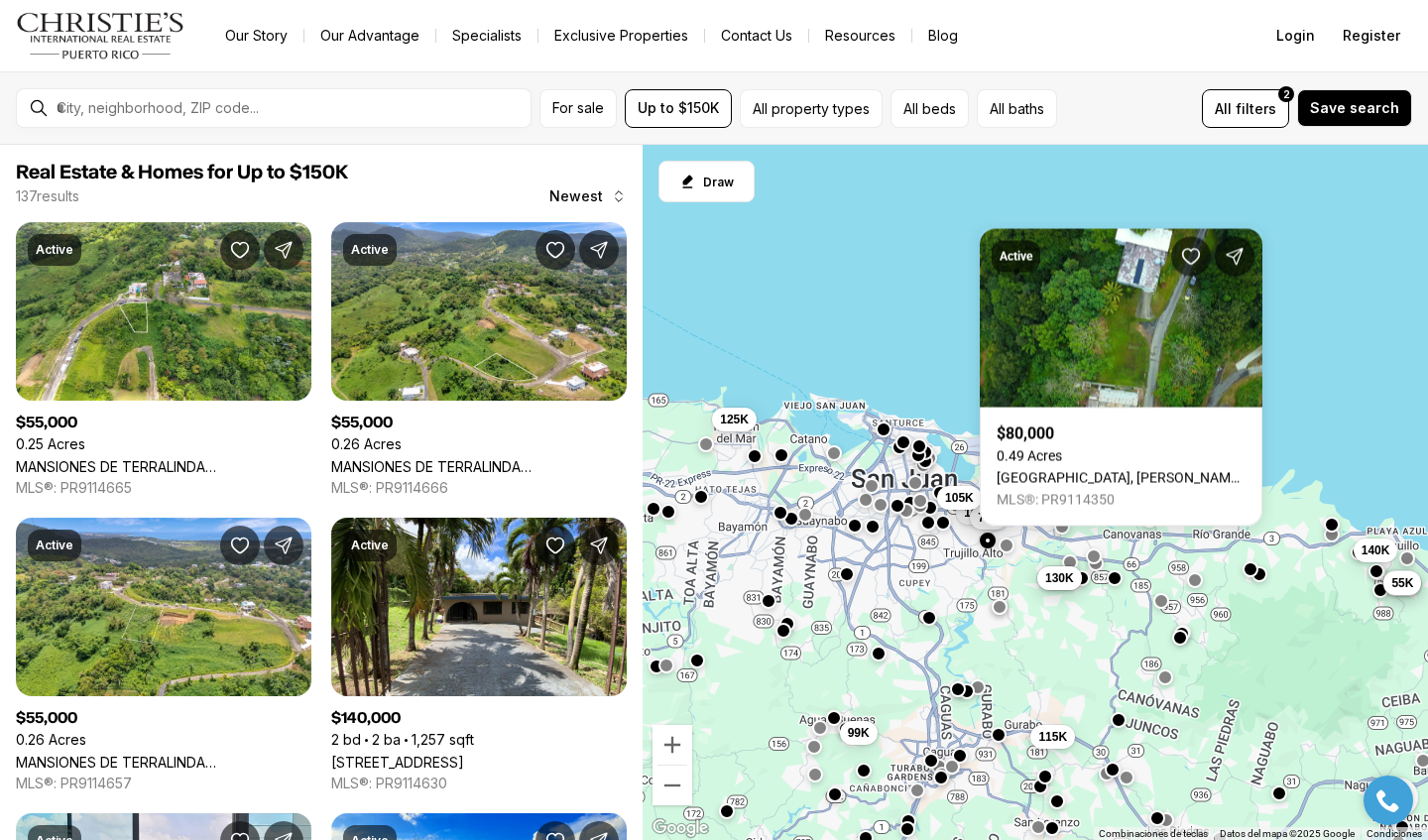 click on "Para navegar, presiona las teclas de flecha. 55K 115K 102K 70K 140K 130K 130K 55K 55K 99K 125K 105K" at bounding box center [1035, 493] 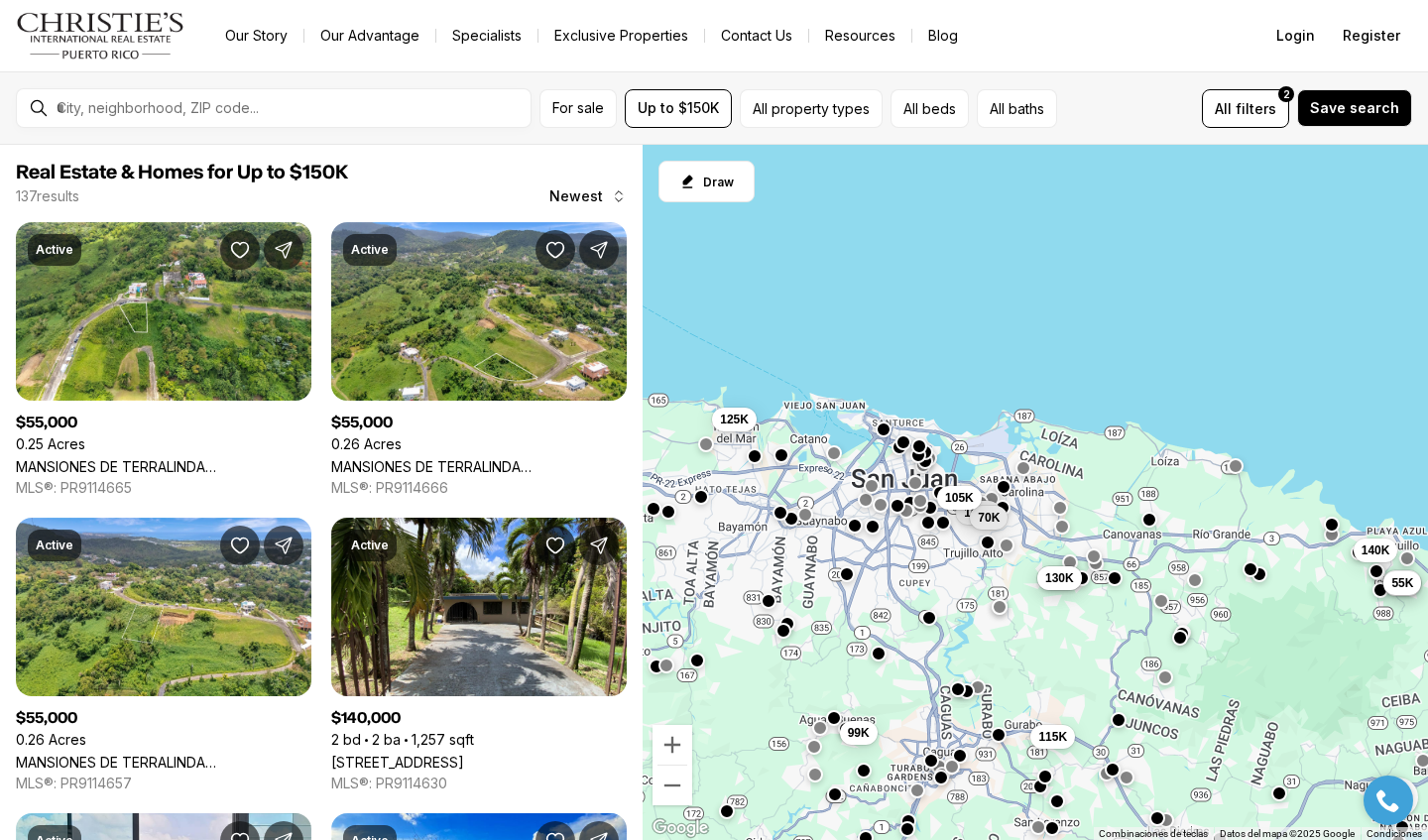 click at bounding box center [992, 499] 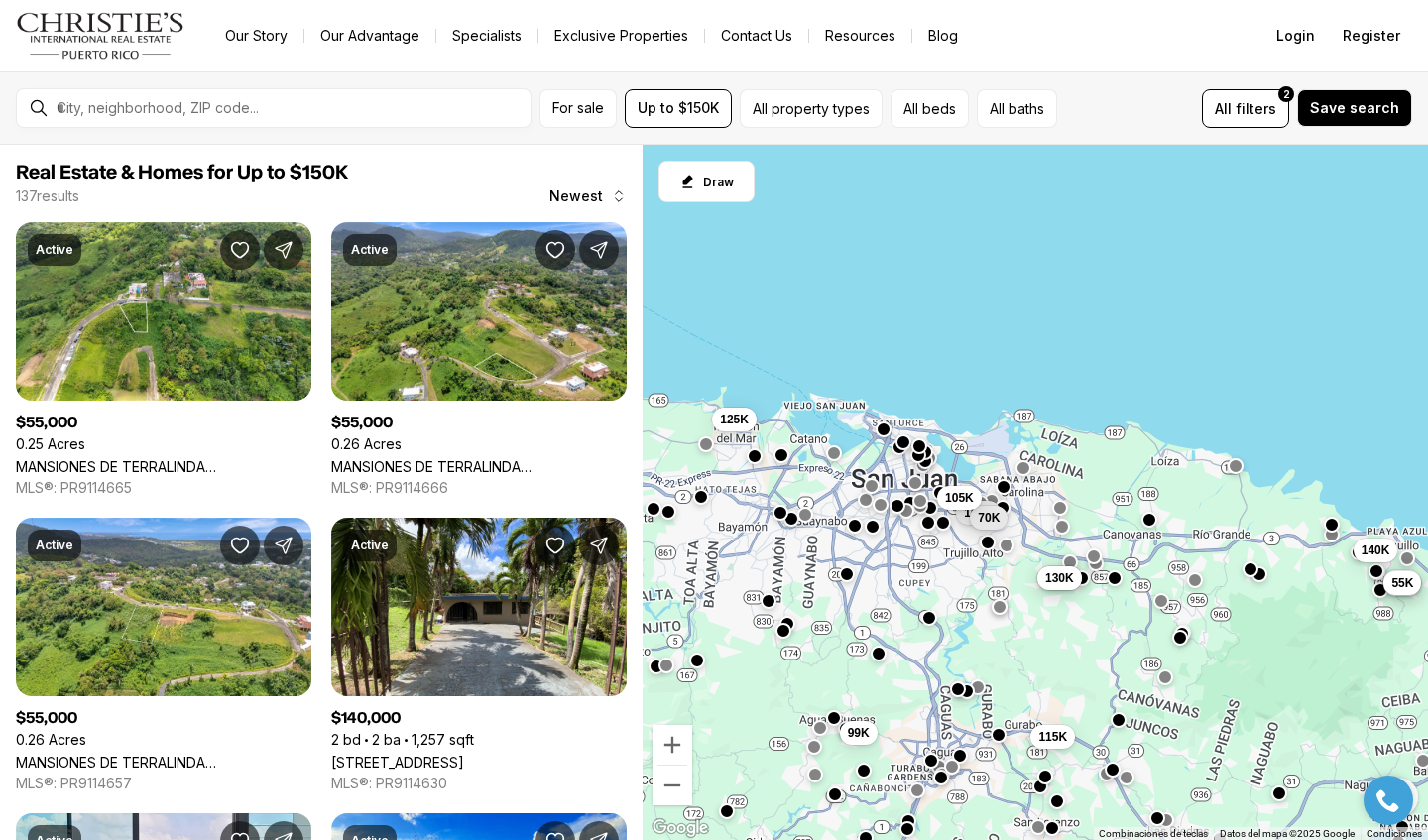click on "70K" at bounding box center [989, 518] 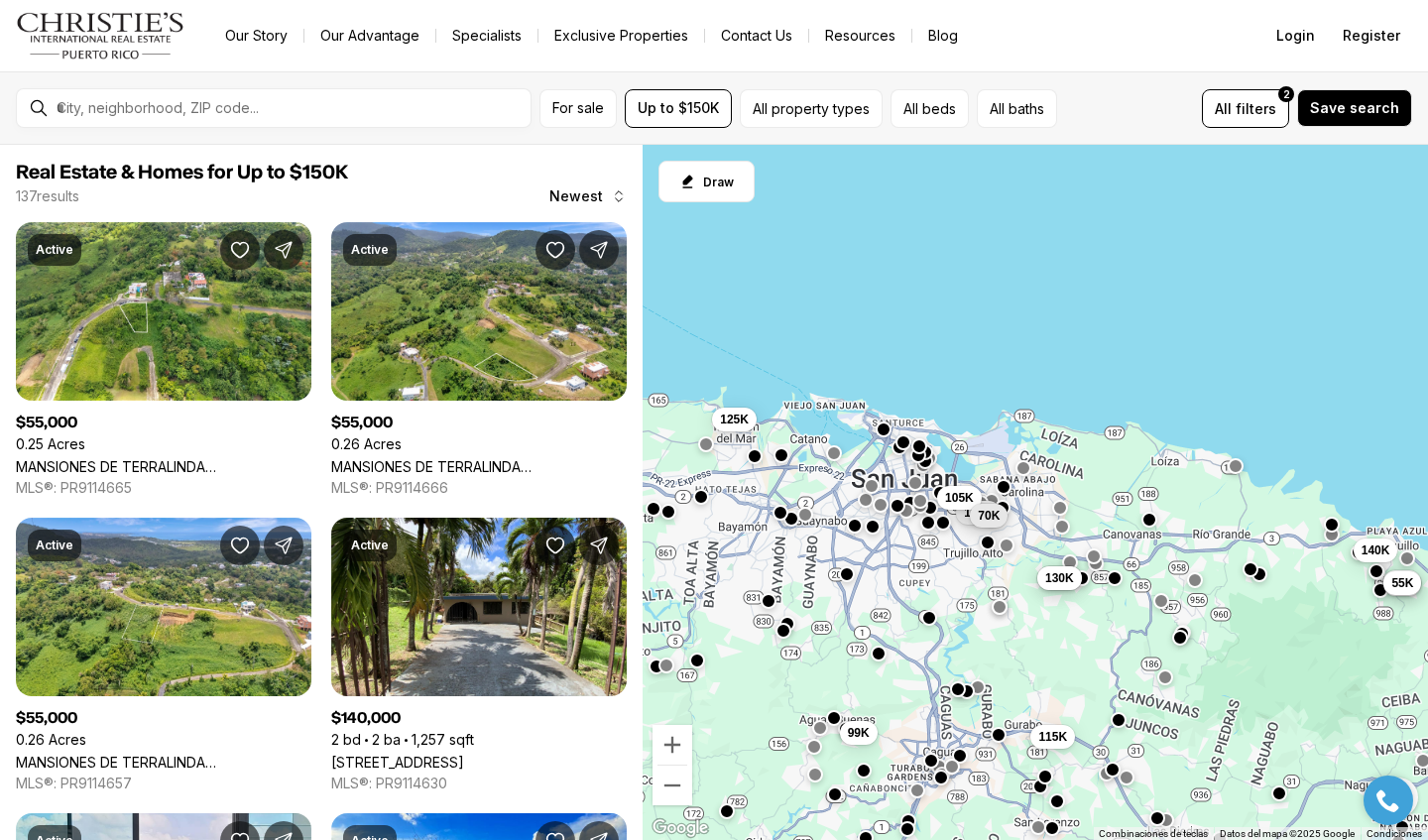 click on "70K" at bounding box center [989, 516] 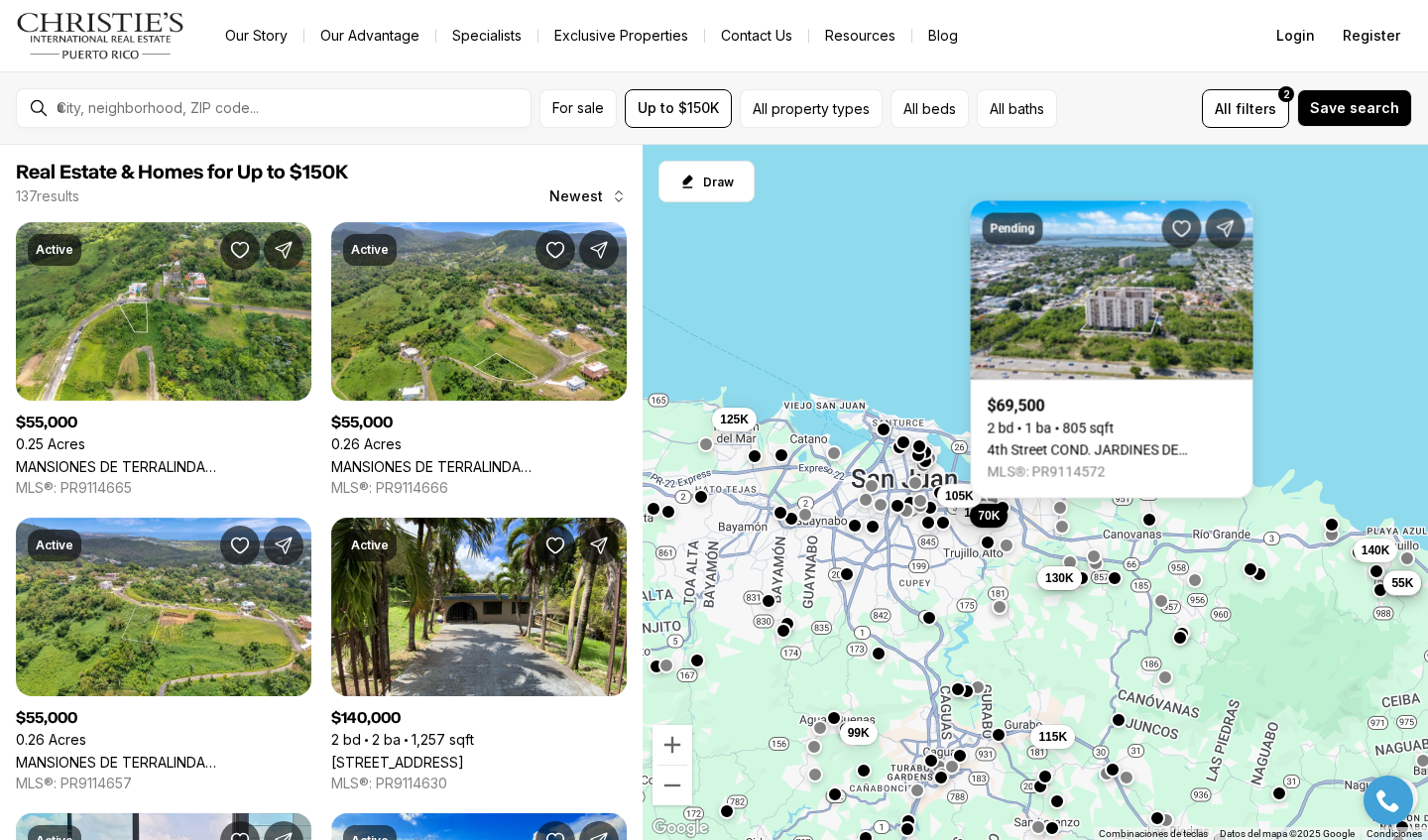 click on "105K" at bounding box center (959, 496) 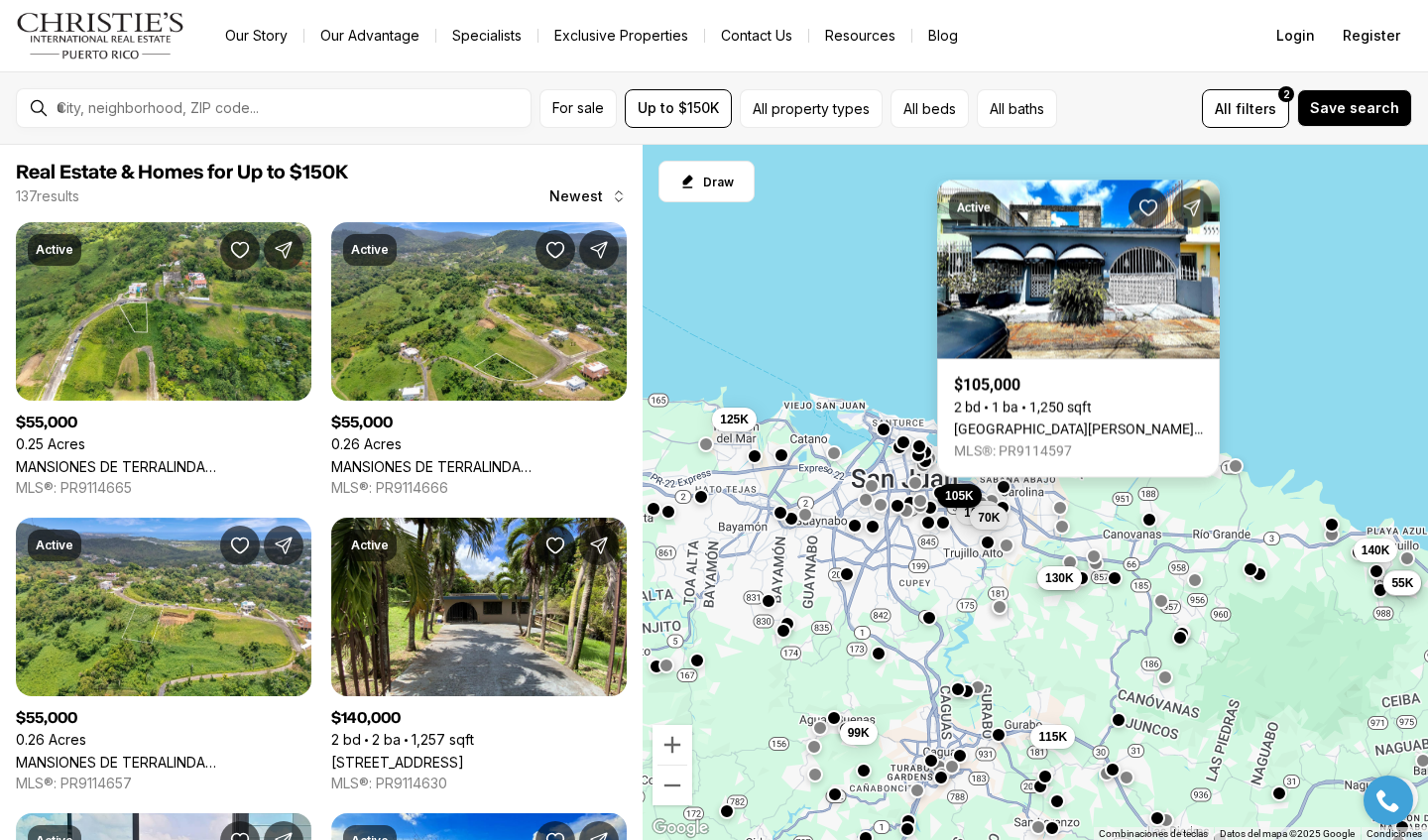 click on "SAN JUAN PR, 00923" at bounding box center [1078, 429] 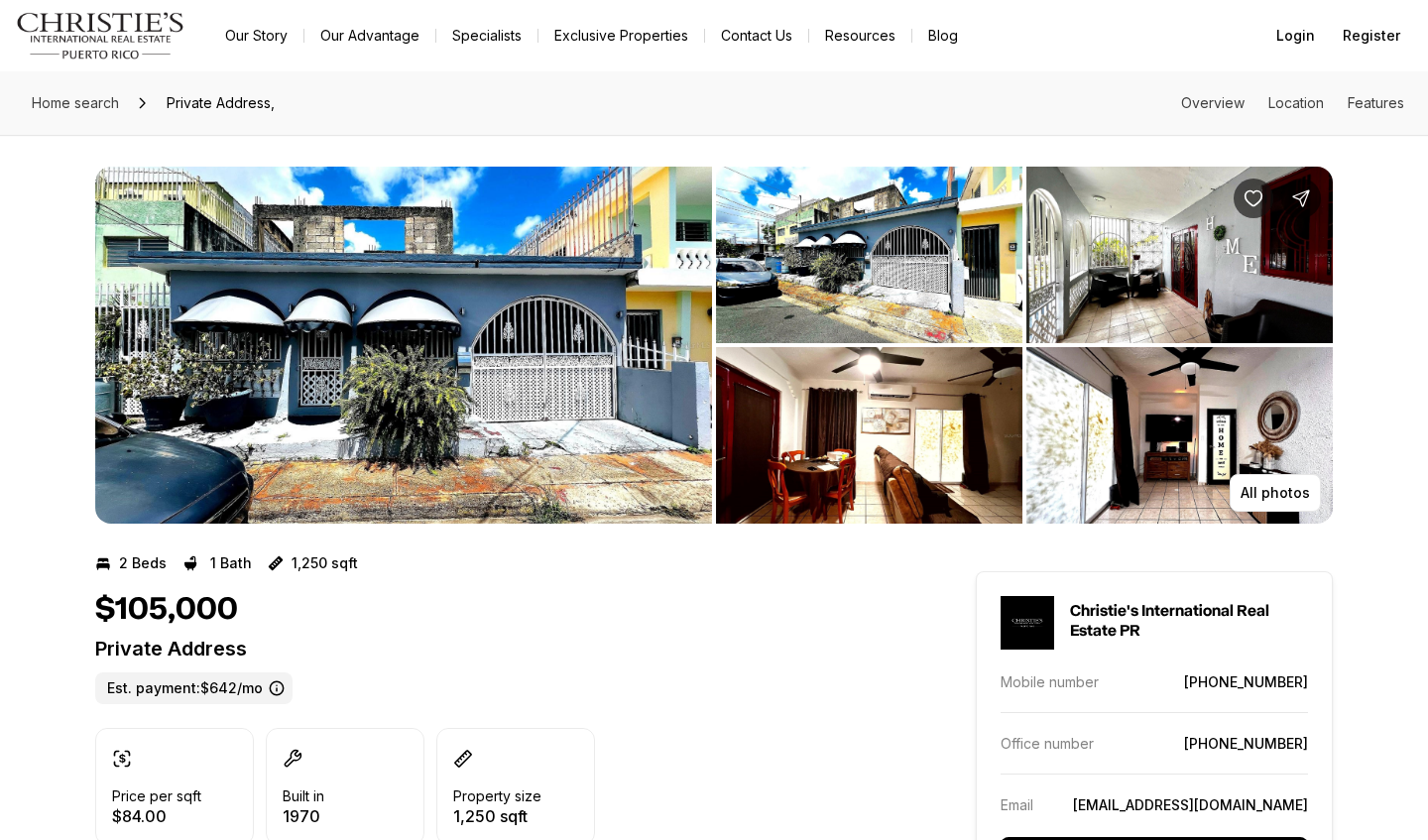 scroll, scrollTop: 0, scrollLeft: 0, axis: both 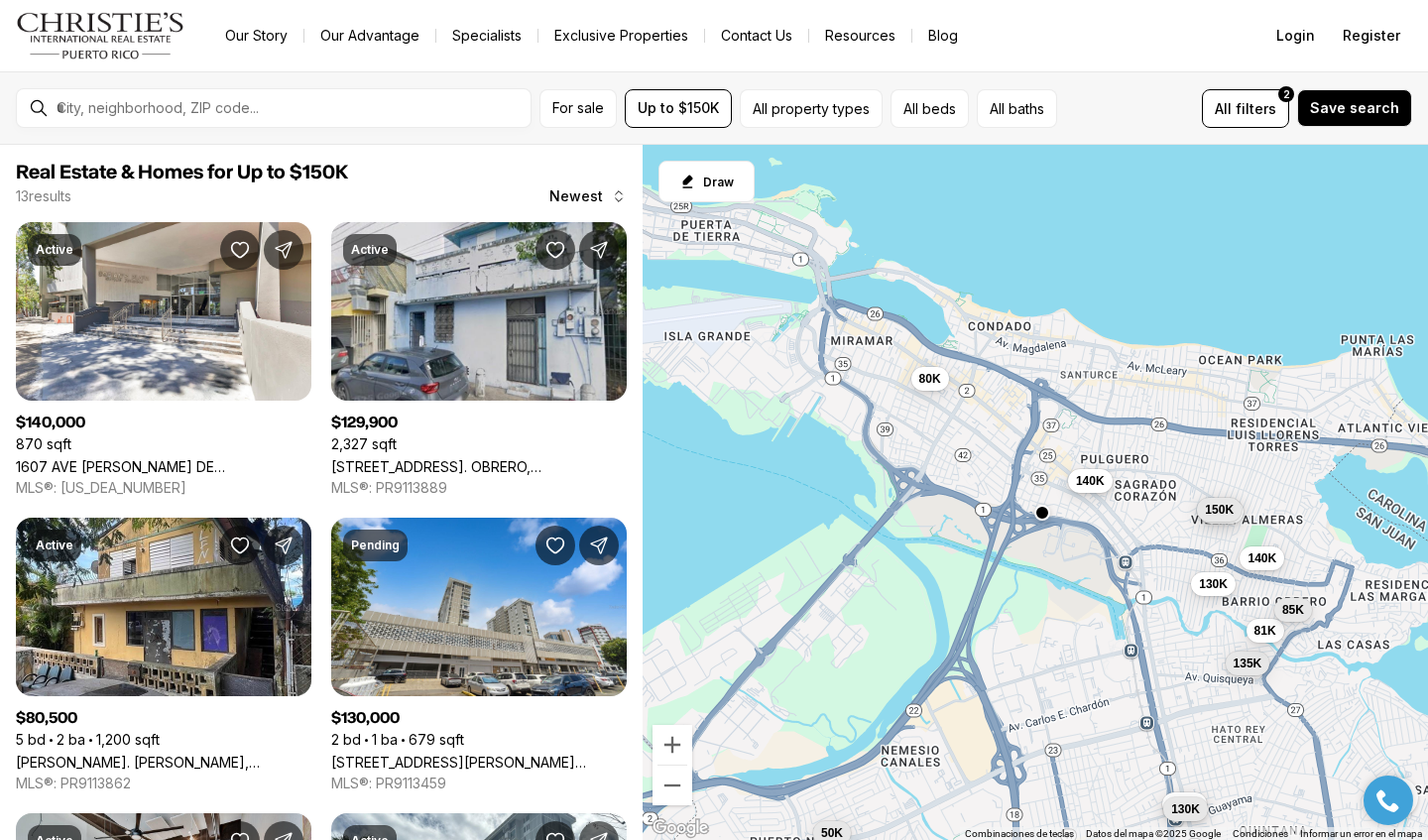 click on "140K" at bounding box center (1090, 481) 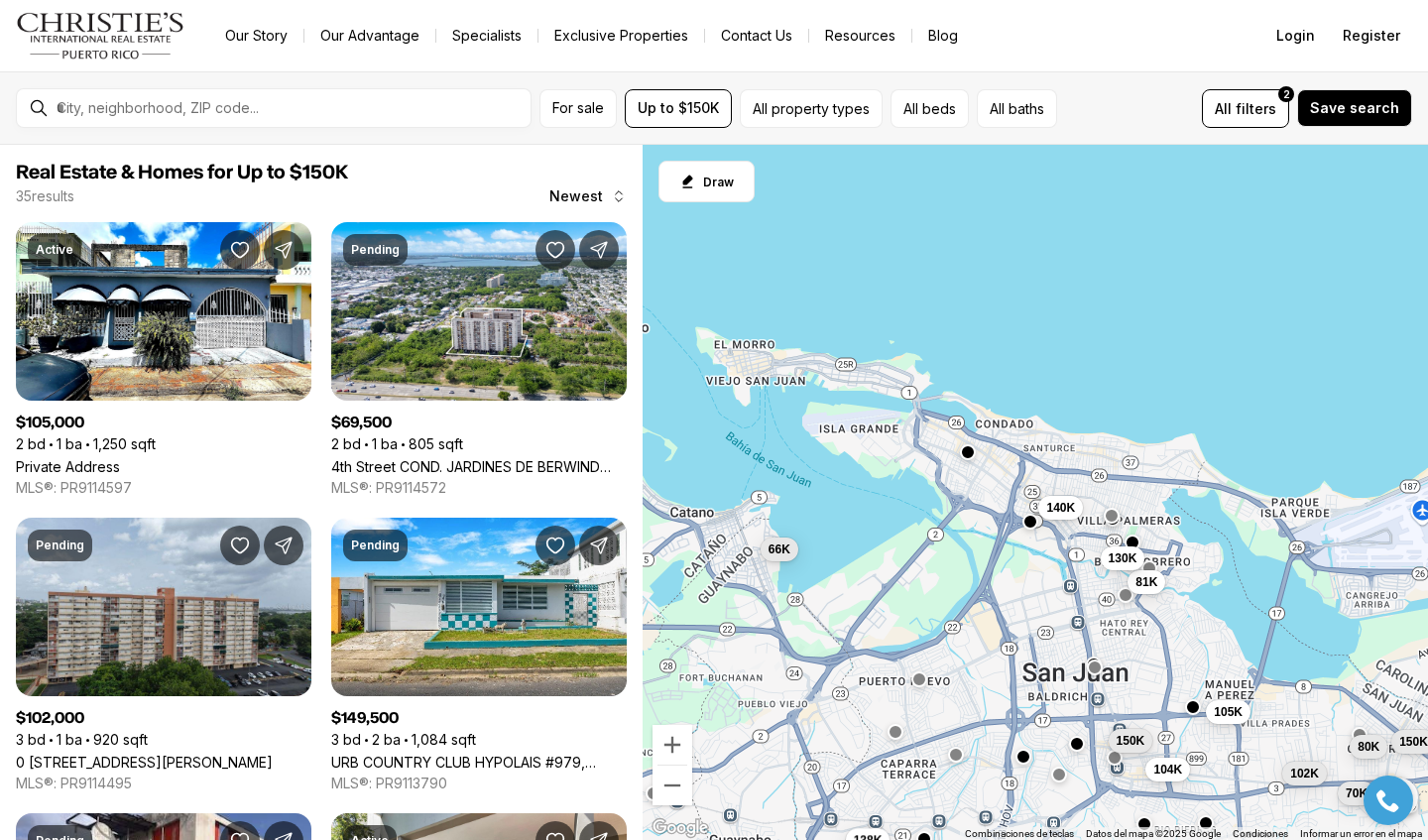 click at bounding box center [1112, 516] 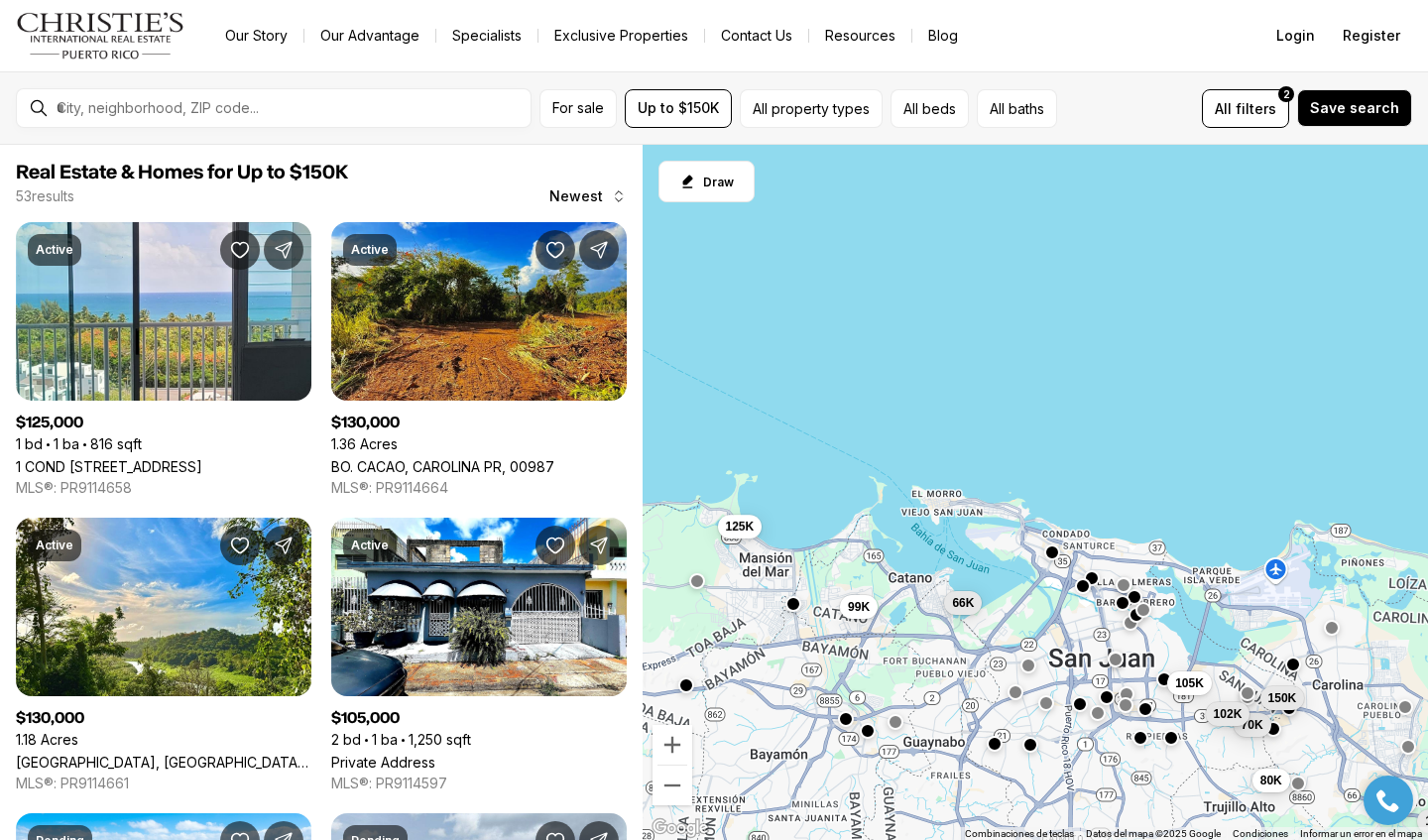 click at bounding box center [1293, 664] 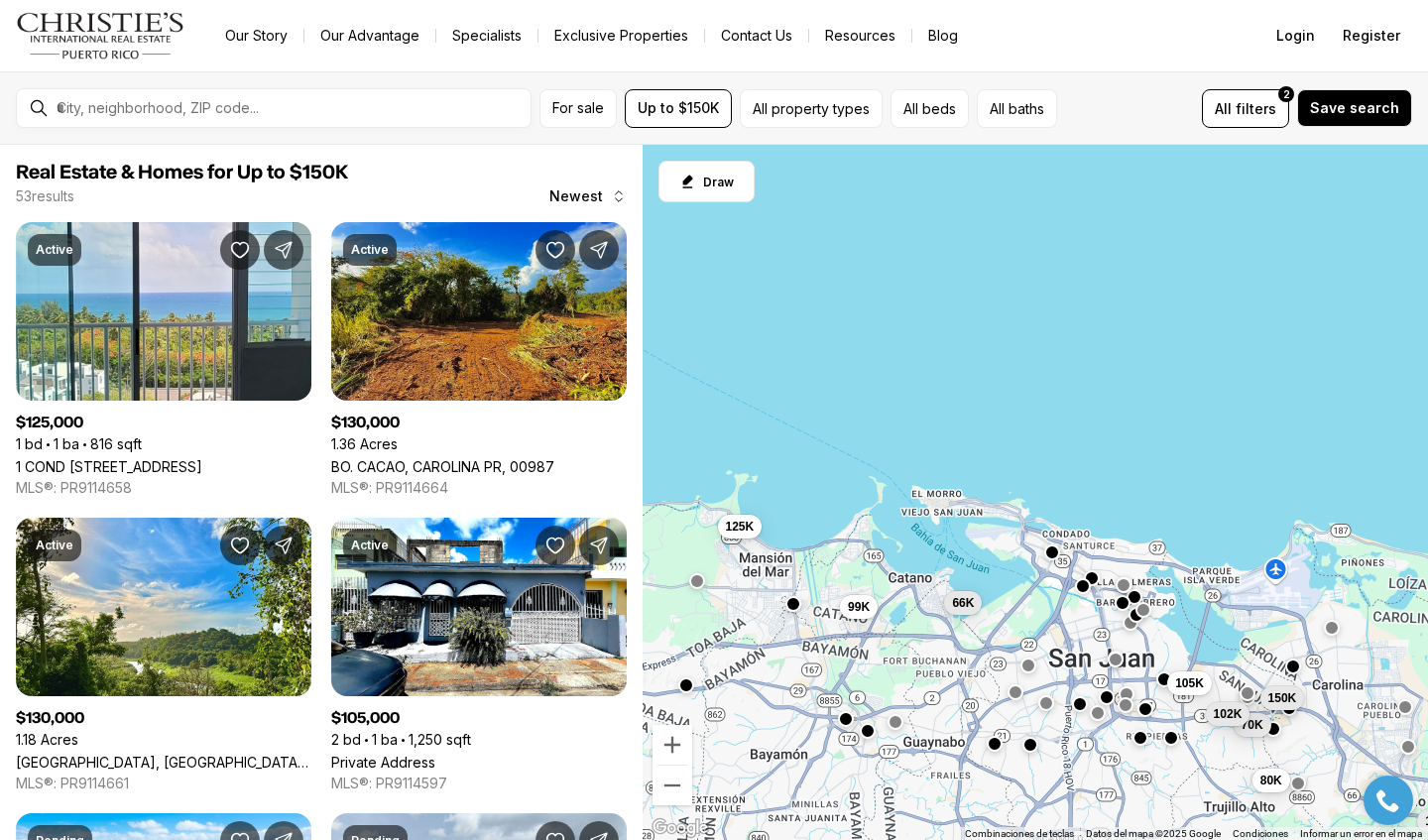 click on "Para navegar, presiona las teclas de flecha. 105K 70K 102K 150K 66K 125K 130K 130K 80K 145K 115K 99K" at bounding box center [1035, 493] 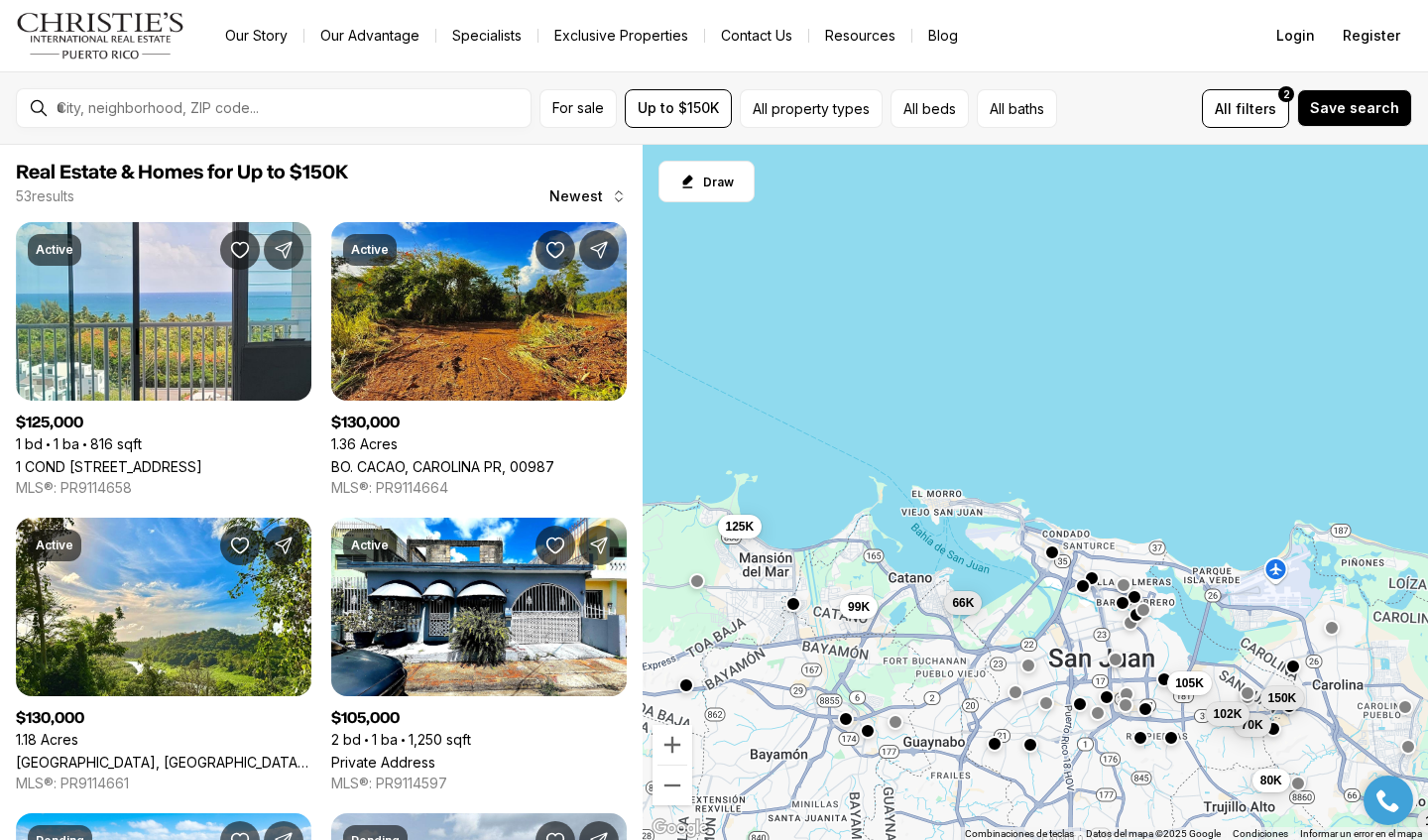 click at bounding box center [1289, 706] 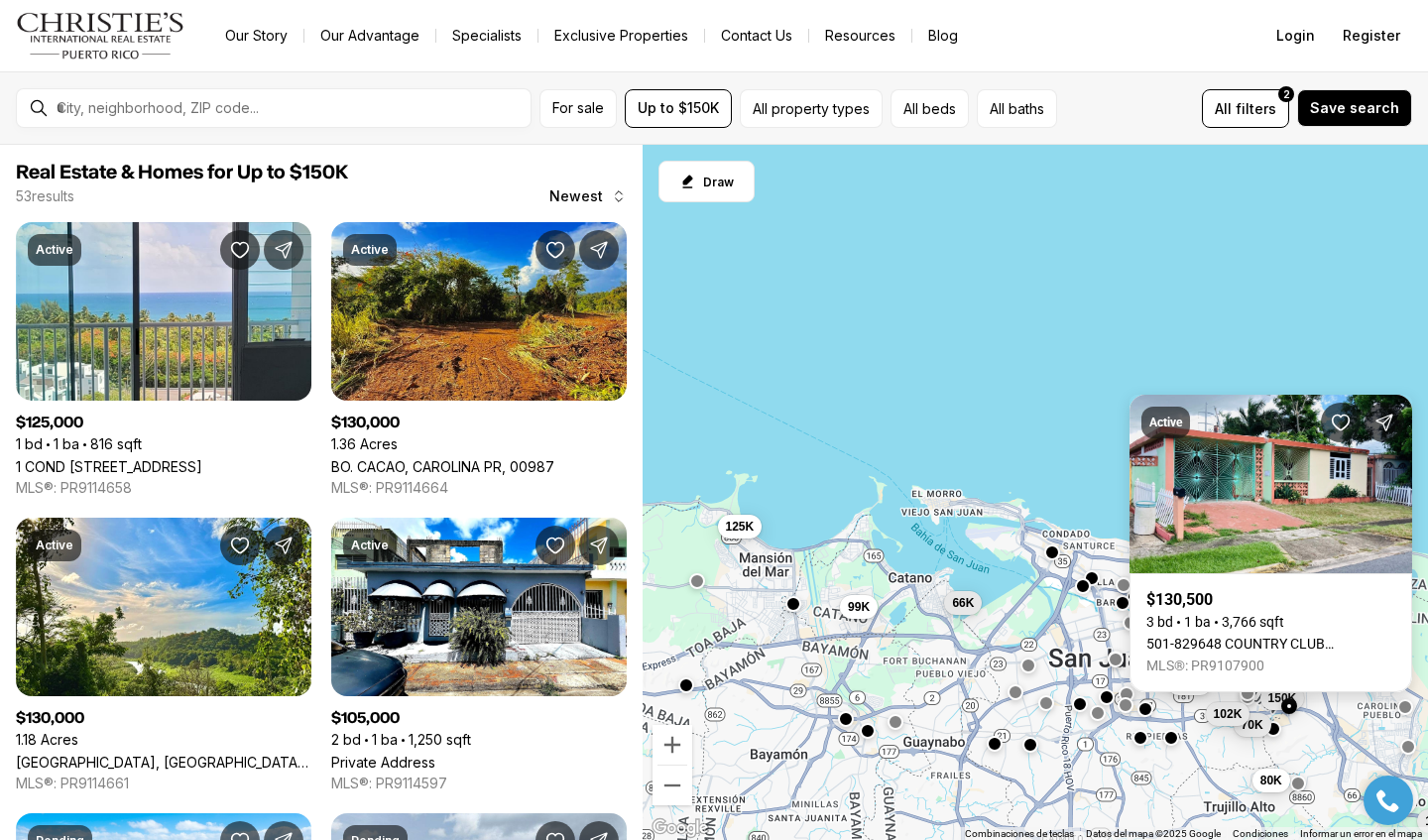 click on "501-829648 COUNTRY CLUB [STREET_ADDRESS][PERSON_NAME][PERSON_NAME]" at bounding box center [1270, 644] 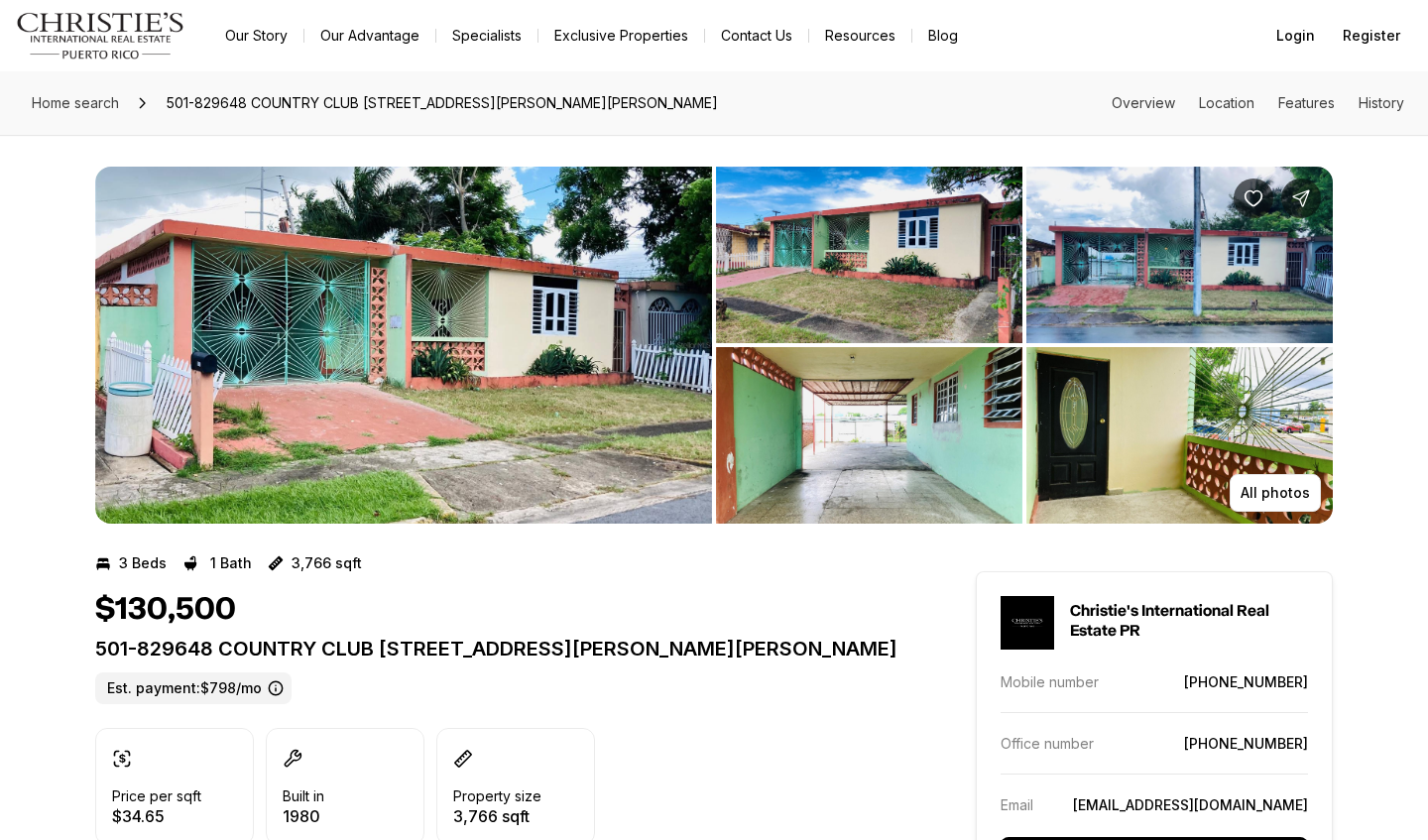 scroll, scrollTop: 0, scrollLeft: 0, axis: both 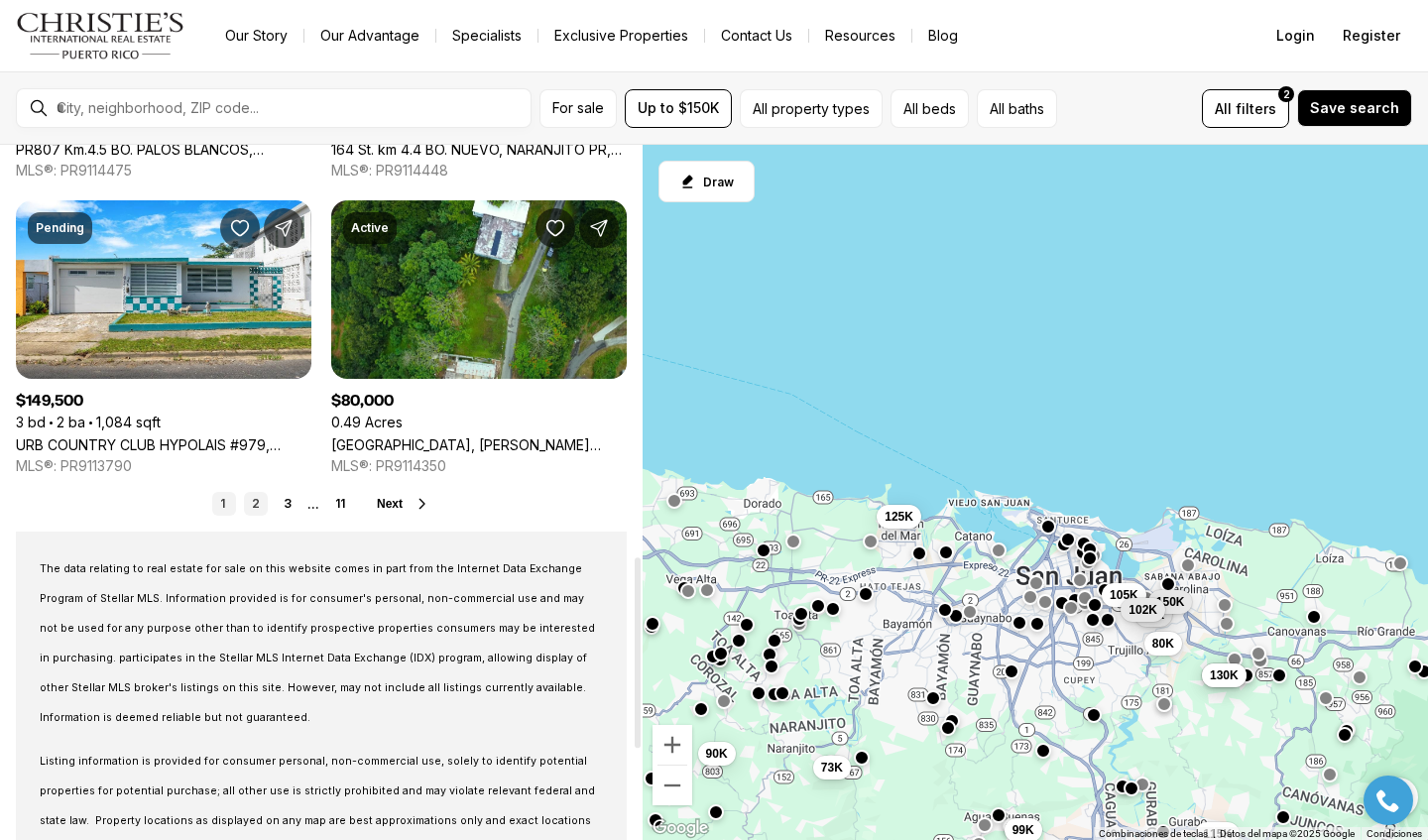 click on "2" at bounding box center (256, 504) 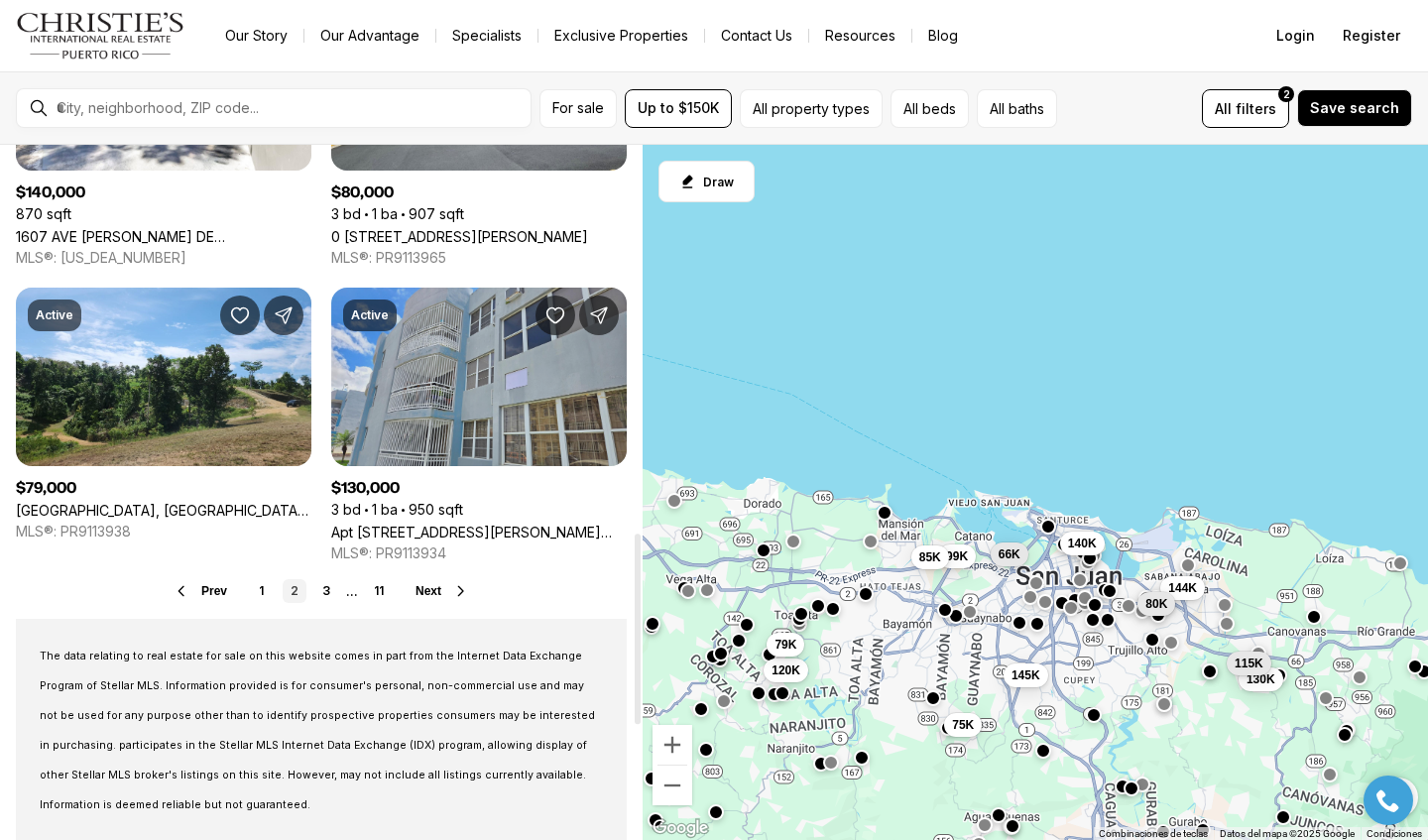 scroll, scrollTop: 1430, scrollLeft: 0, axis: vertical 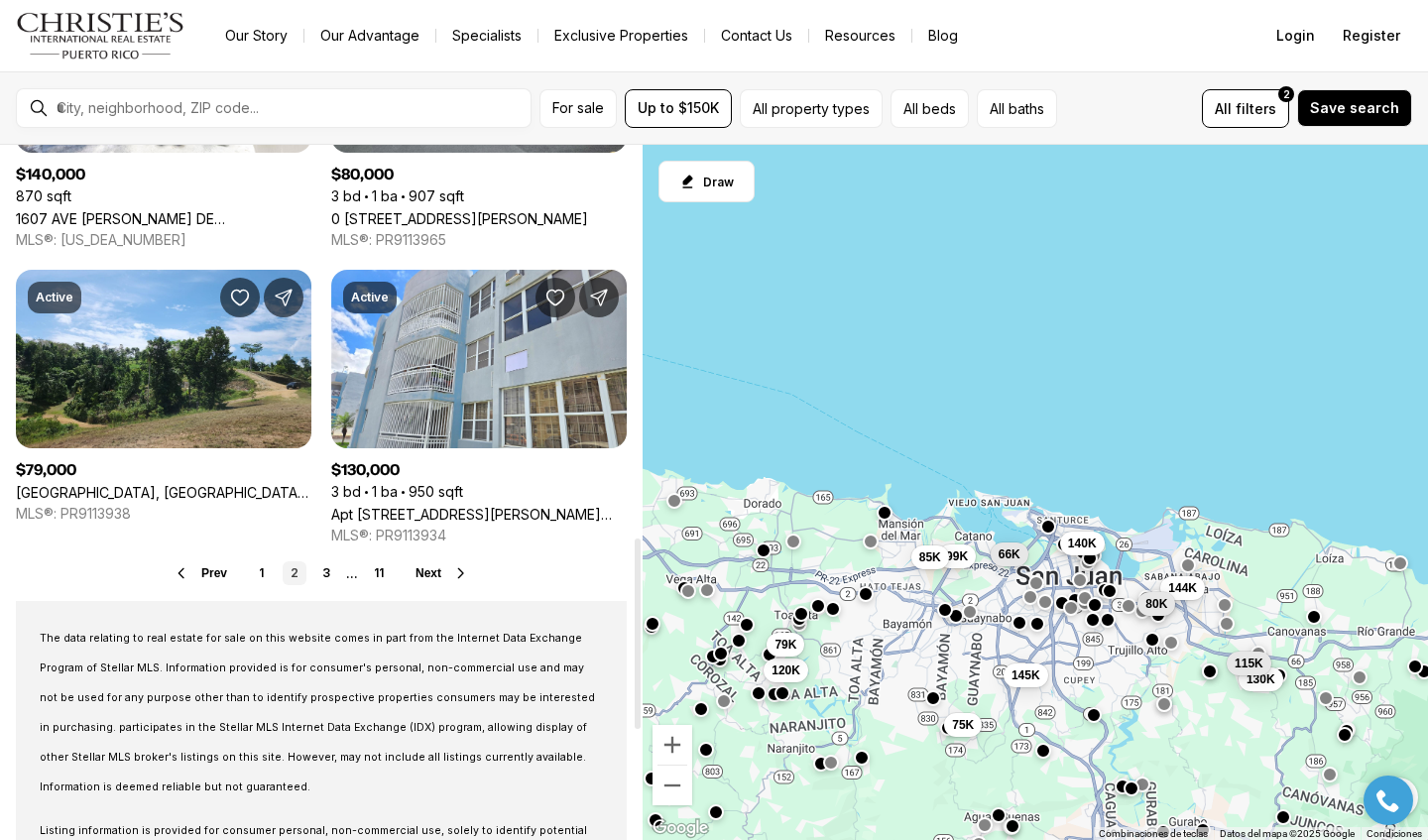 click on "2" at bounding box center (295, 573) 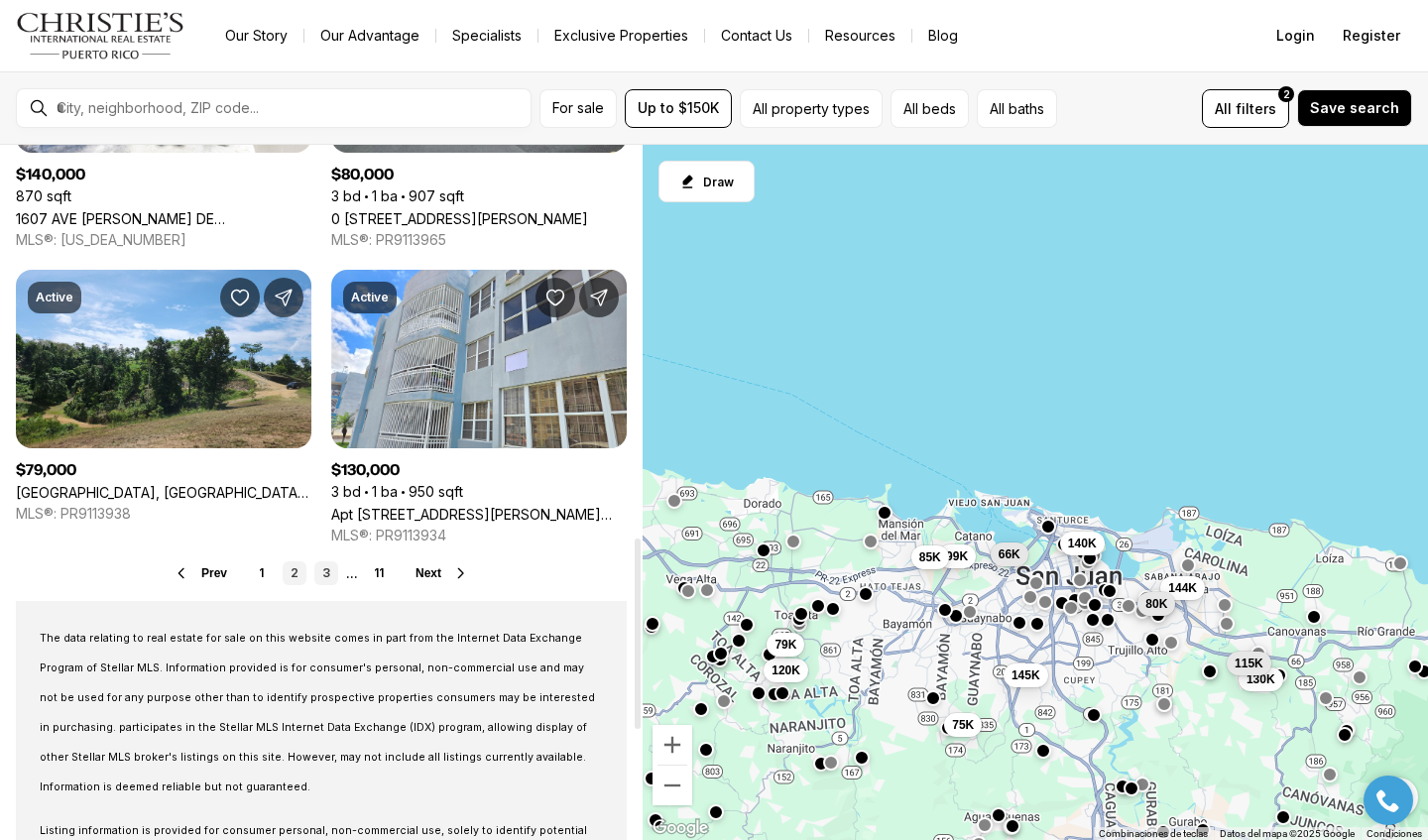 click on "3" at bounding box center [326, 573] 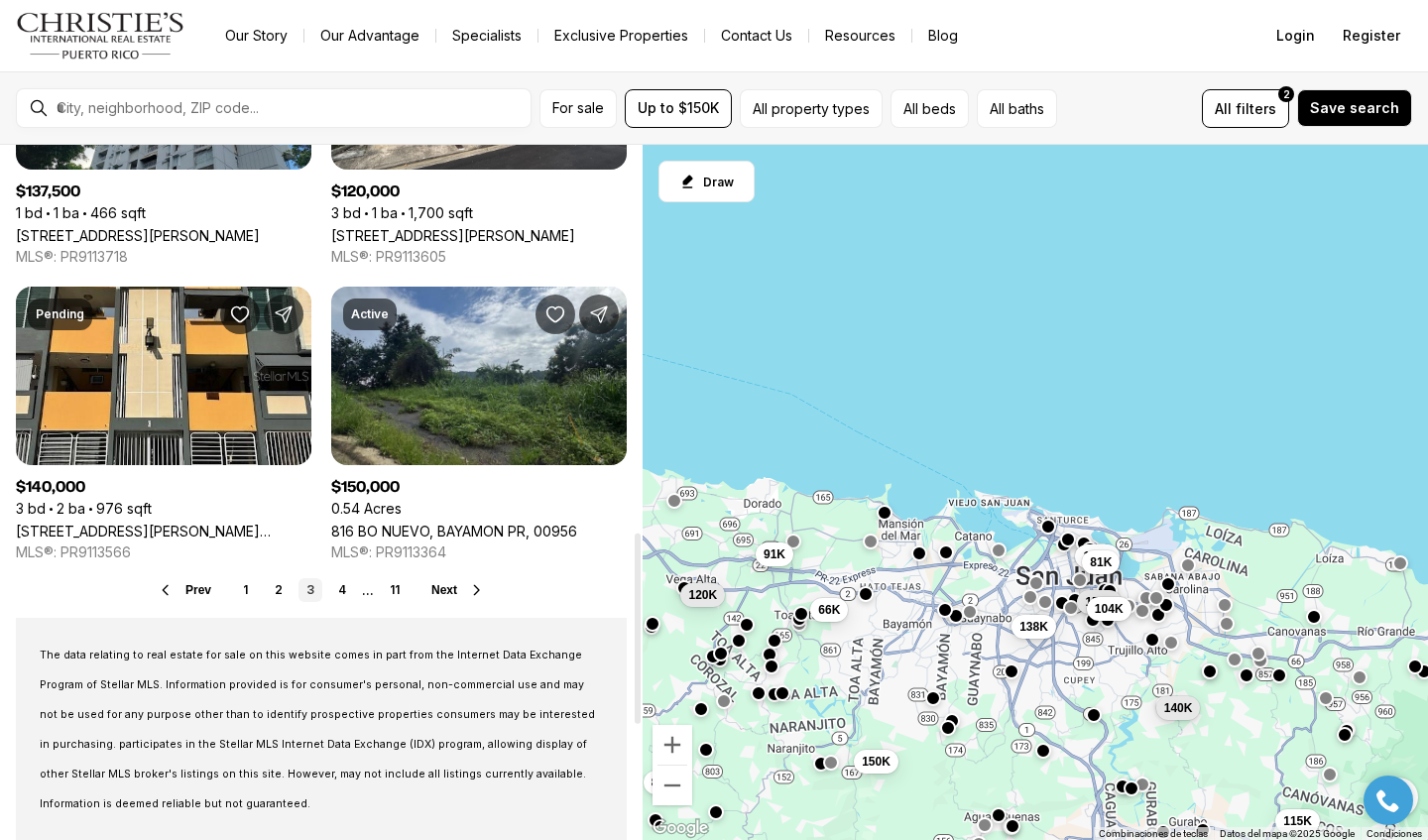 scroll, scrollTop: 1411, scrollLeft: 0, axis: vertical 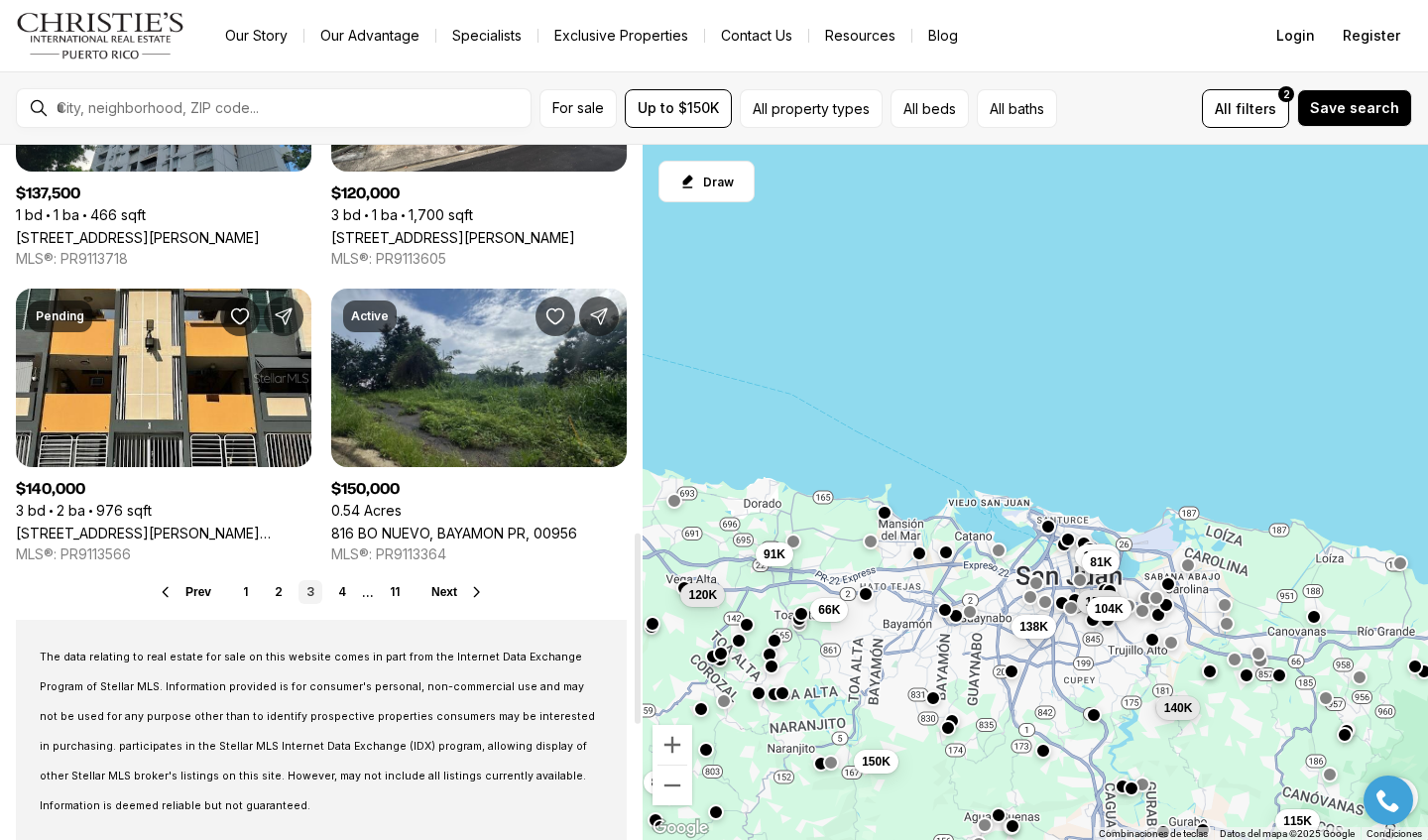 click on "Next" at bounding box center [444, 592] 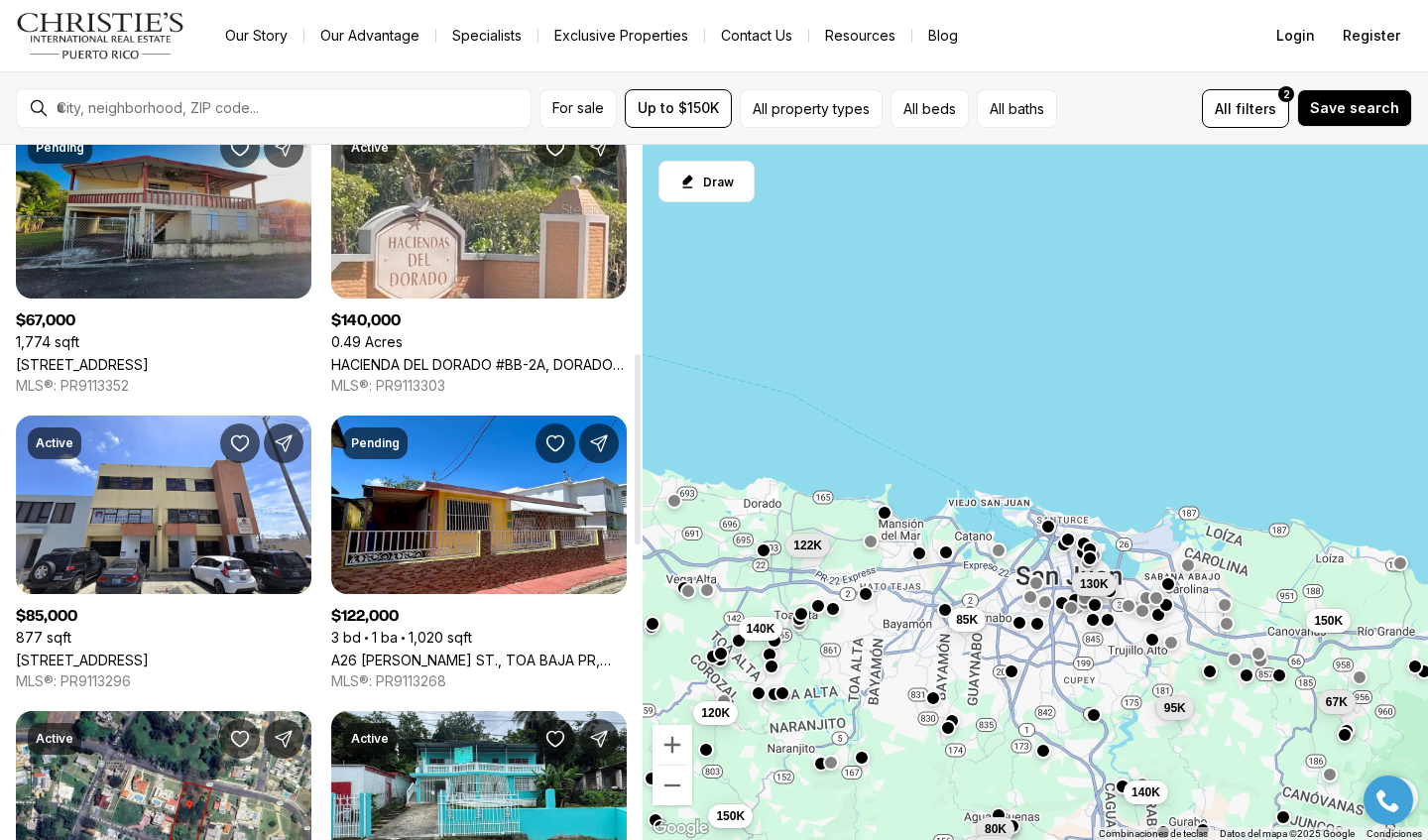 scroll, scrollTop: 814, scrollLeft: 0, axis: vertical 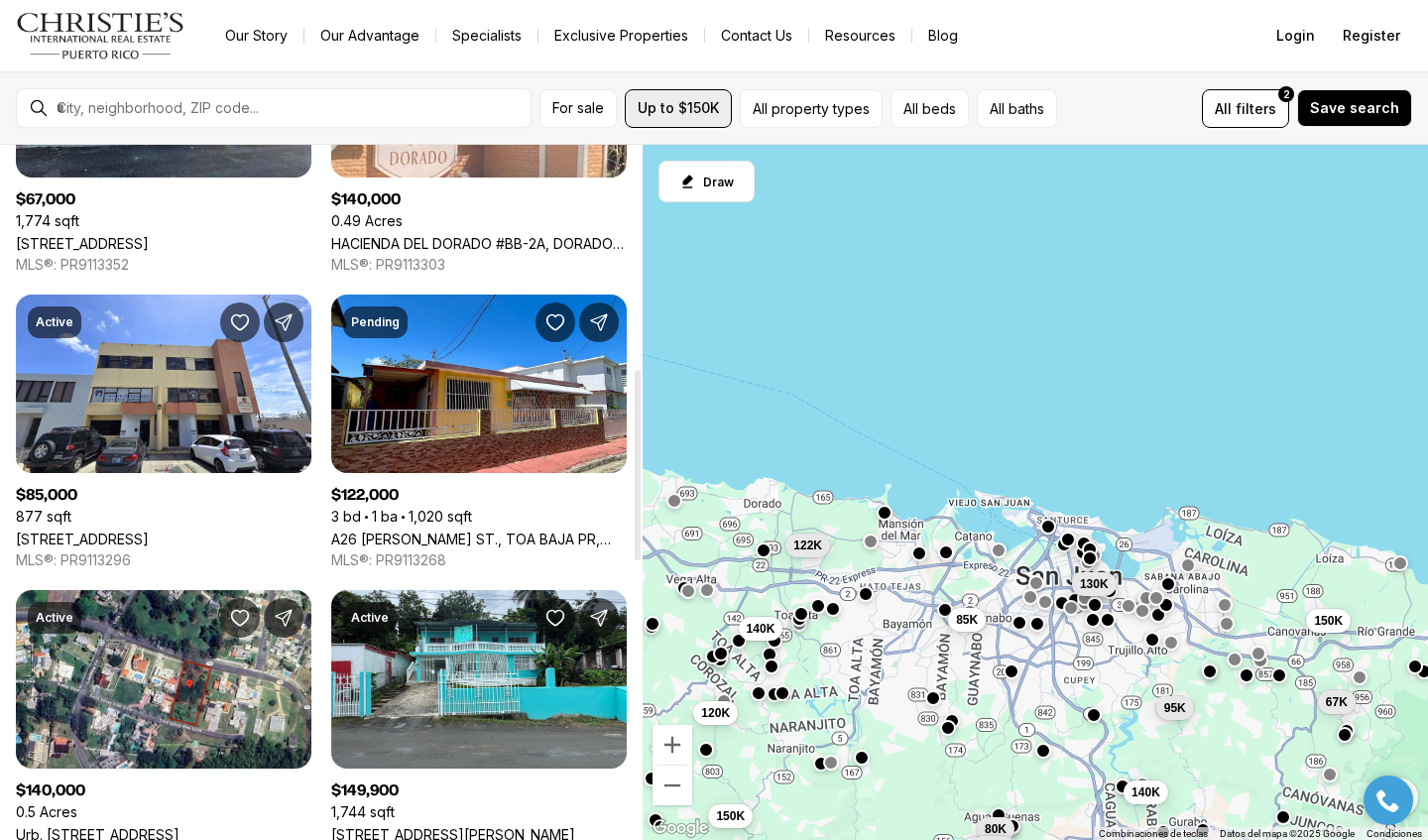 click on "Up to $150K" at bounding box center (678, 108) 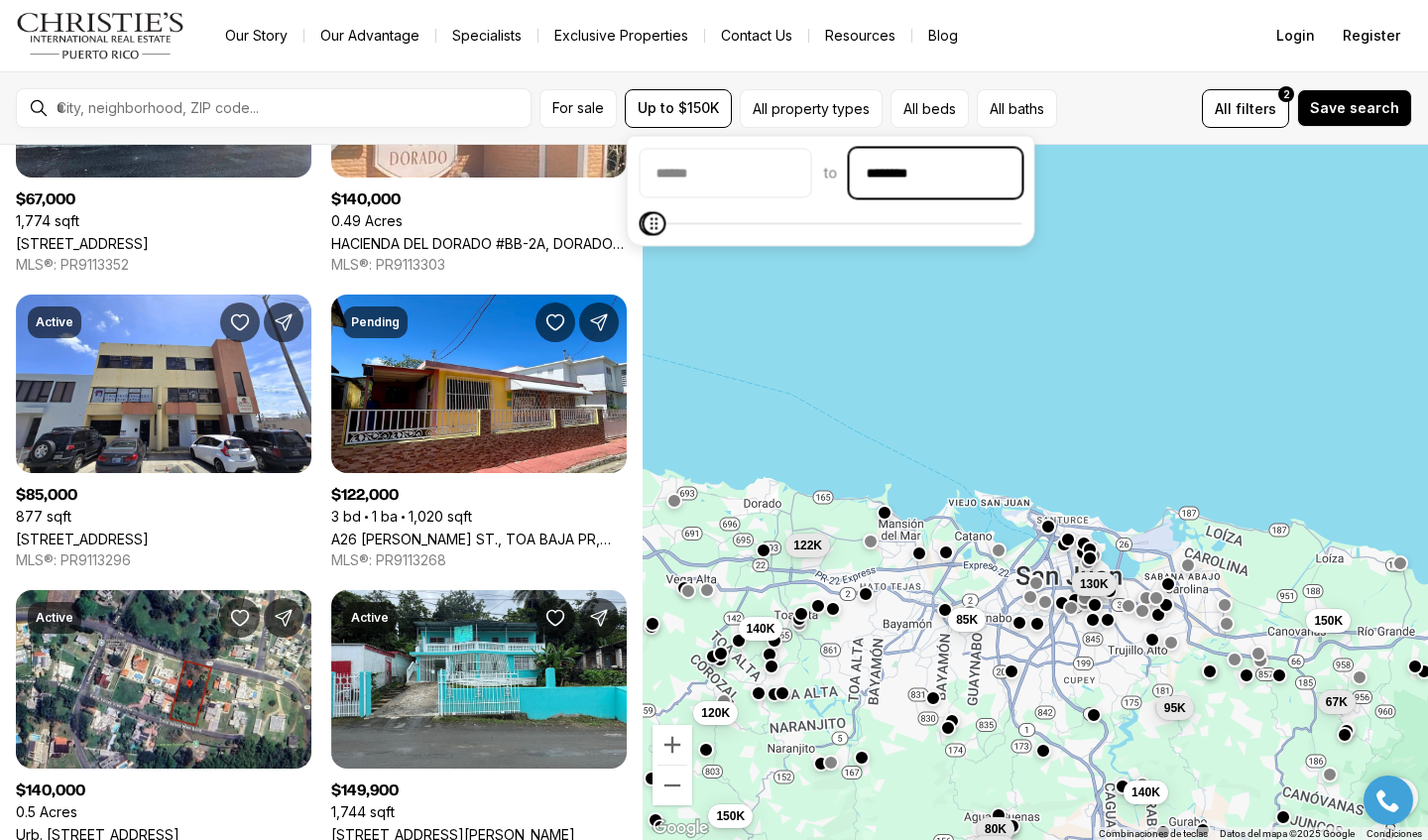 click on "********" at bounding box center [936, 174] 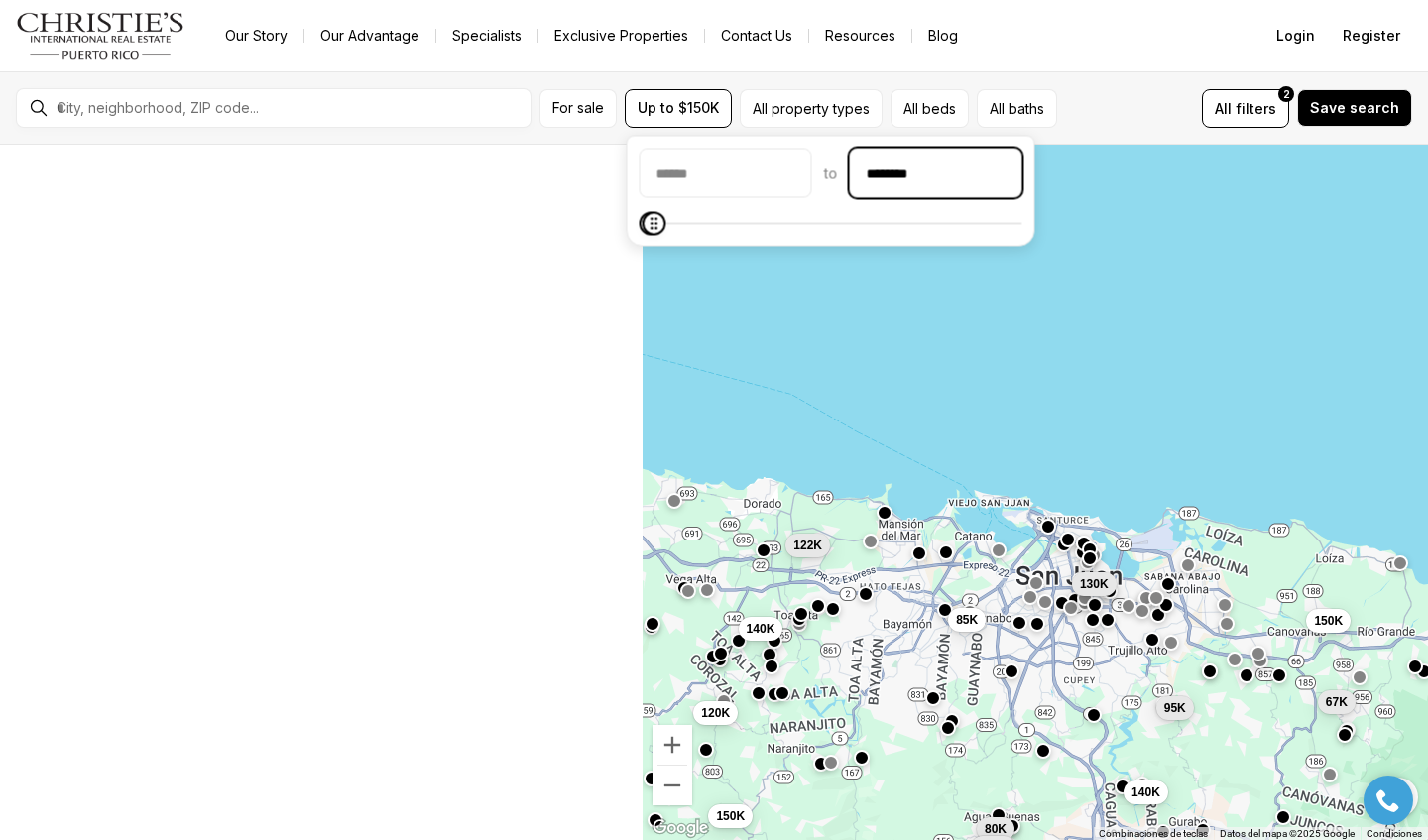 scroll, scrollTop: 0, scrollLeft: 0, axis: both 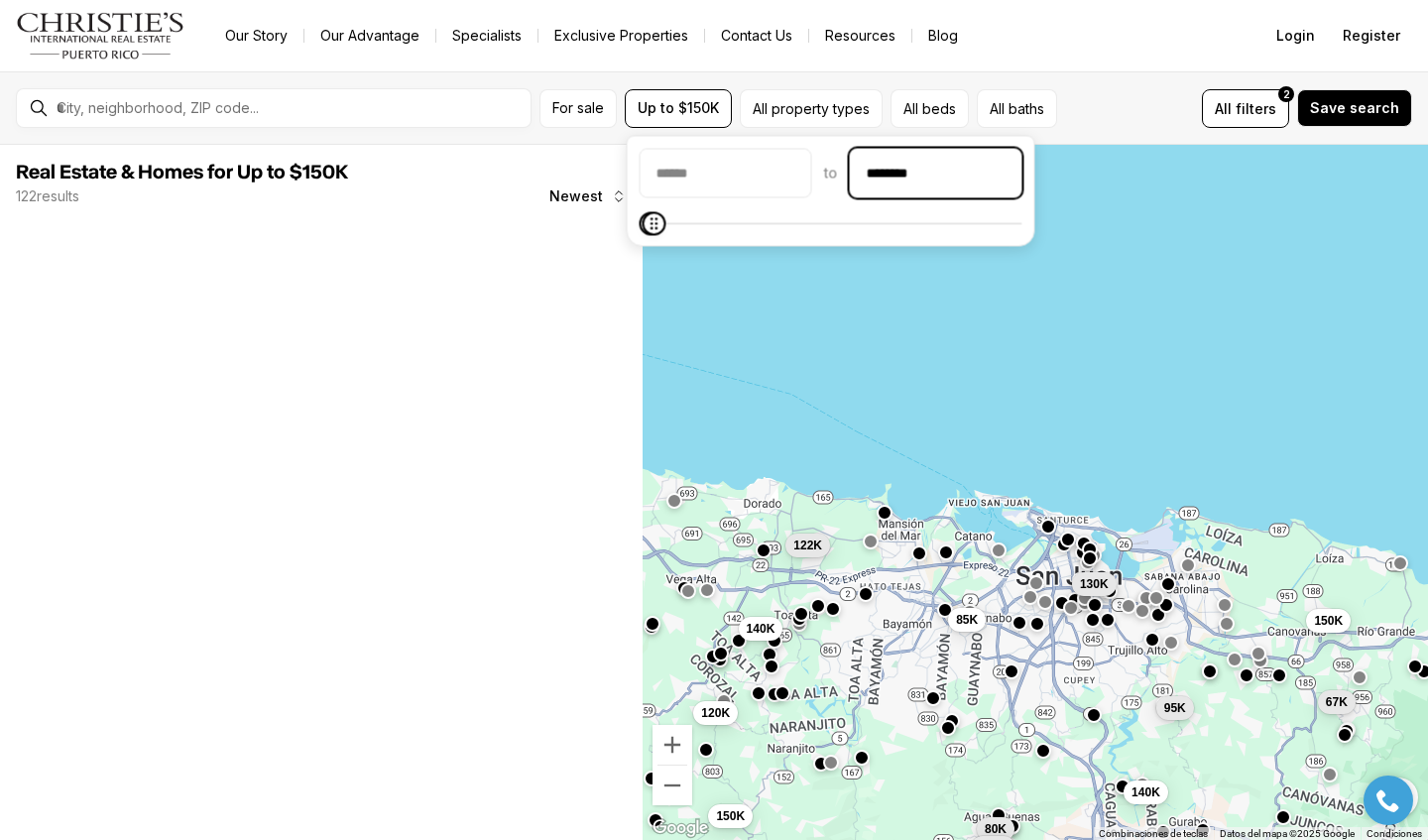 click on "********" at bounding box center (936, 174) 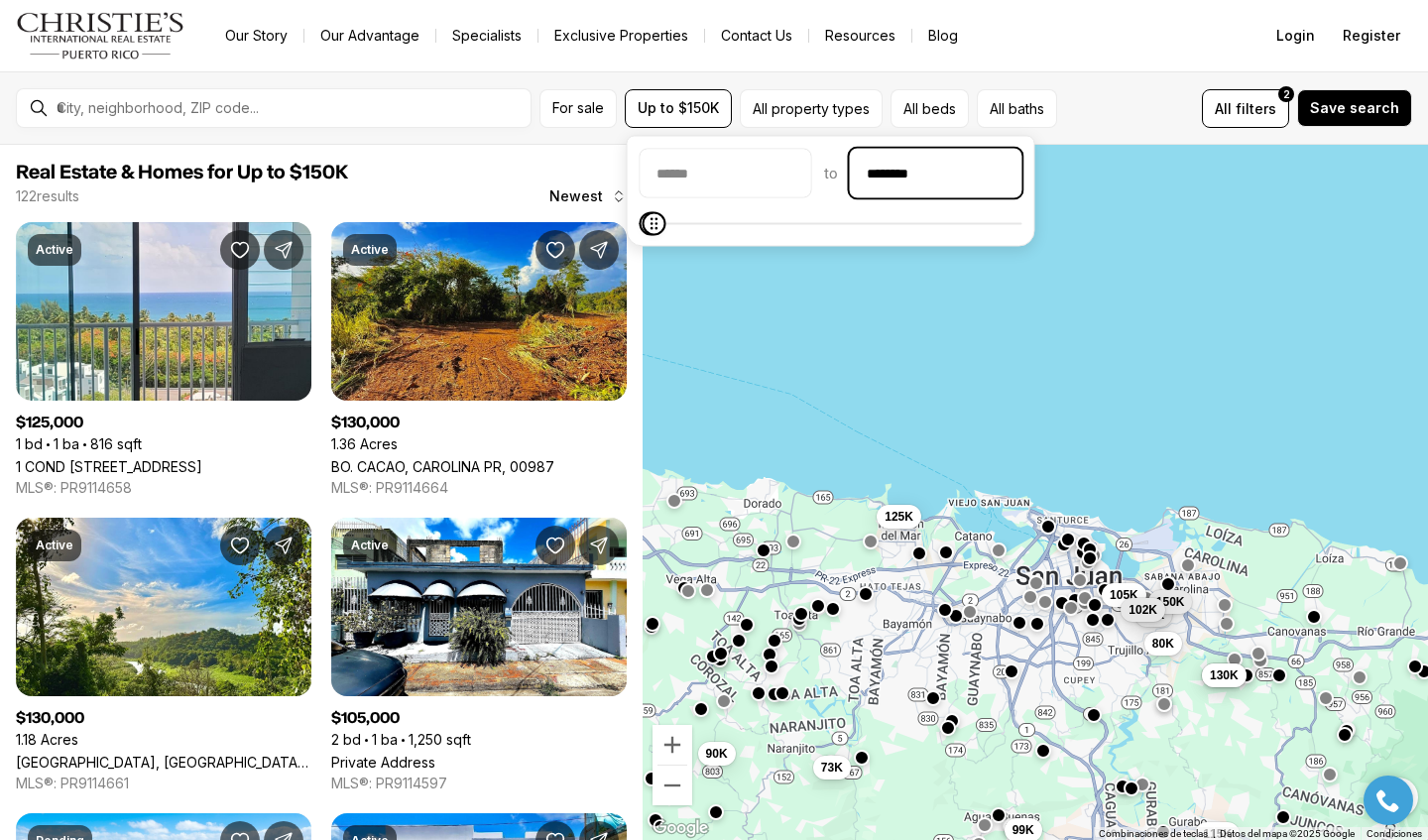 type on "********" 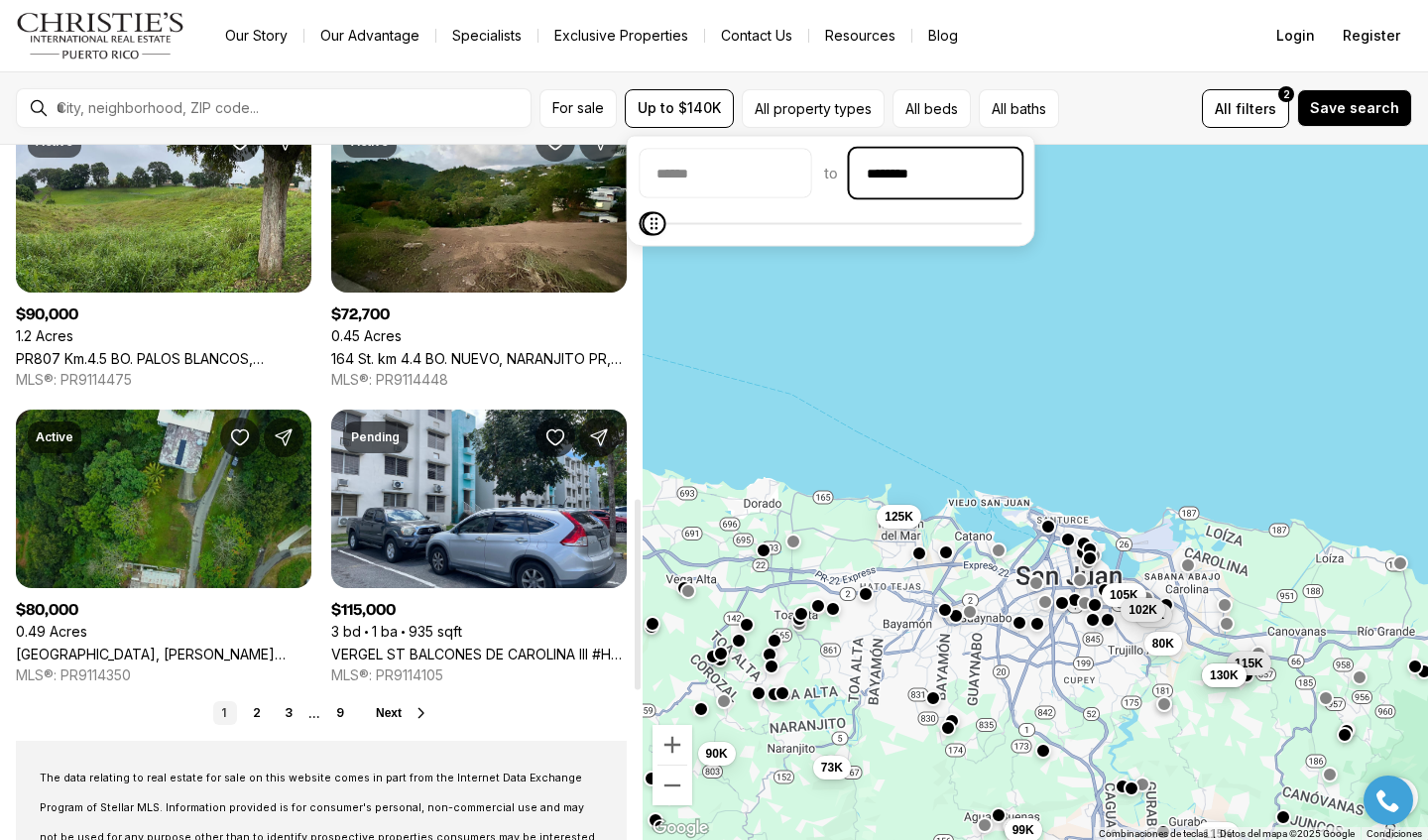 scroll, scrollTop: 1297, scrollLeft: 0, axis: vertical 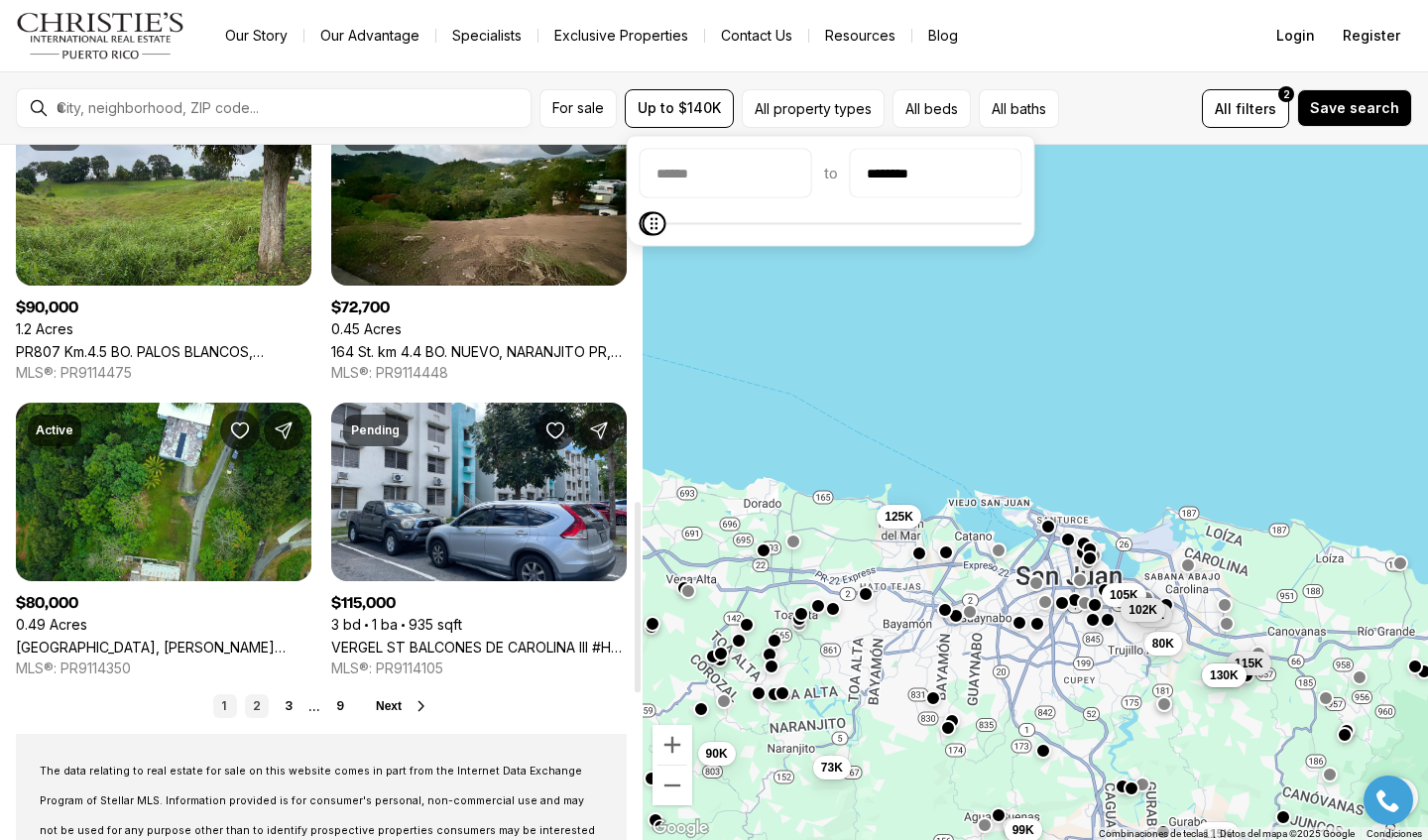 click on "2" at bounding box center [257, 706] 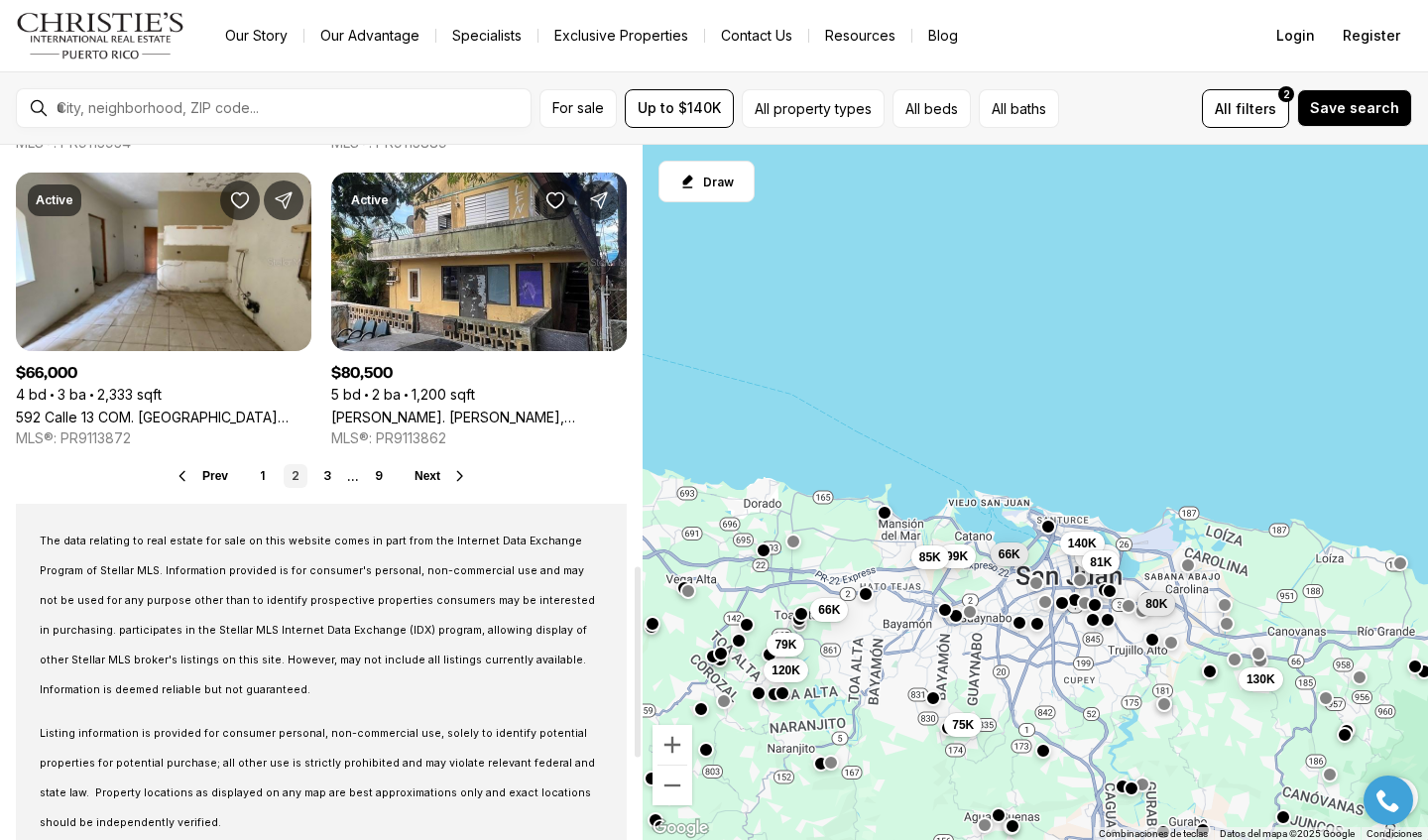 scroll, scrollTop: 1533, scrollLeft: 0, axis: vertical 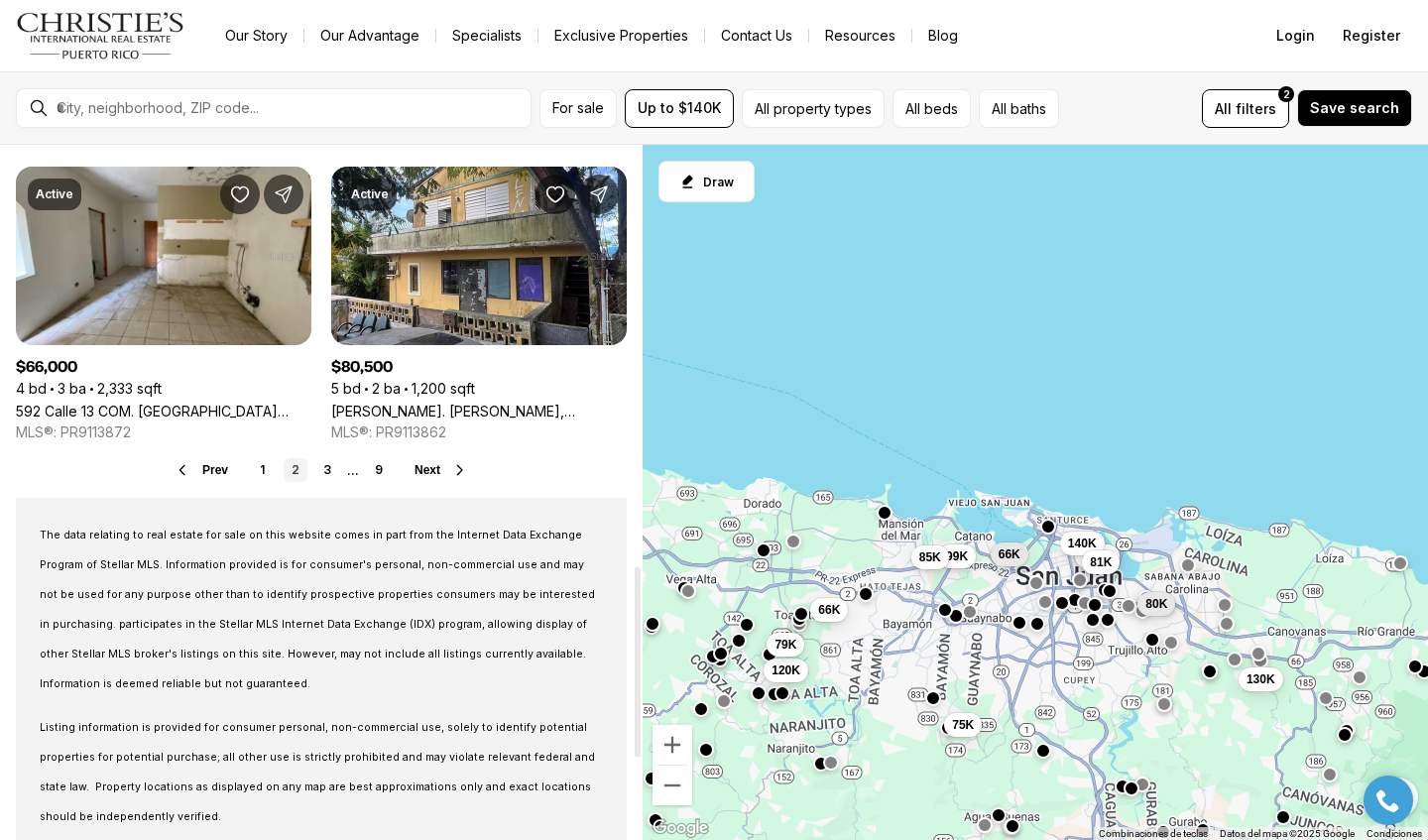 click on "Next" at bounding box center [427, 470] 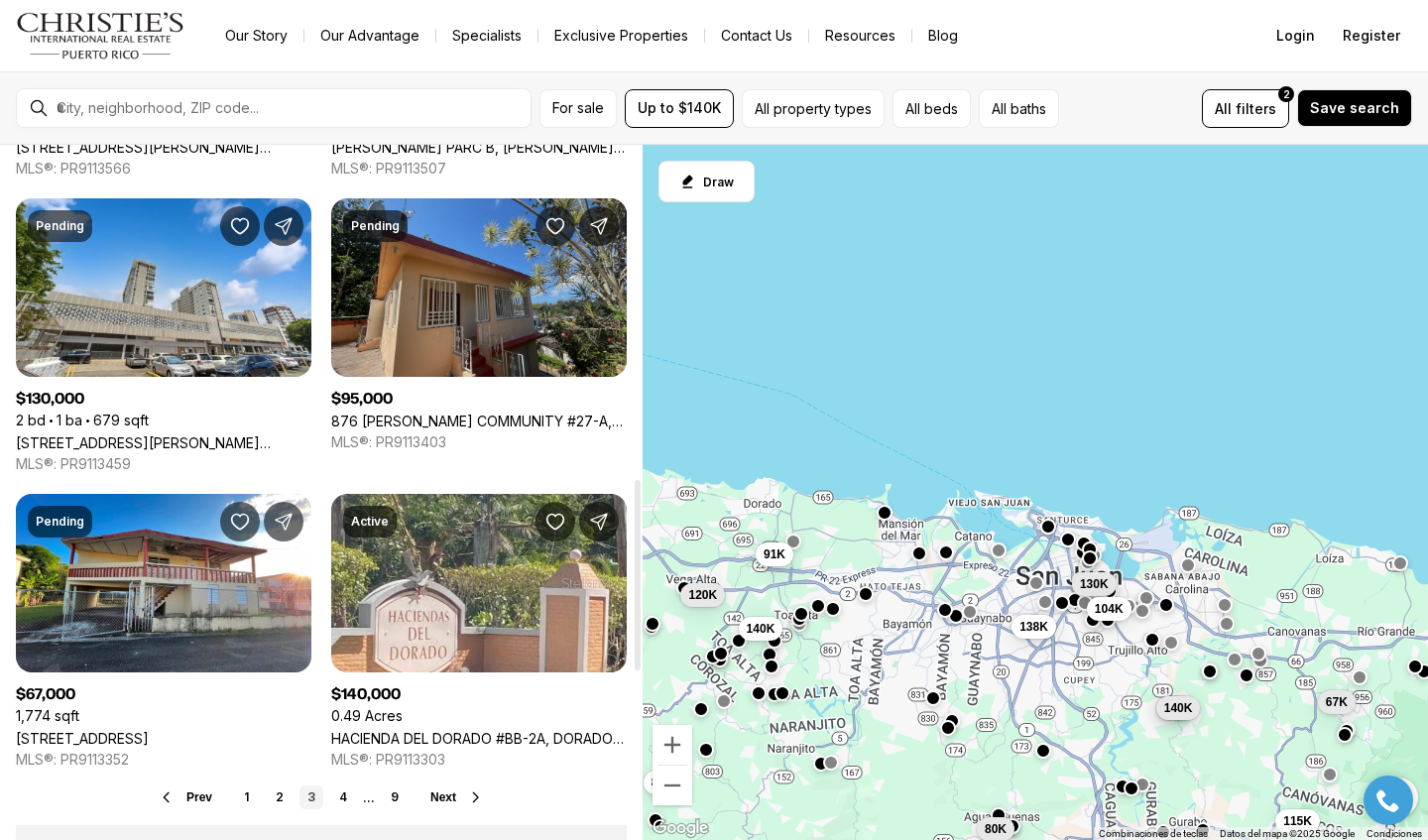scroll, scrollTop: 1239, scrollLeft: 0, axis: vertical 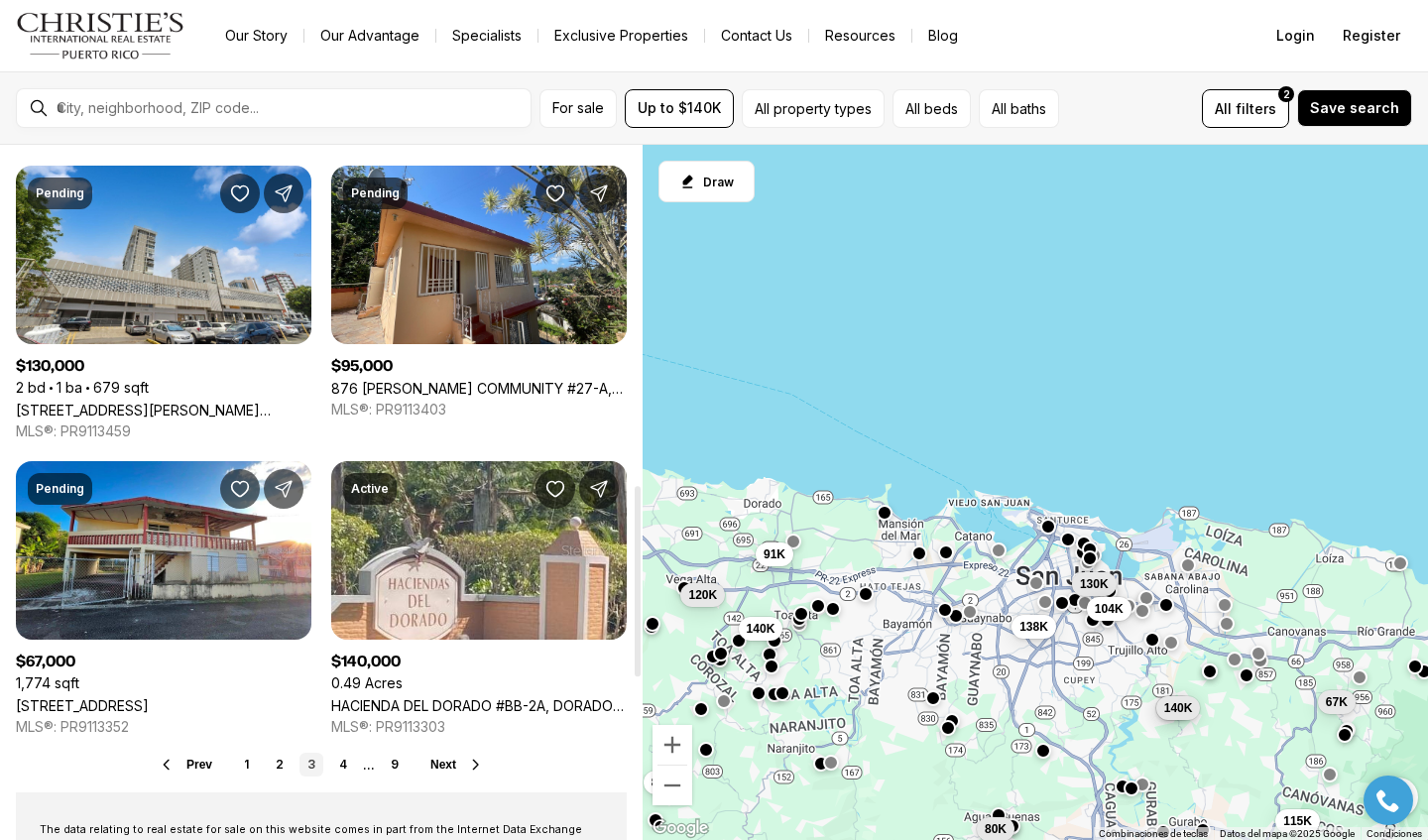 click on "Next" at bounding box center [457, 765] 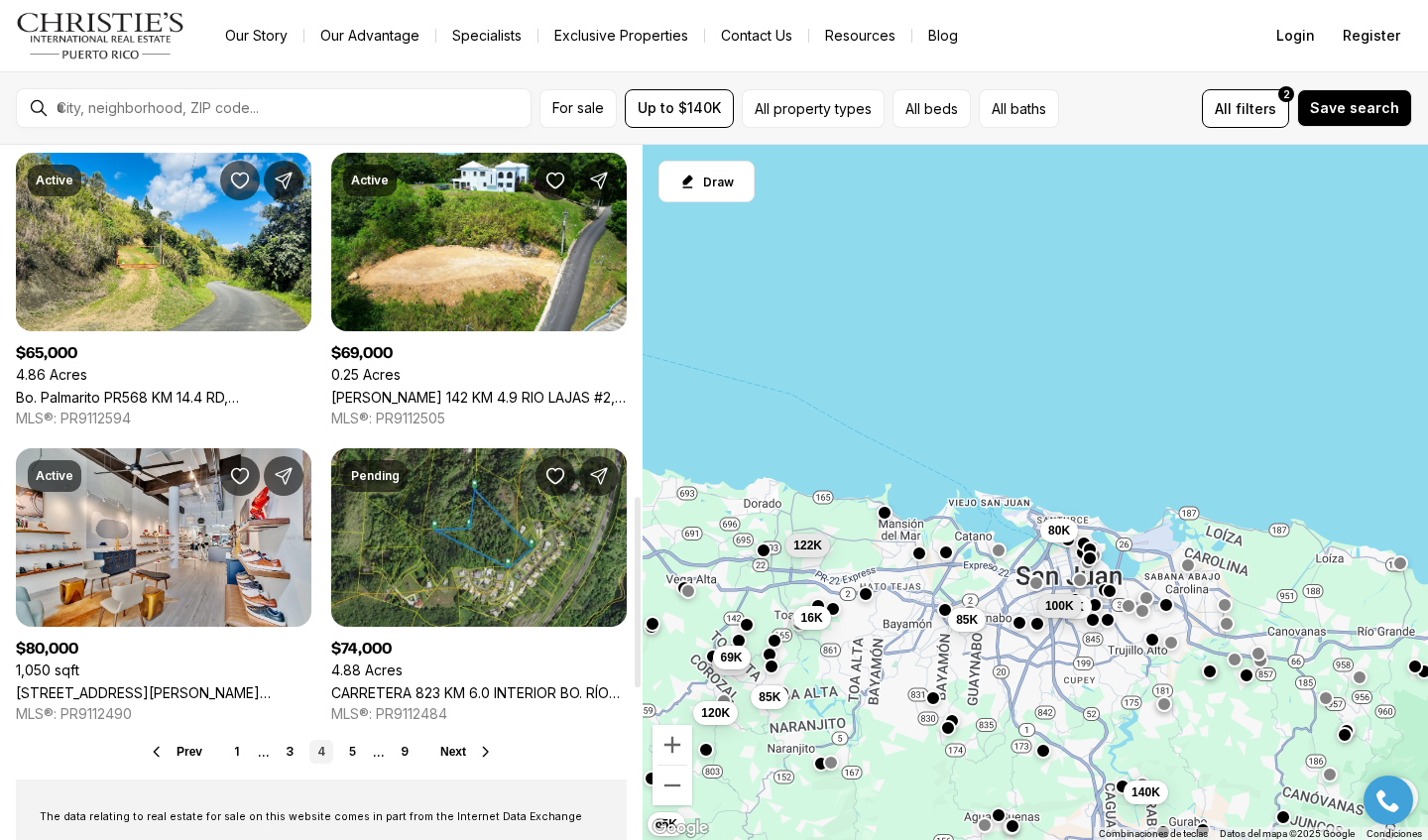 scroll, scrollTop: 1294, scrollLeft: 0, axis: vertical 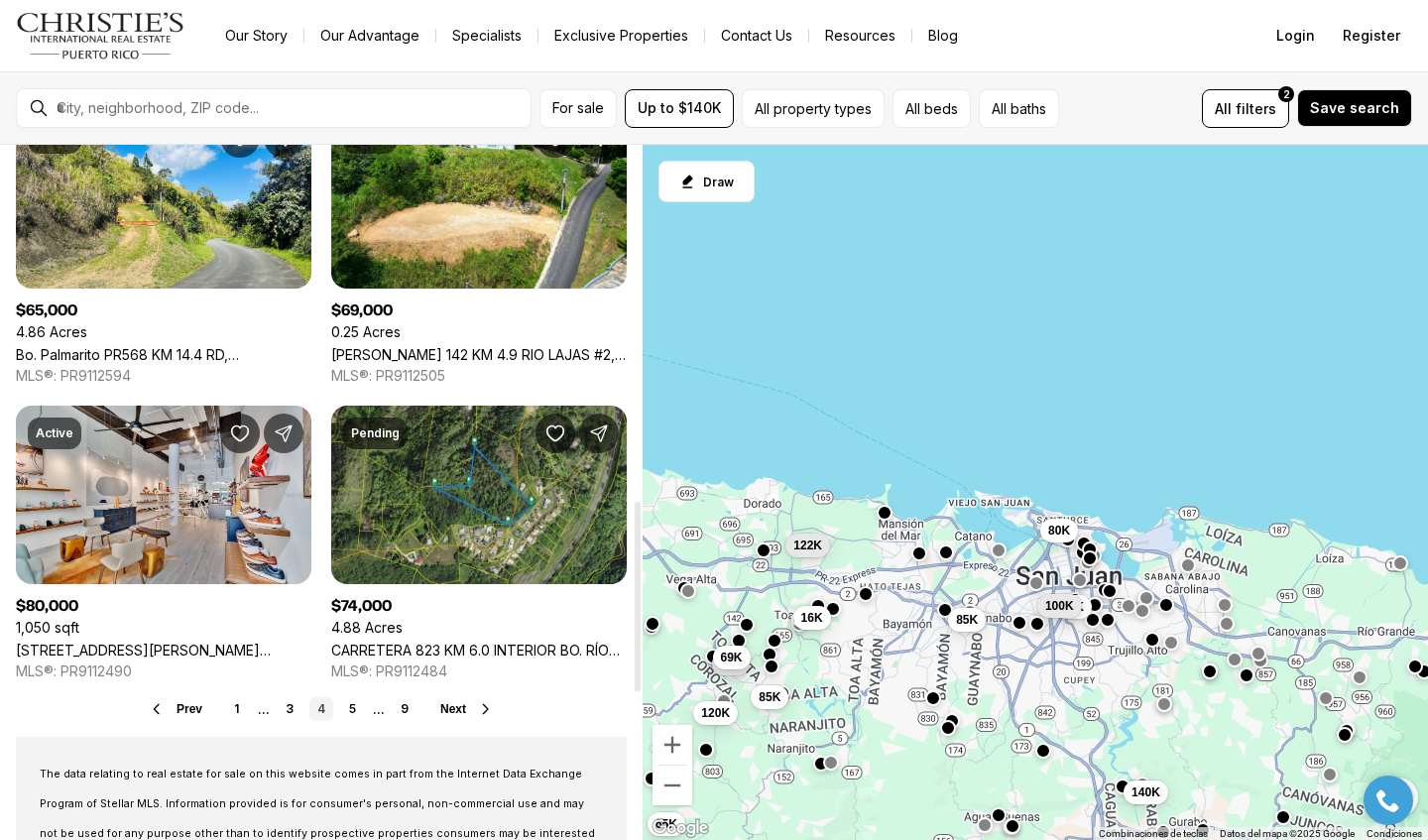 click on "Next" at bounding box center [453, 709] 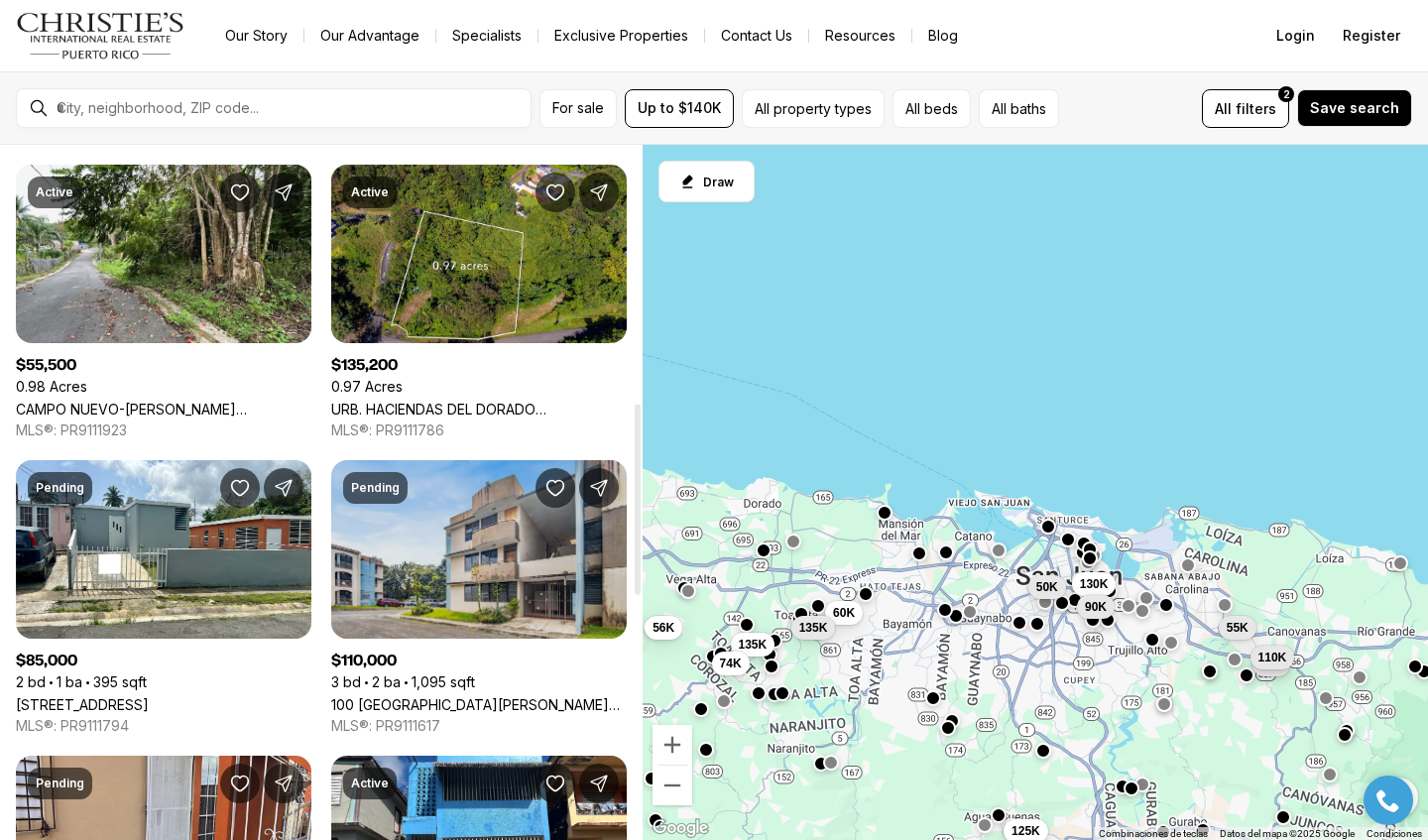 scroll, scrollTop: 943, scrollLeft: 0, axis: vertical 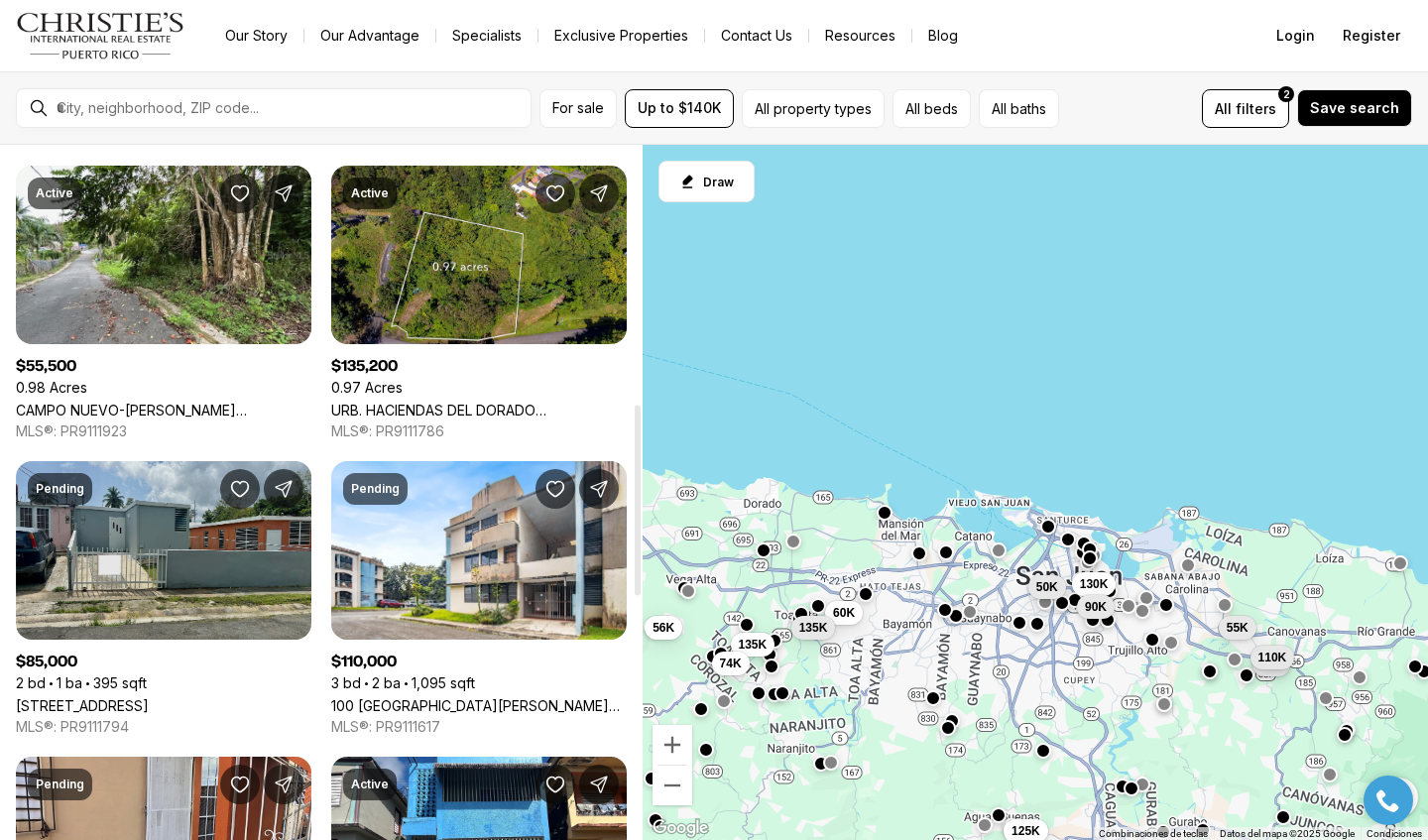 click on "[STREET_ADDRESS]" at bounding box center [82, 705] 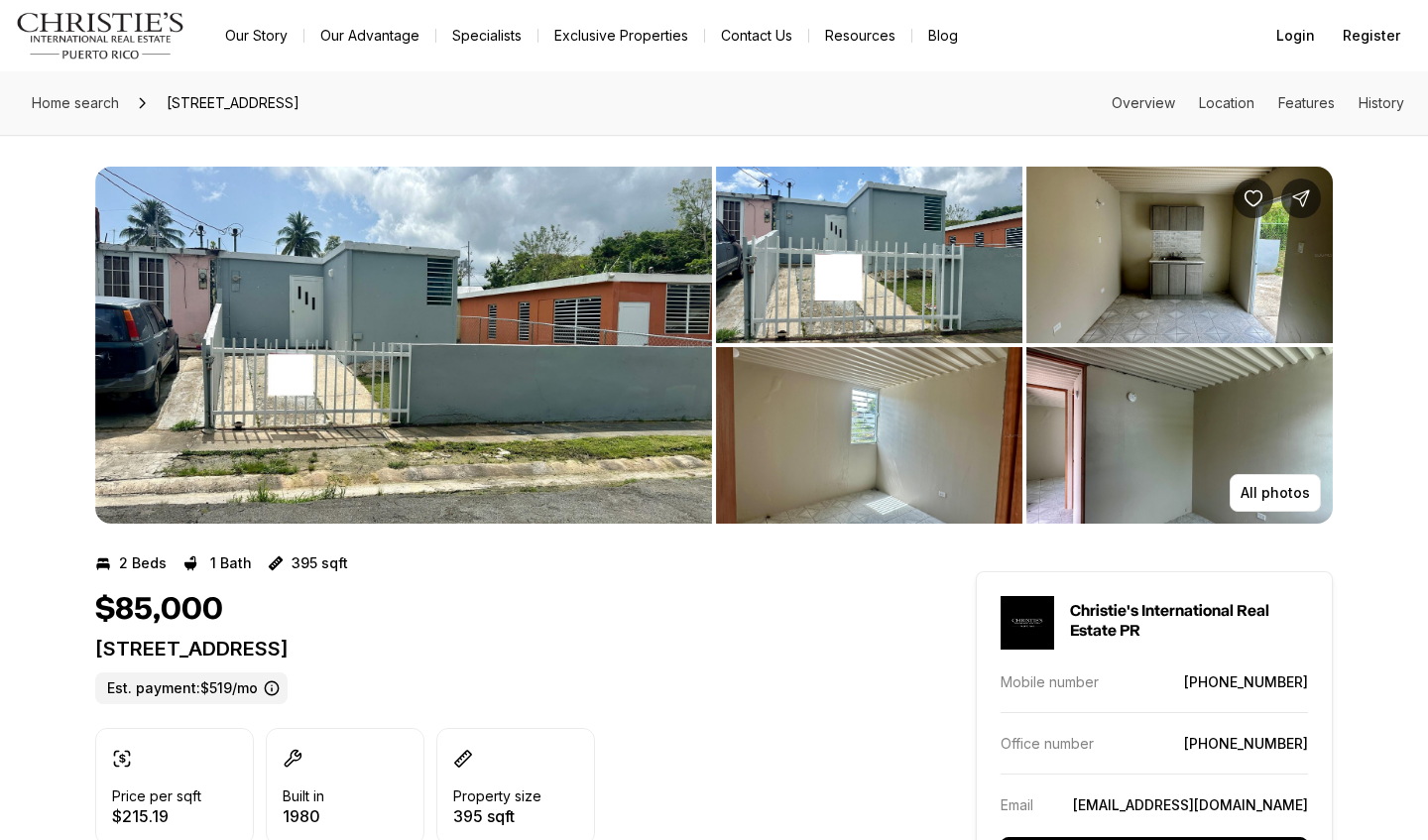 scroll, scrollTop: 43, scrollLeft: 0, axis: vertical 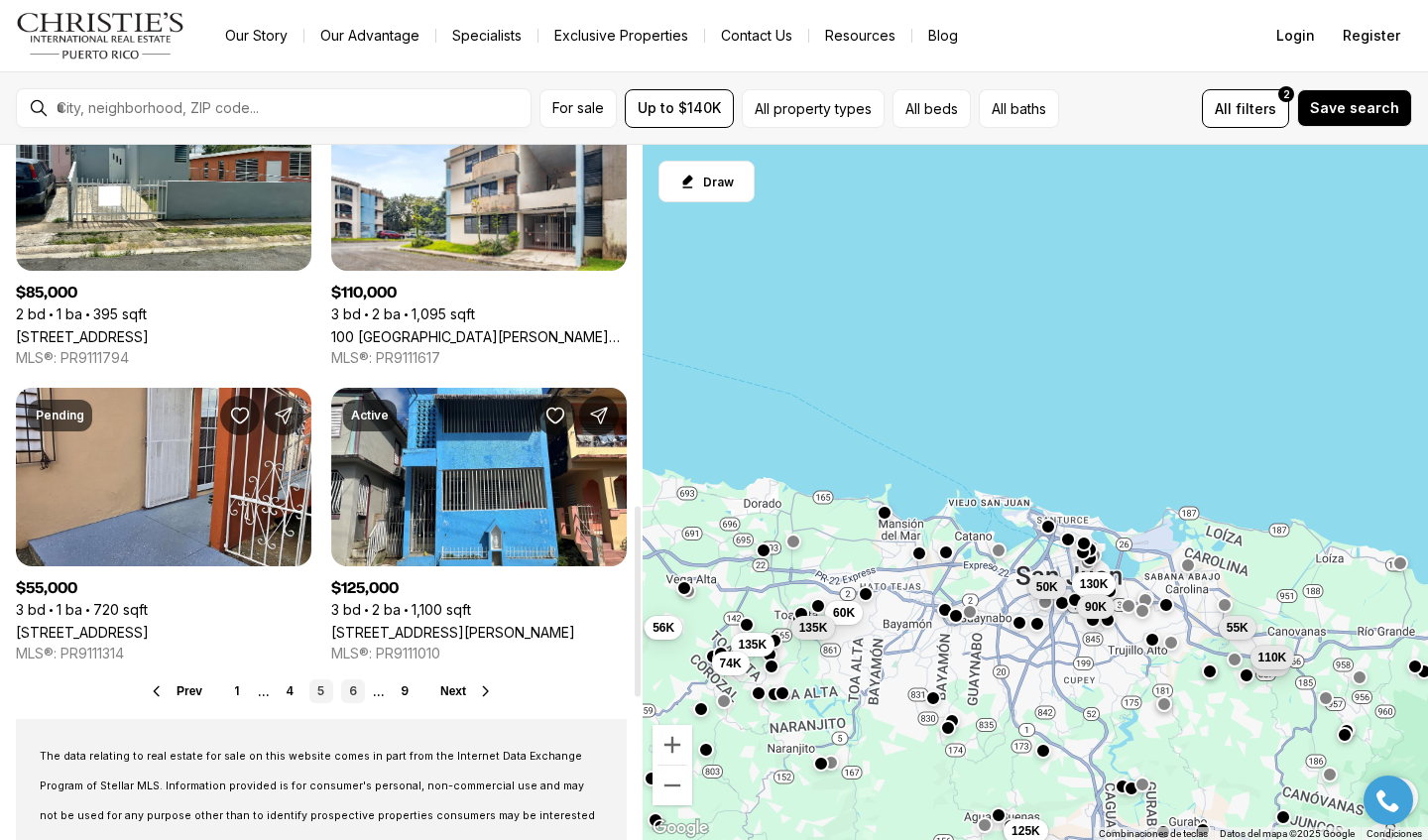 click on "6" at bounding box center (353, 691) 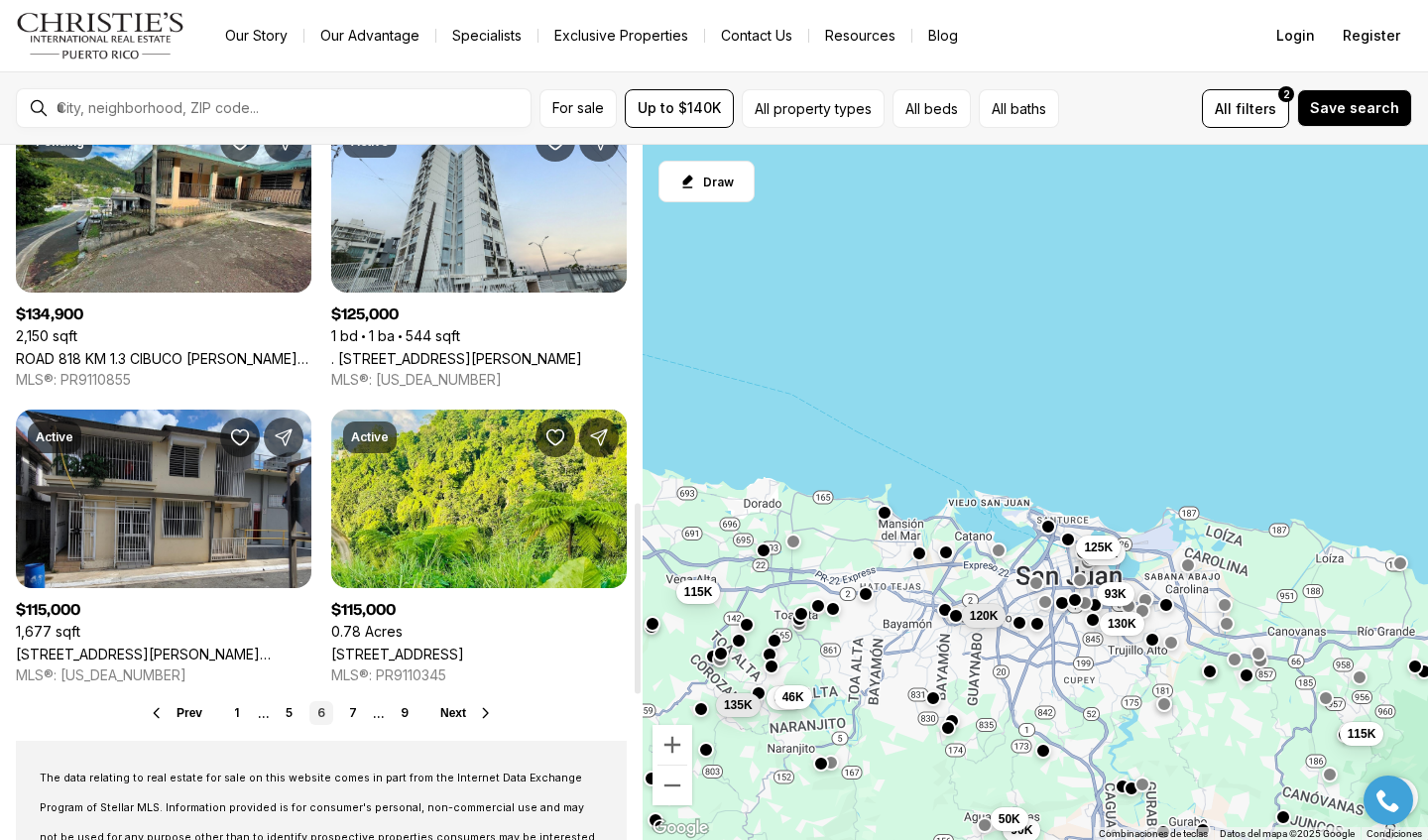 scroll, scrollTop: 1303, scrollLeft: 0, axis: vertical 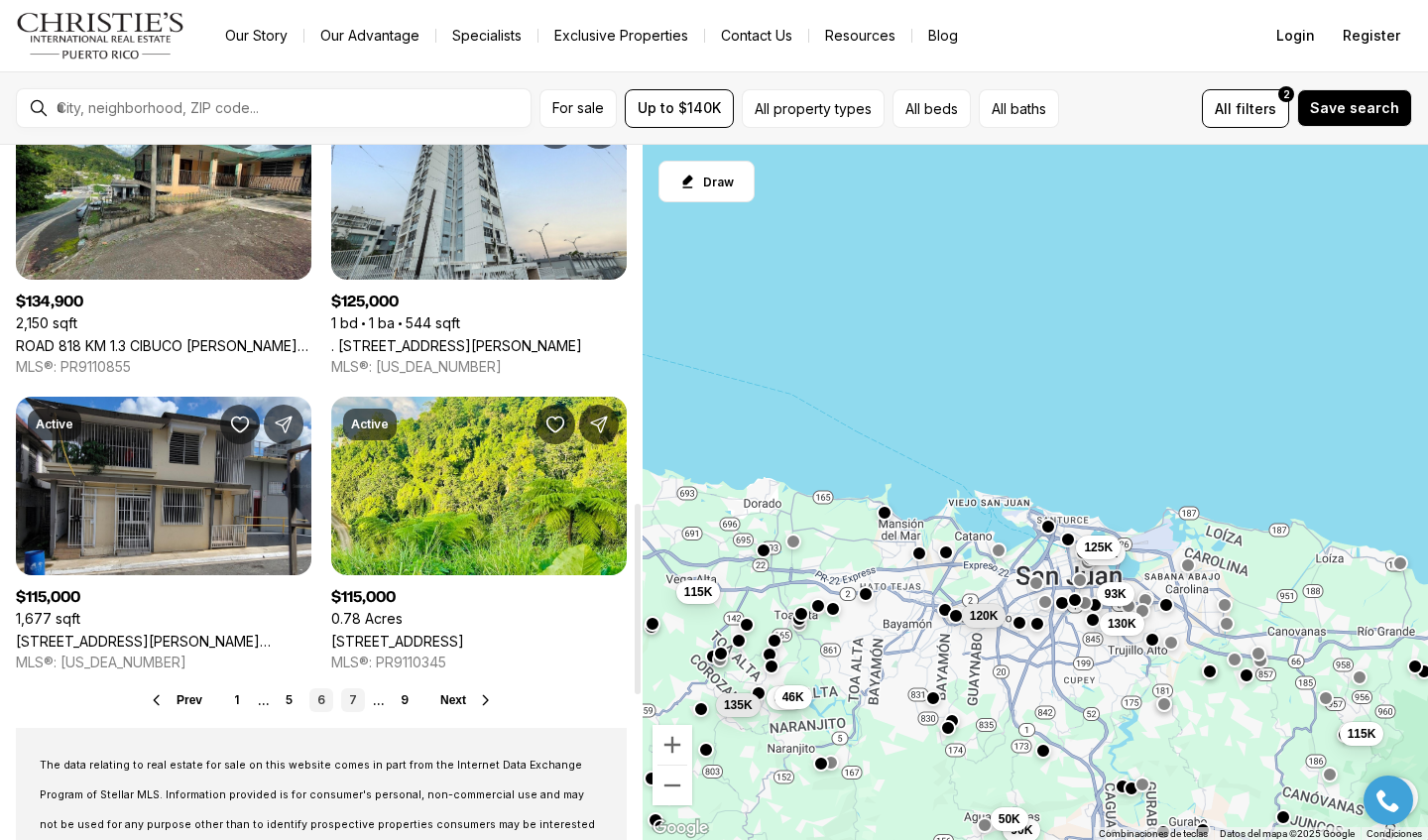 click on "7" at bounding box center (353, 700) 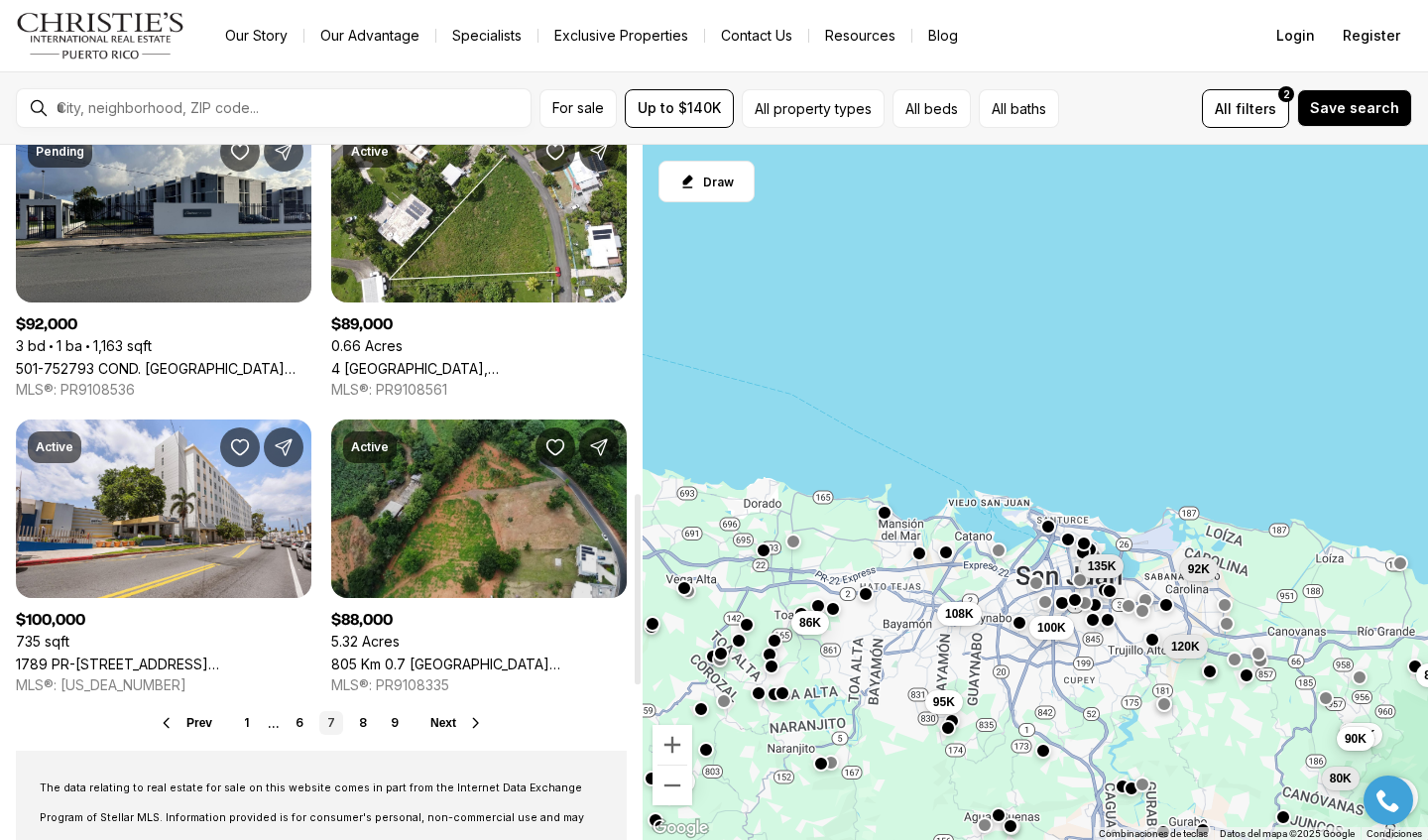 scroll, scrollTop: 1294, scrollLeft: 0, axis: vertical 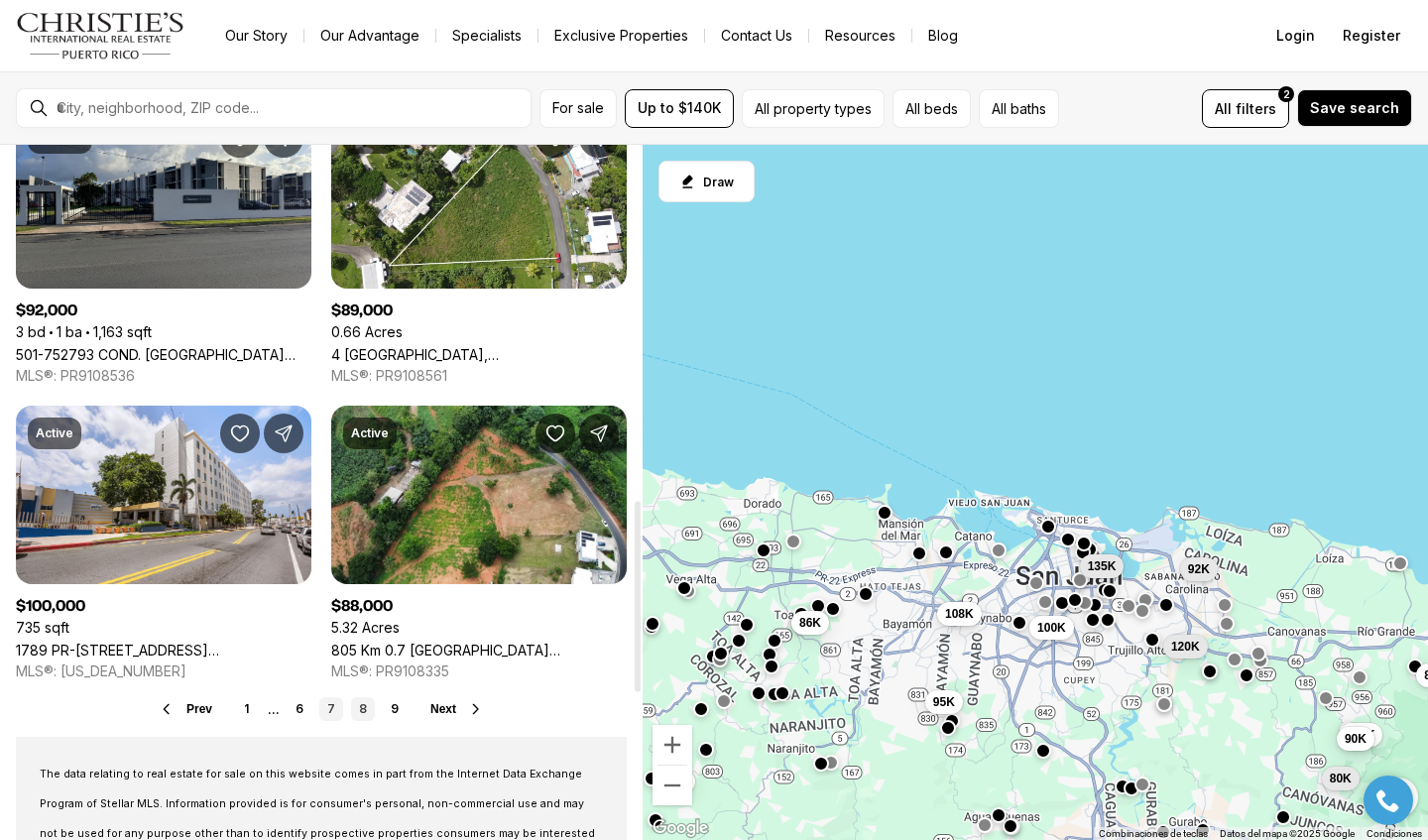 click on "8" at bounding box center (363, 709) 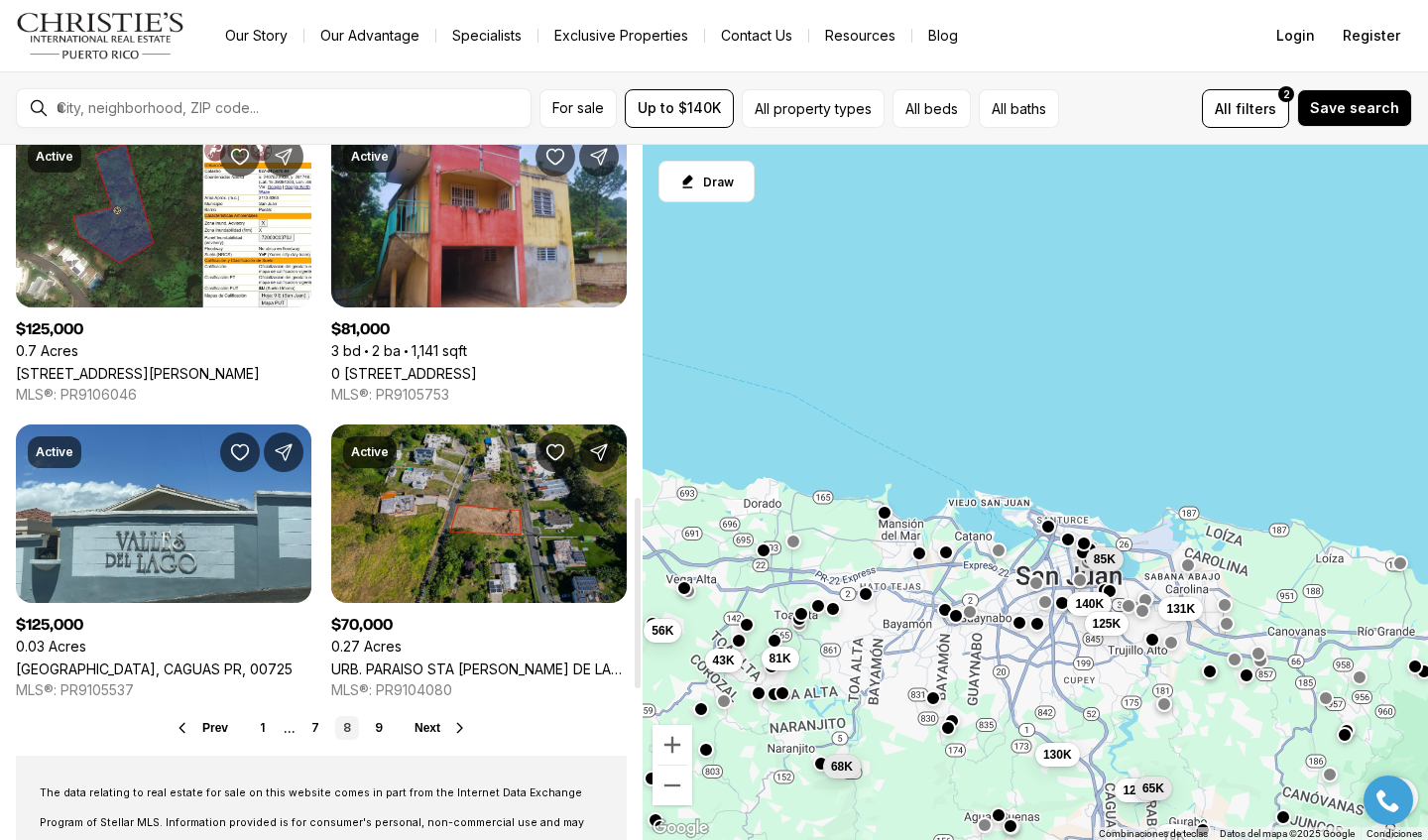 scroll, scrollTop: 1281, scrollLeft: 0, axis: vertical 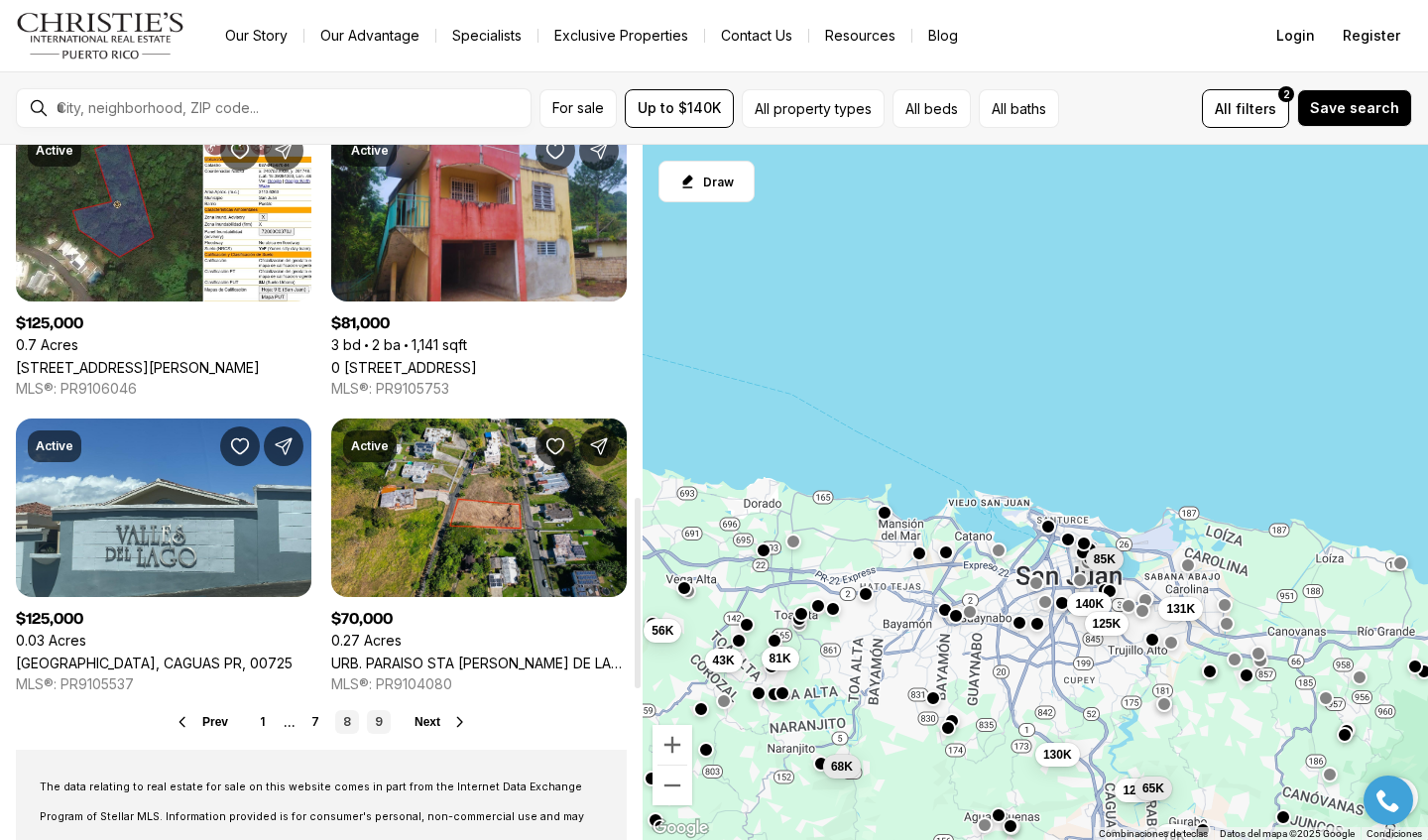 click on "9" at bounding box center (379, 722) 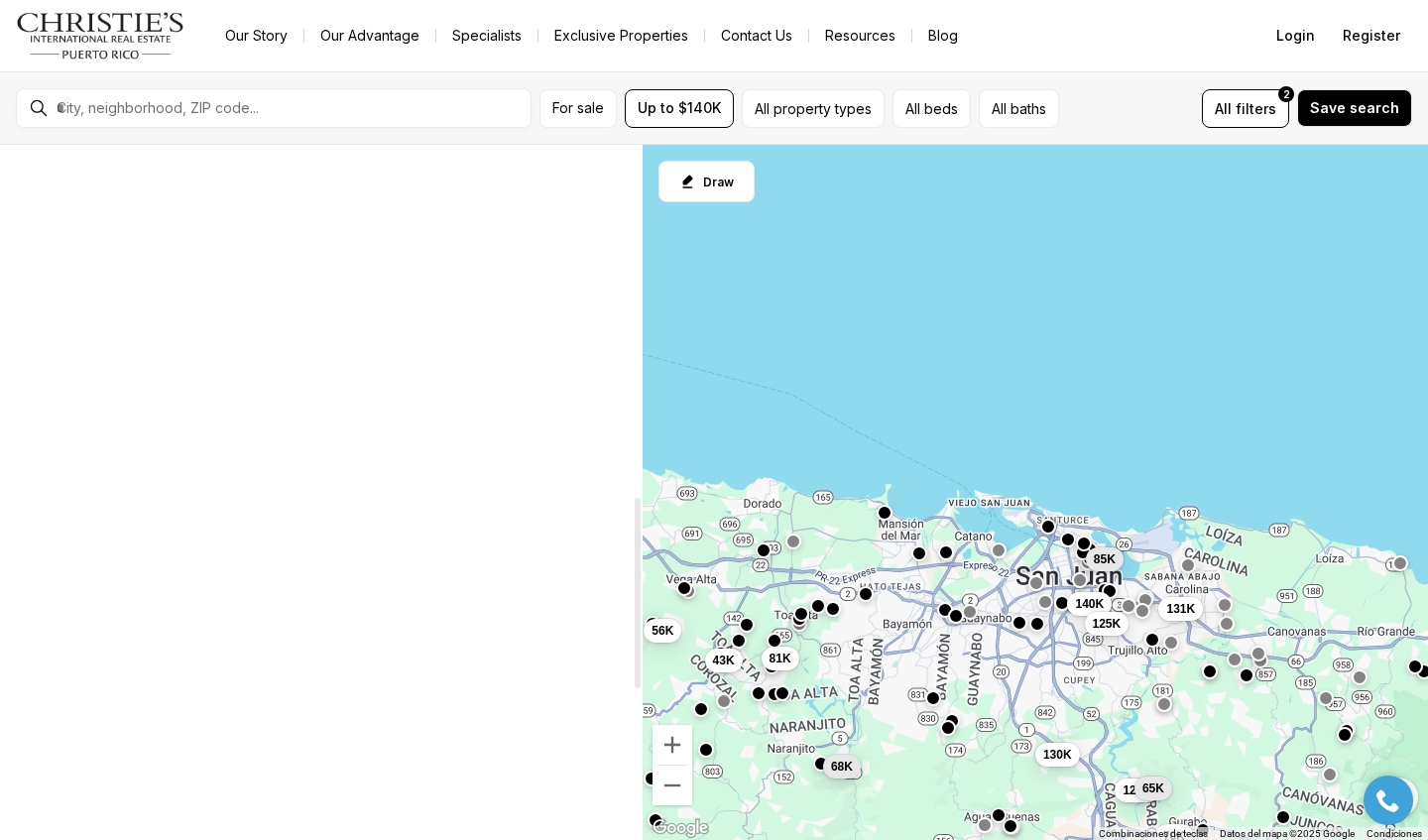 scroll, scrollTop: 0, scrollLeft: 0, axis: both 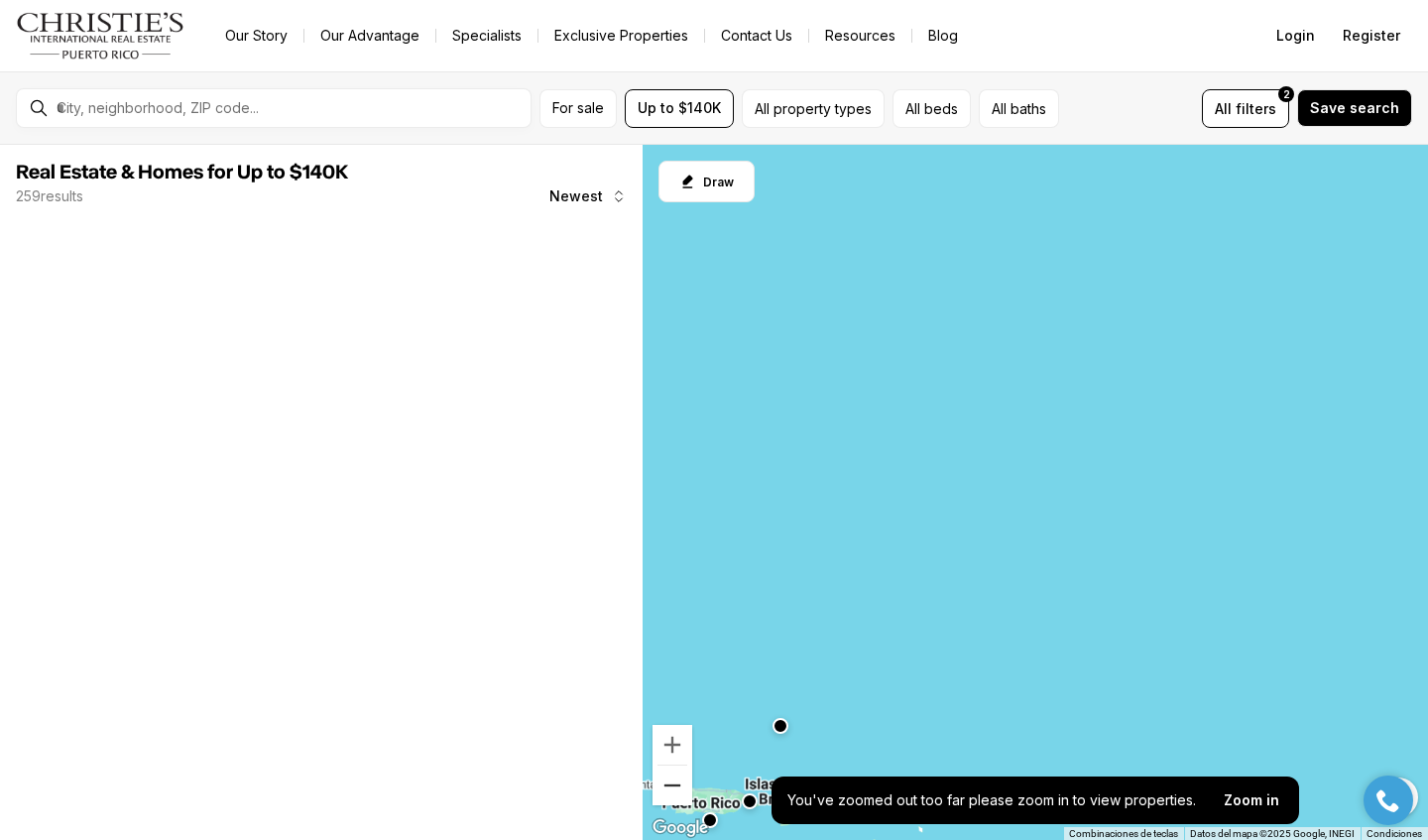 click at bounding box center (672, 785) 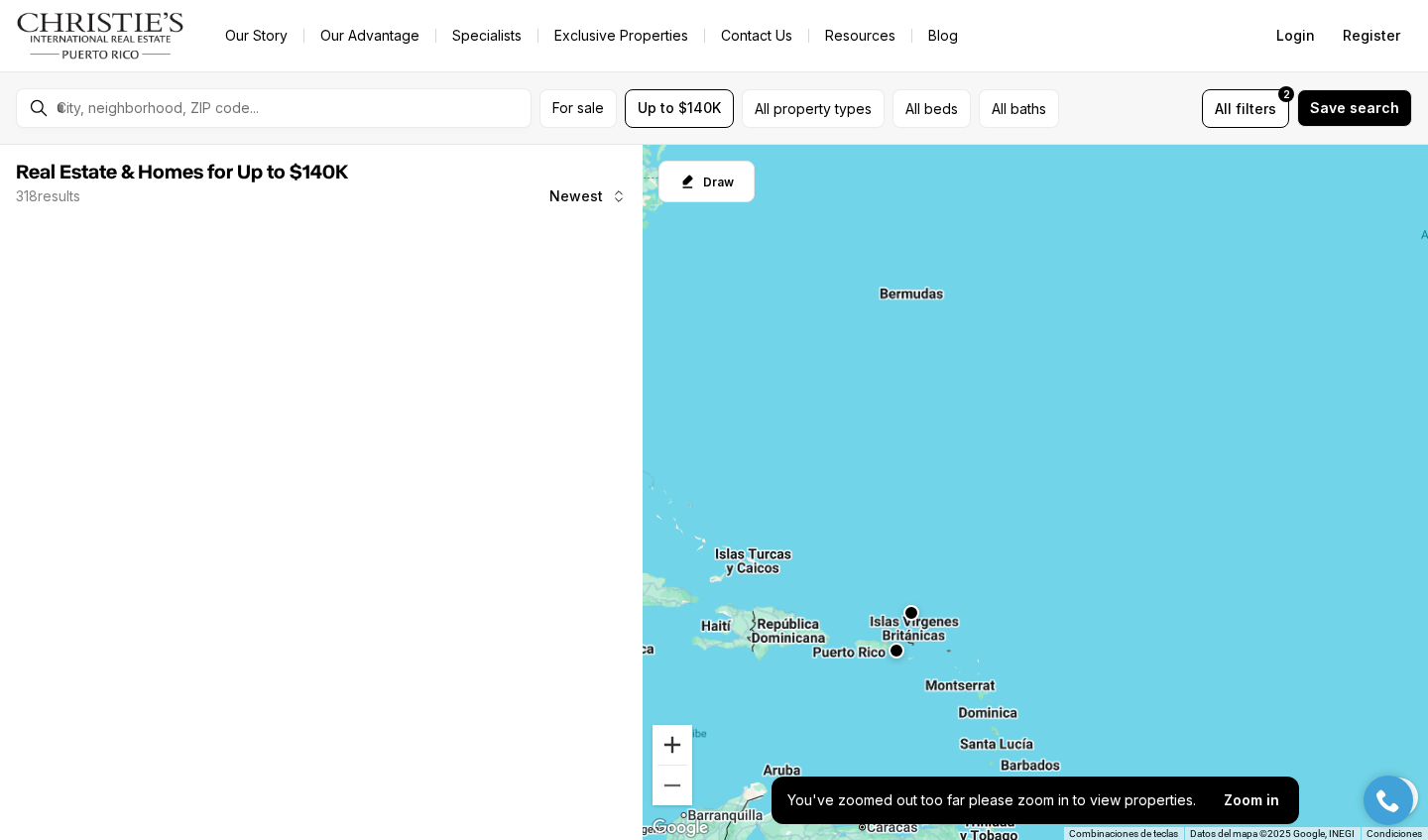 click at bounding box center [672, 745] 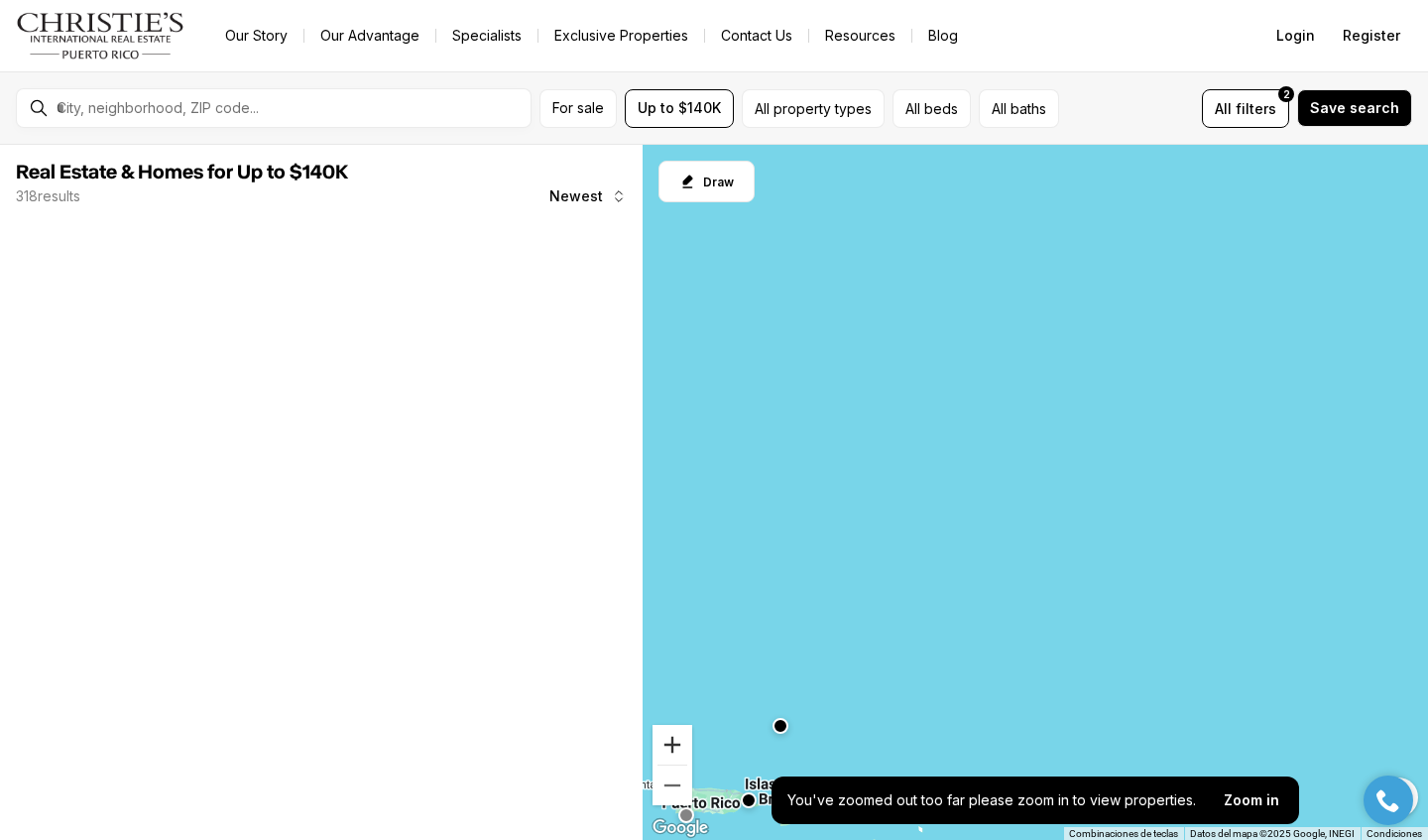 click at bounding box center (672, 745) 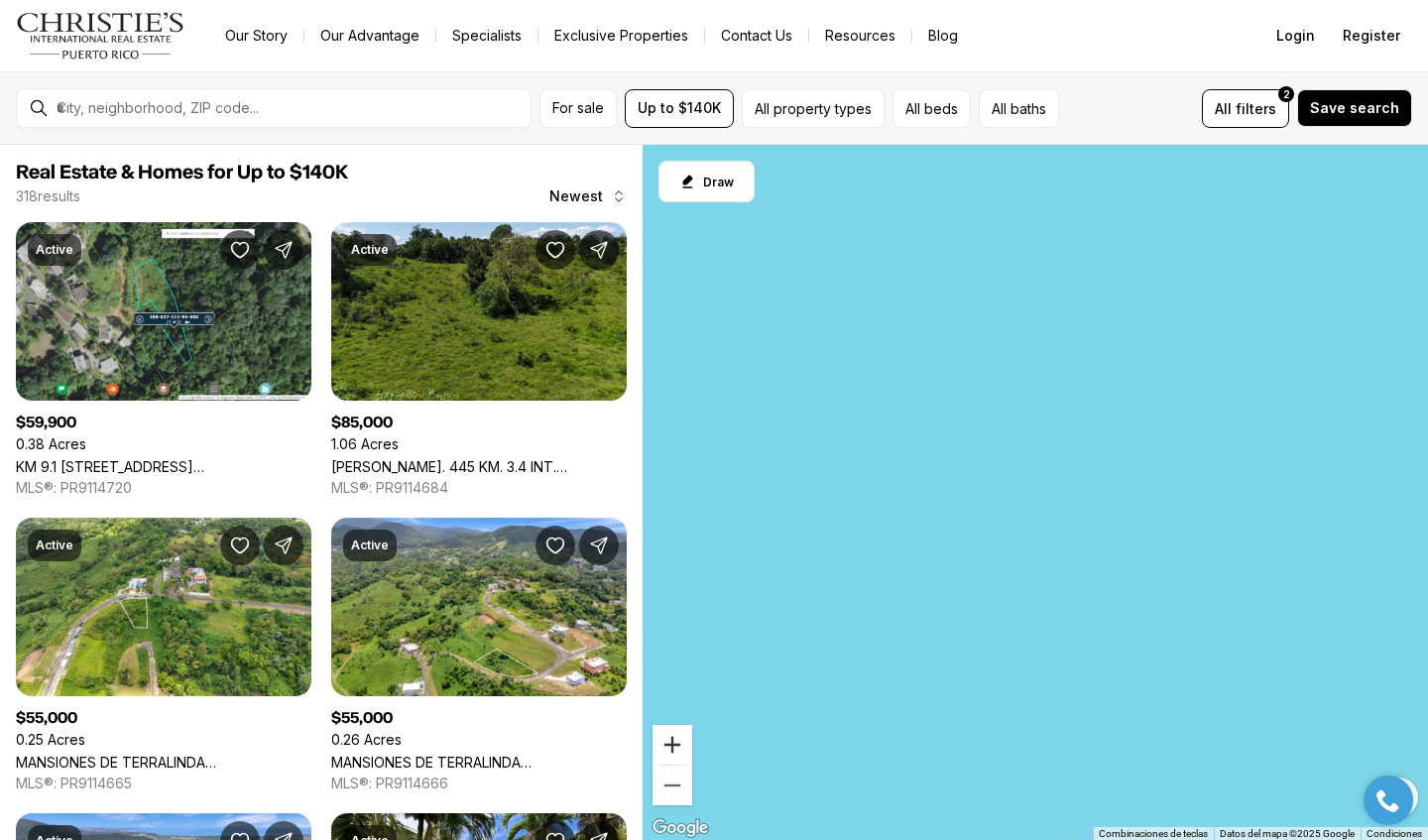 click at bounding box center [672, 745] 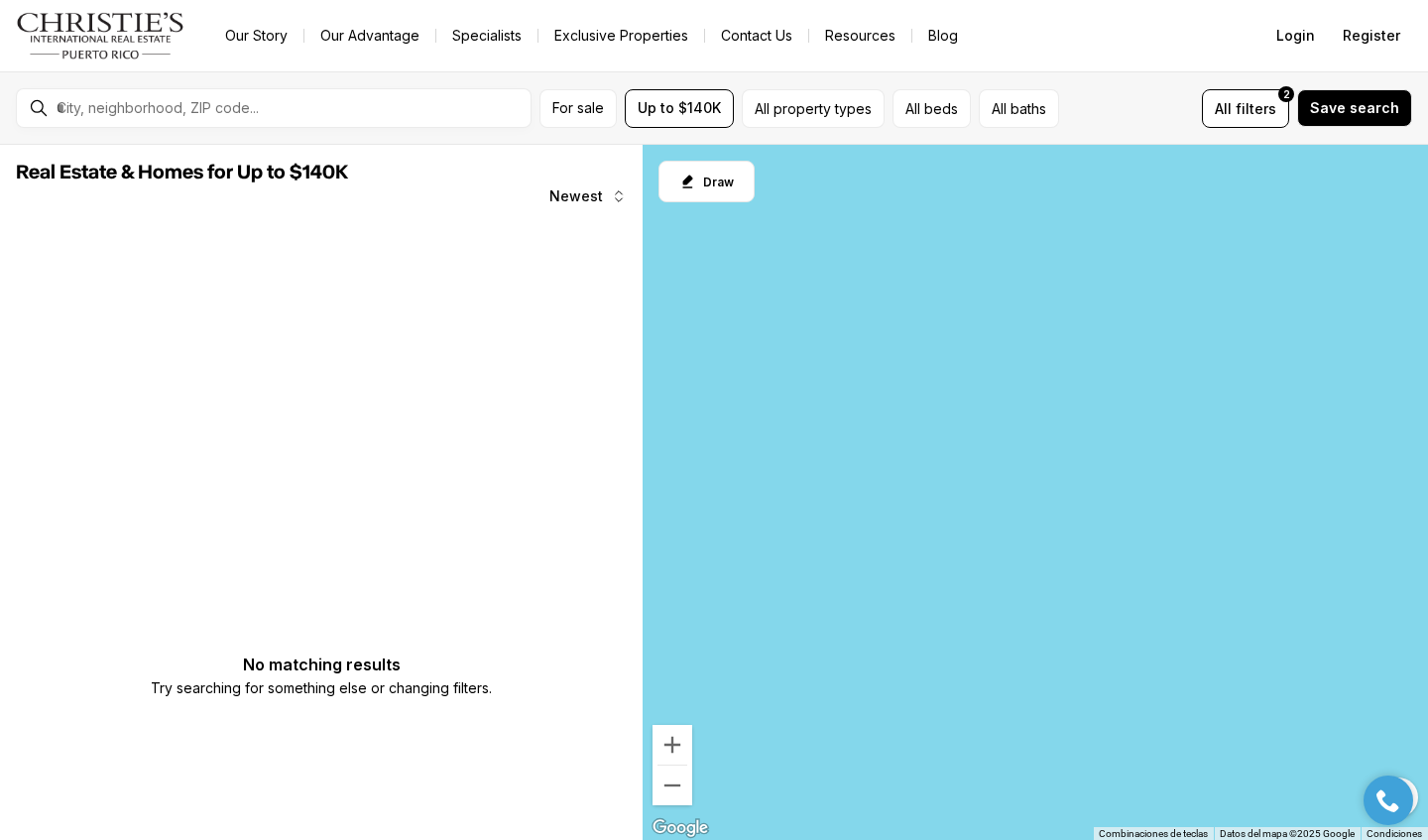 drag, startPoint x: 819, startPoint y: 610, endPoint x: 844, endPoint y: 471, distance: 141.23031 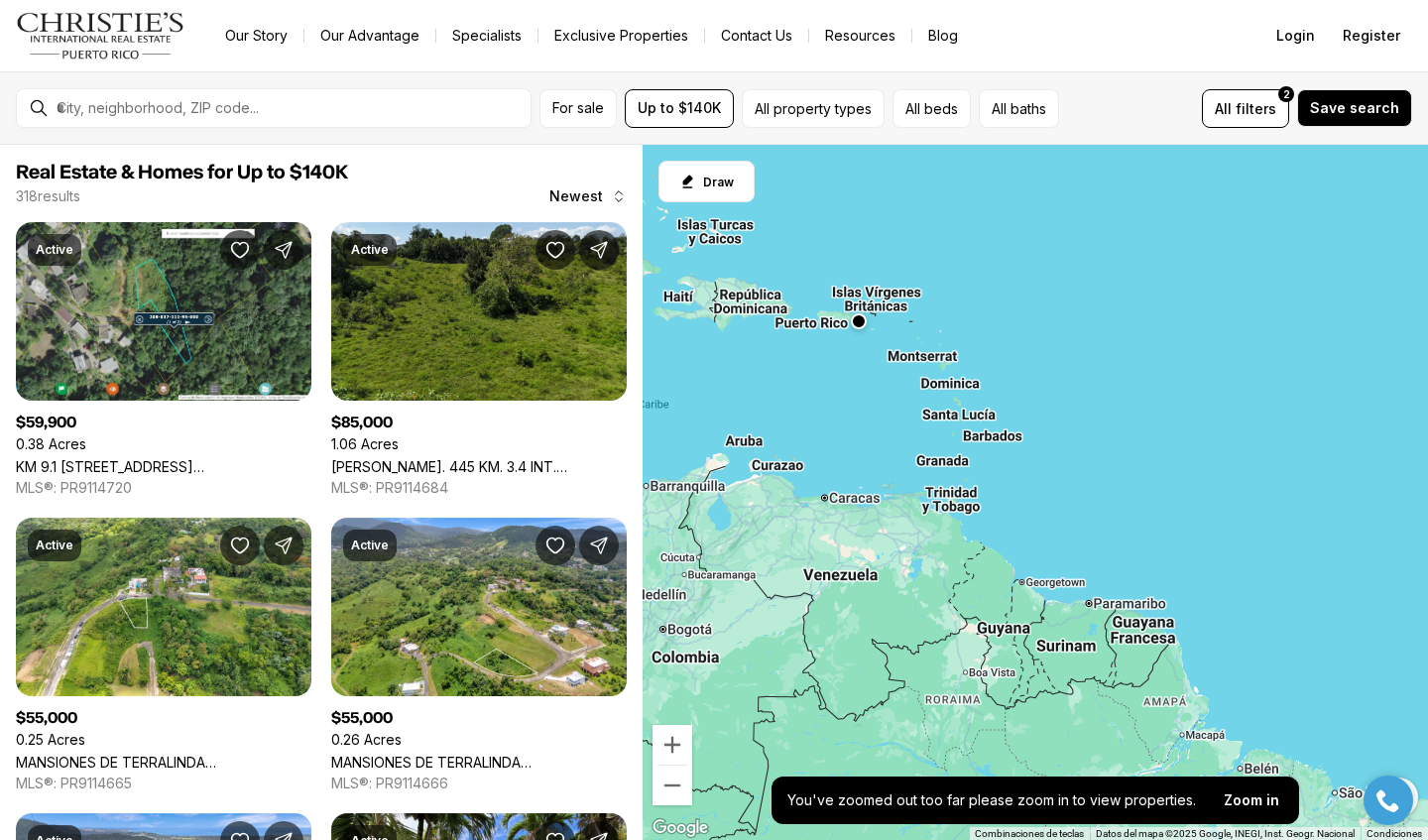 drag, startPoint x: 770, startPoint y: 629, endPoint x: 902, endPoint y: 308, distance: 347.08068 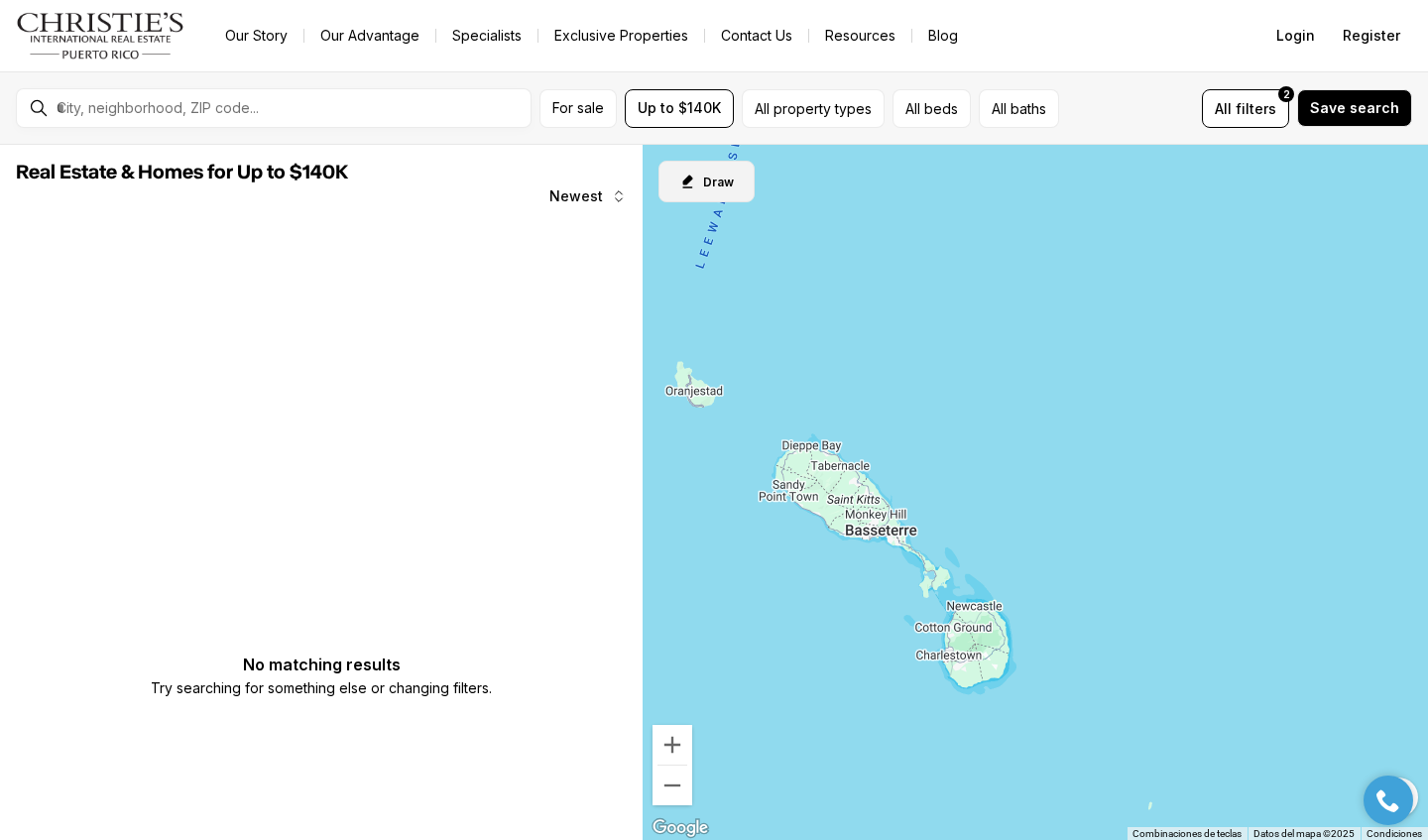 click on "Draw" at bounding box center [706, 181] 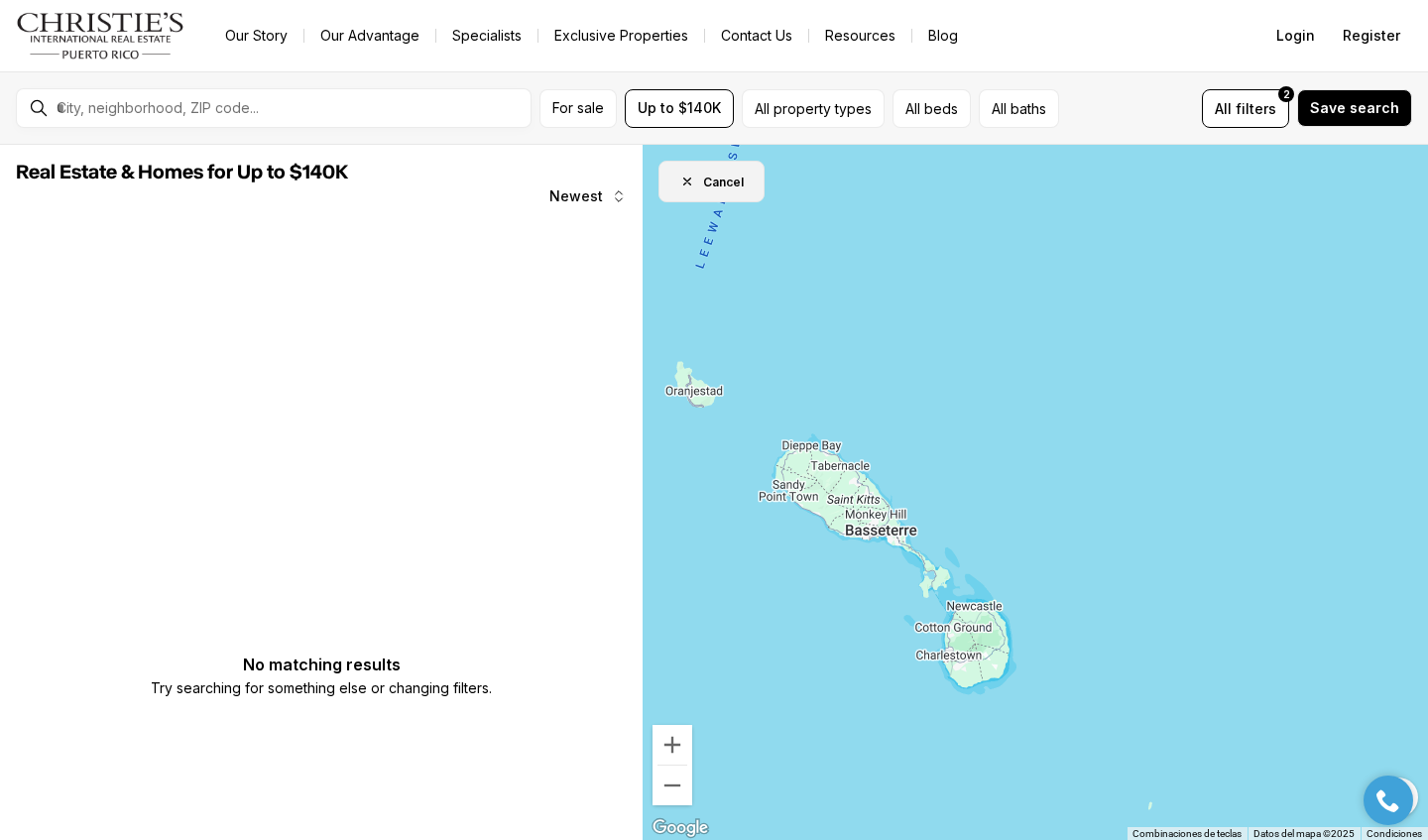 click on "Cancel" at bounding box center (711, 181) 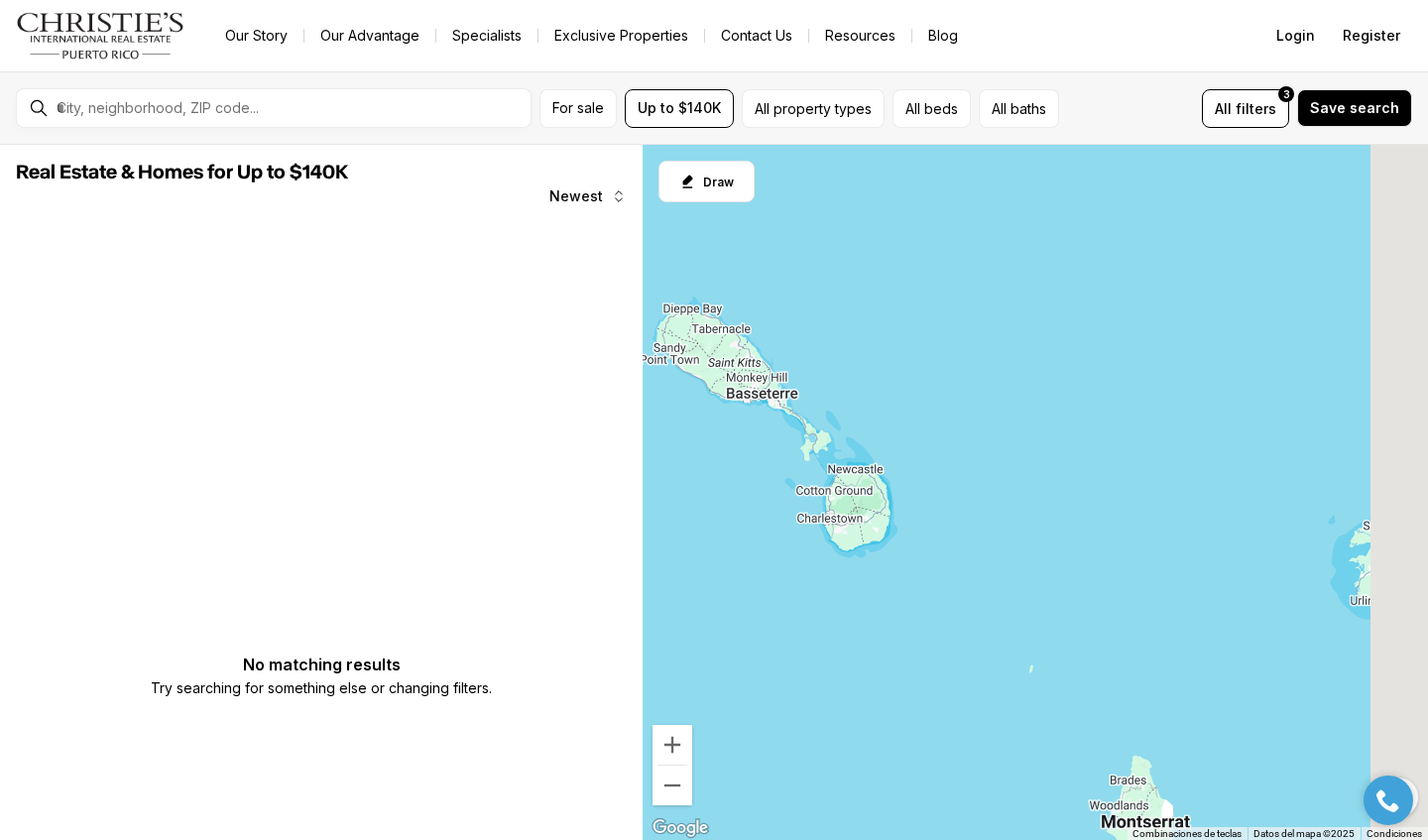 drag, startPoint x: 837, startPoint y: 300, endPoint x: 690, endPoint y: 130, distance: 224.74207 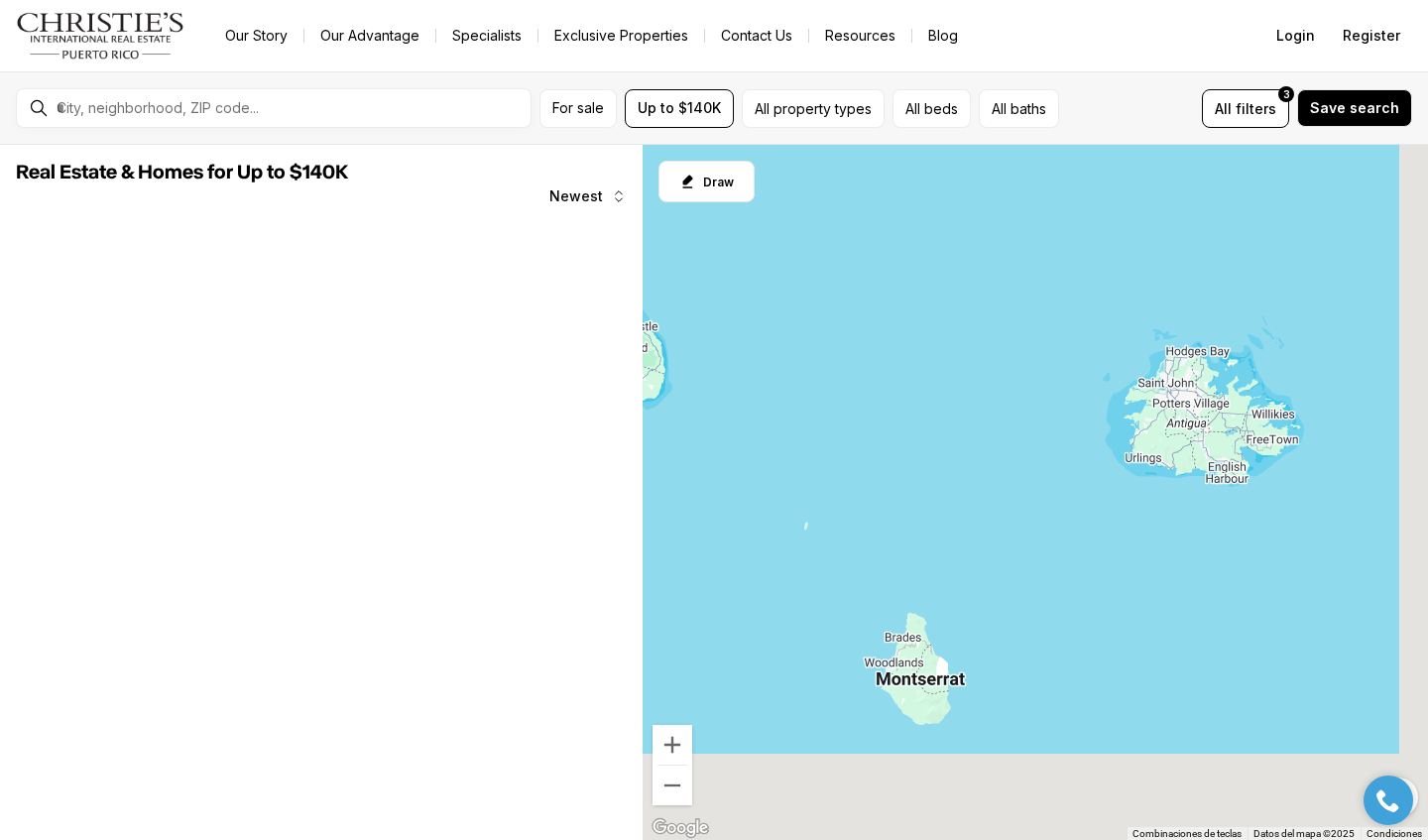 drag, startPoint x: 885, startPoint y: 386, endPoint x: 642, endPoint y: 263, distance: 272.35638 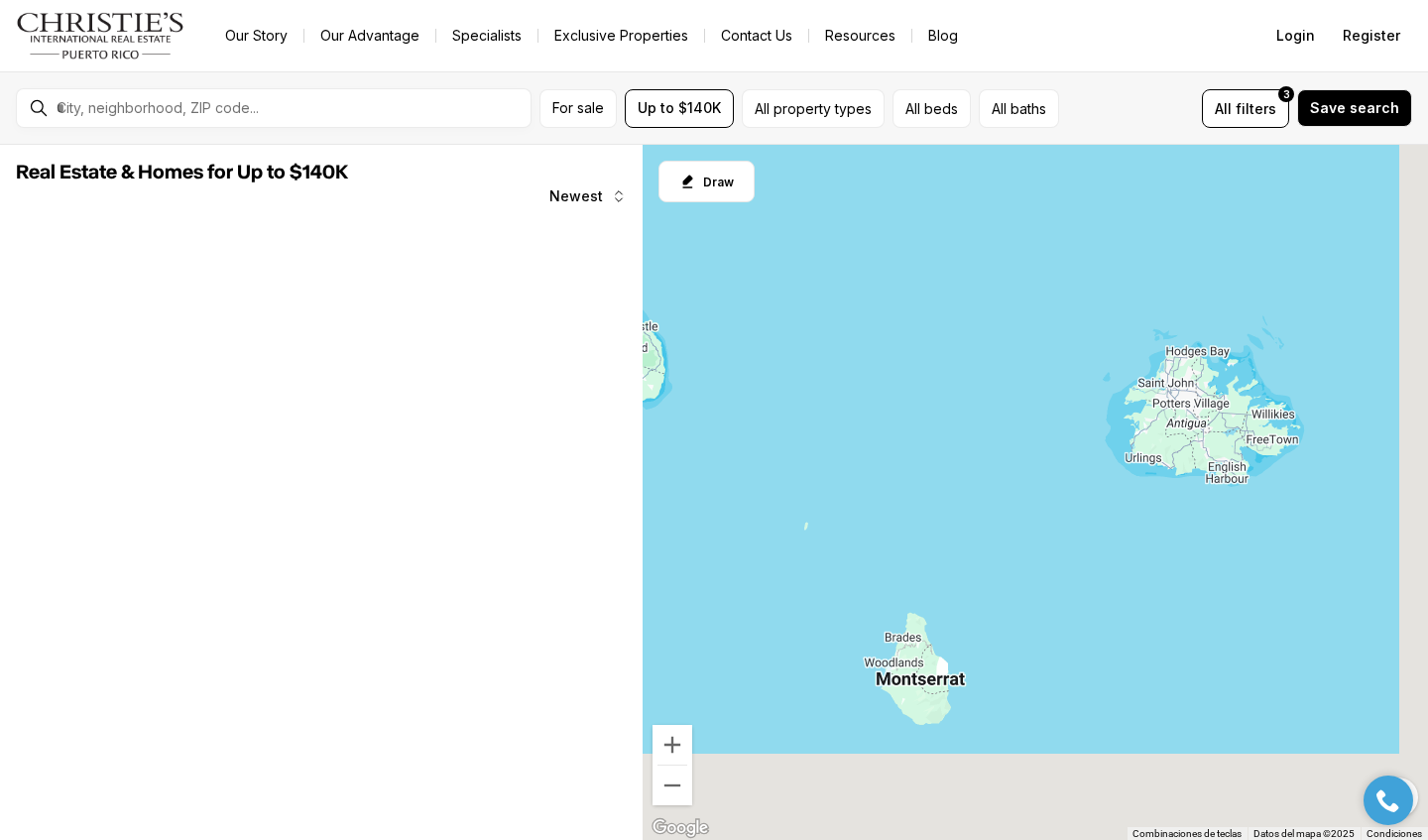 click on "Para navegar, presiona las teclas [PERSON_NAME]." at bounding box center (1035, 493) 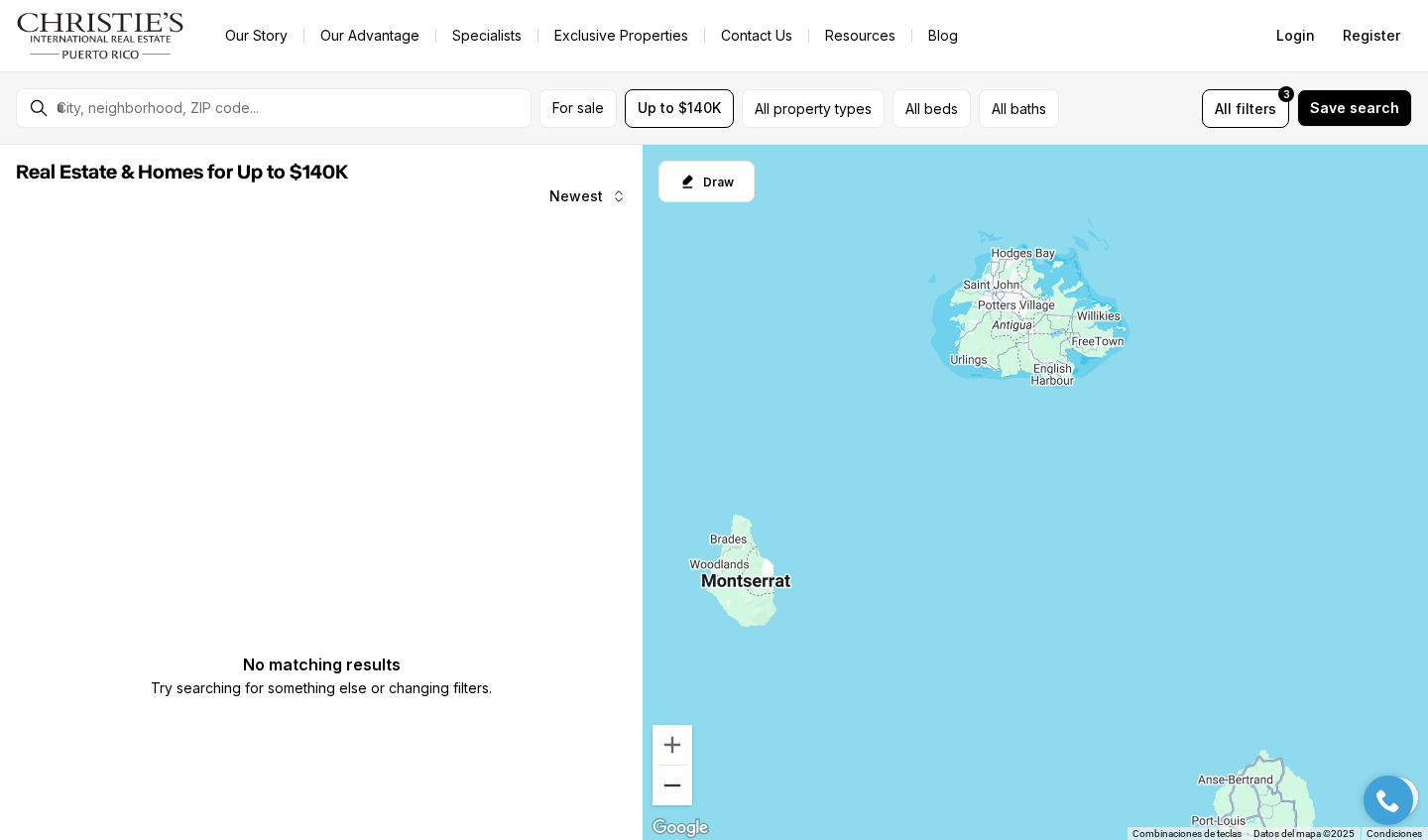 click at bounding box center (672, 785) 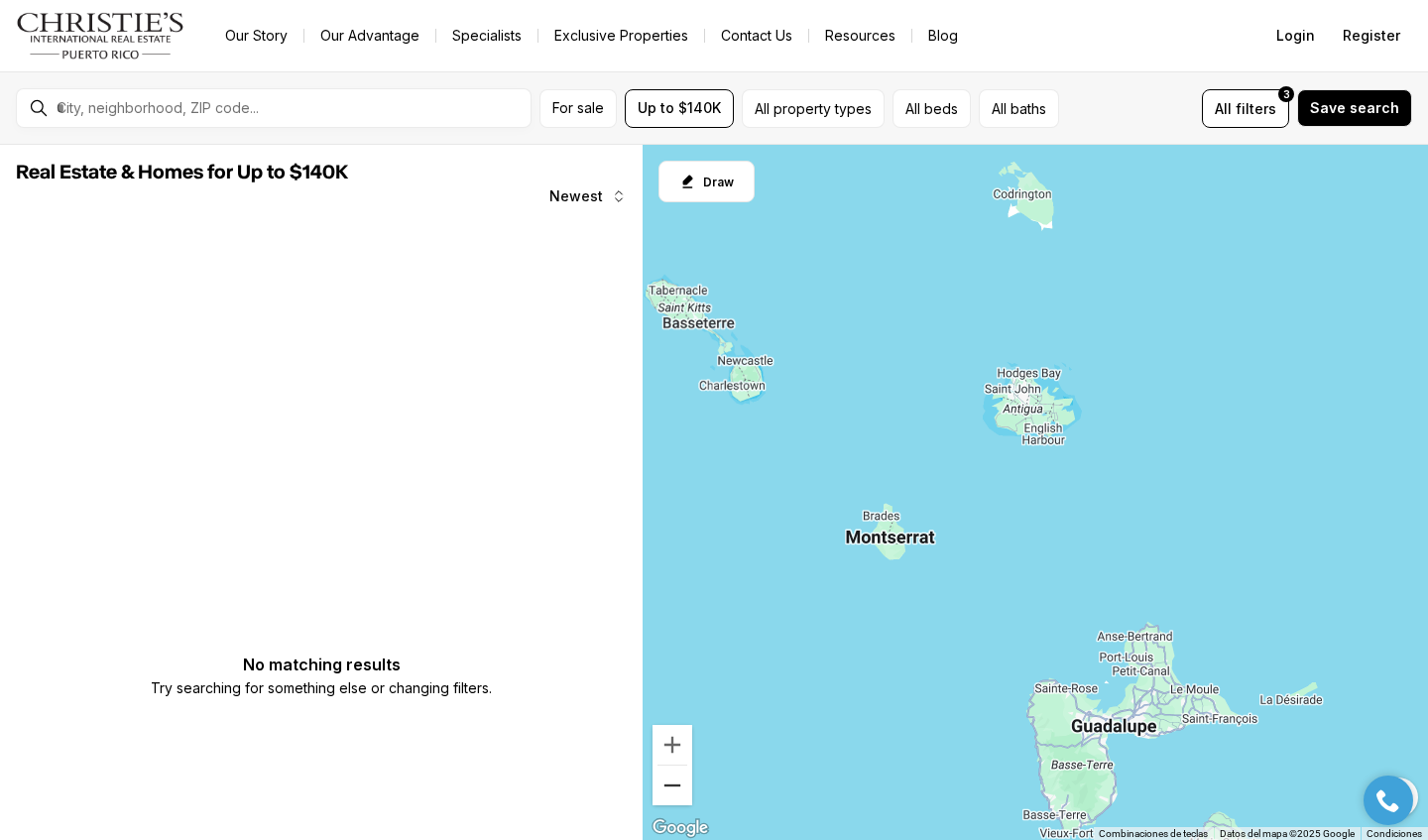 click at bounding box center (672, 785) 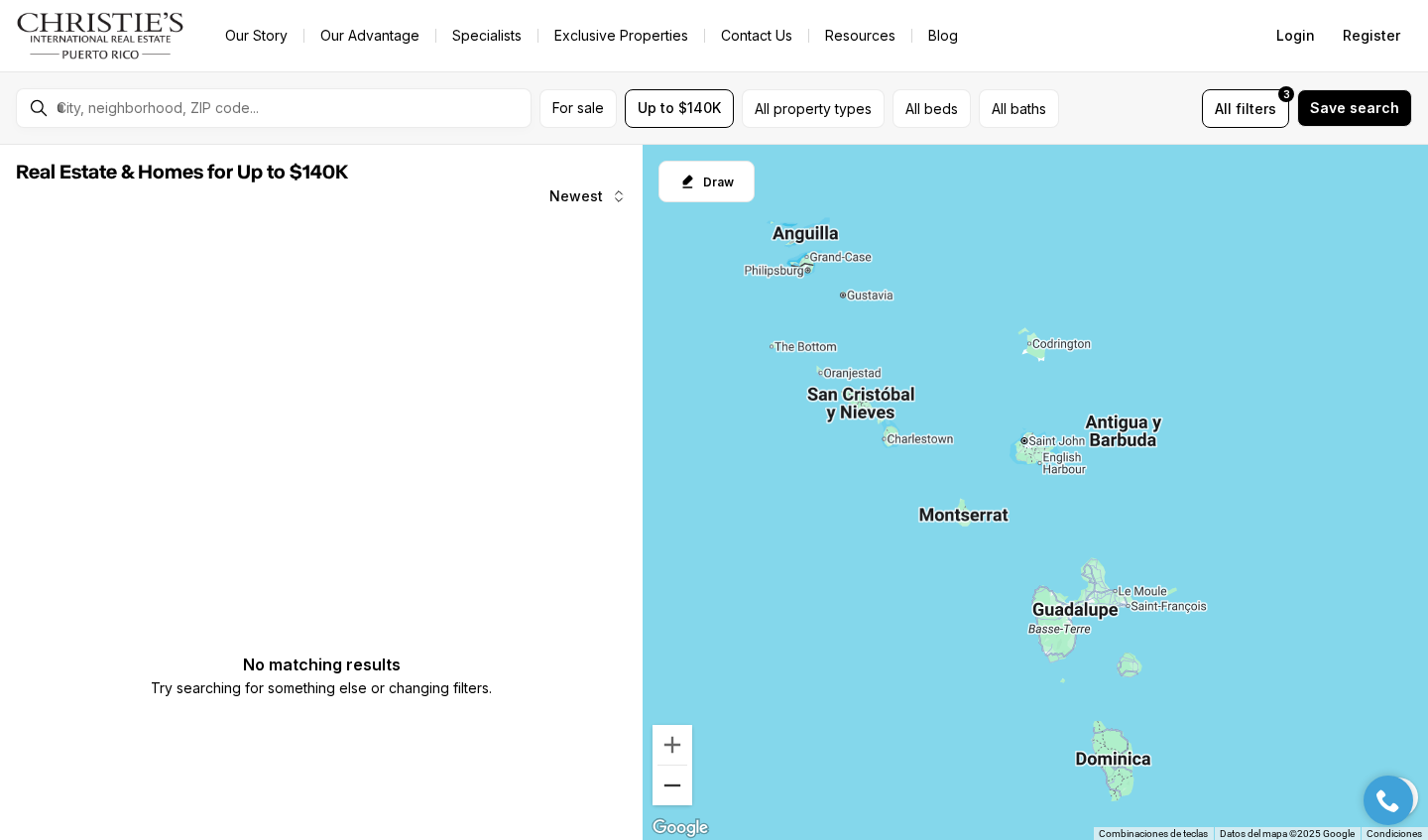 click at bounding box center [672, 785] 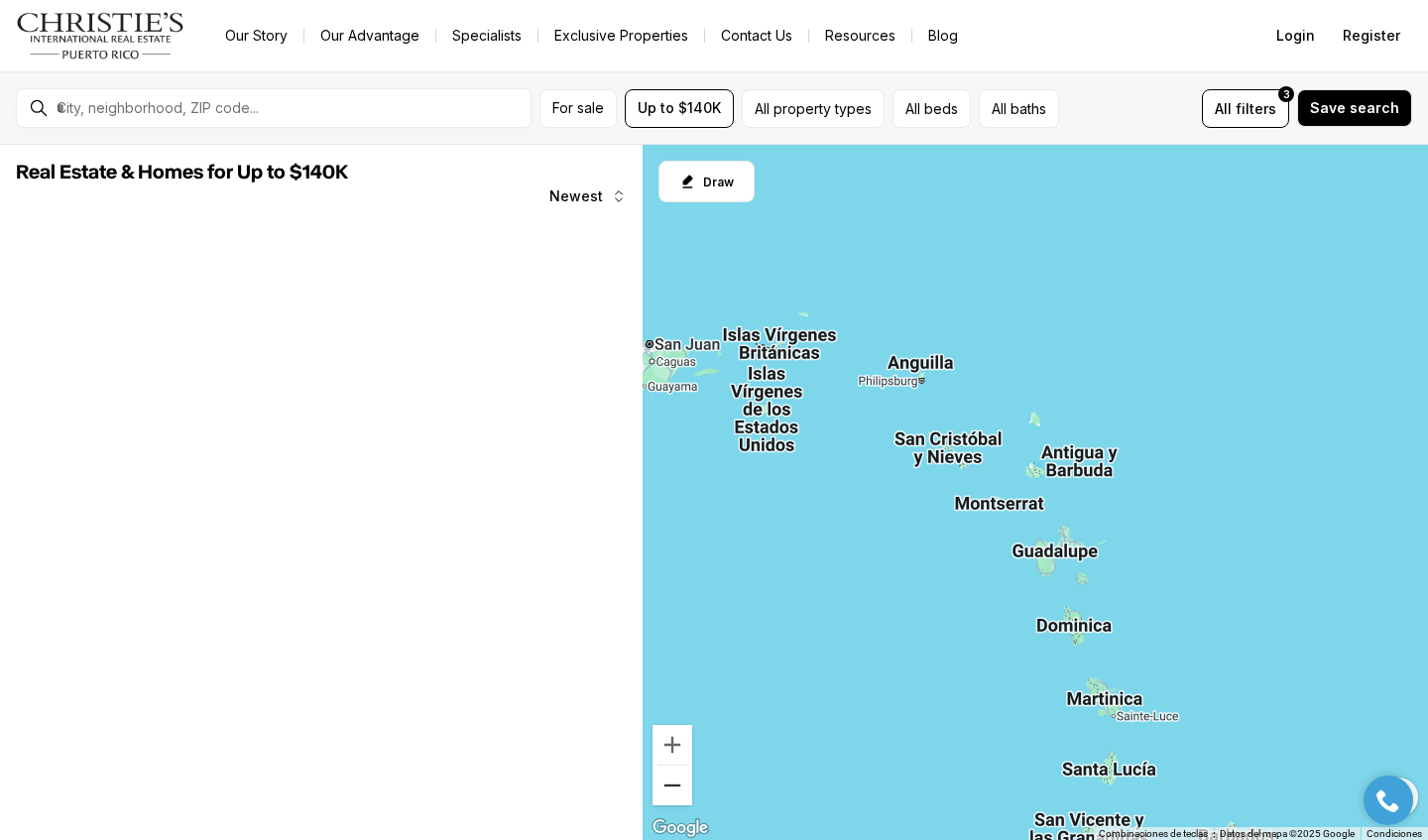 click at bounding box center (672, 785) 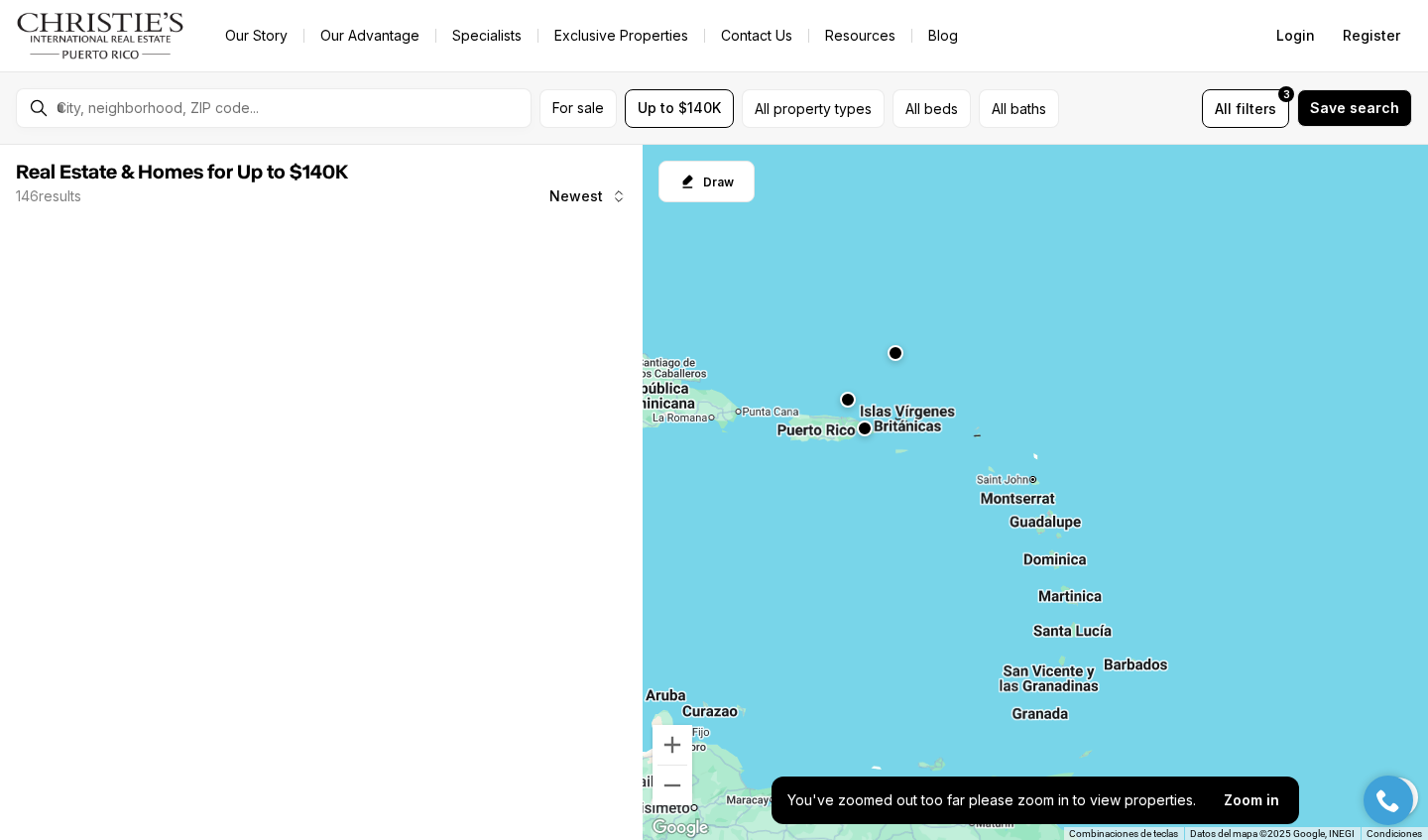 click on "Para navegar, presiona las teclas [PERSON_NAME]." at bounding box center [1035, 493] 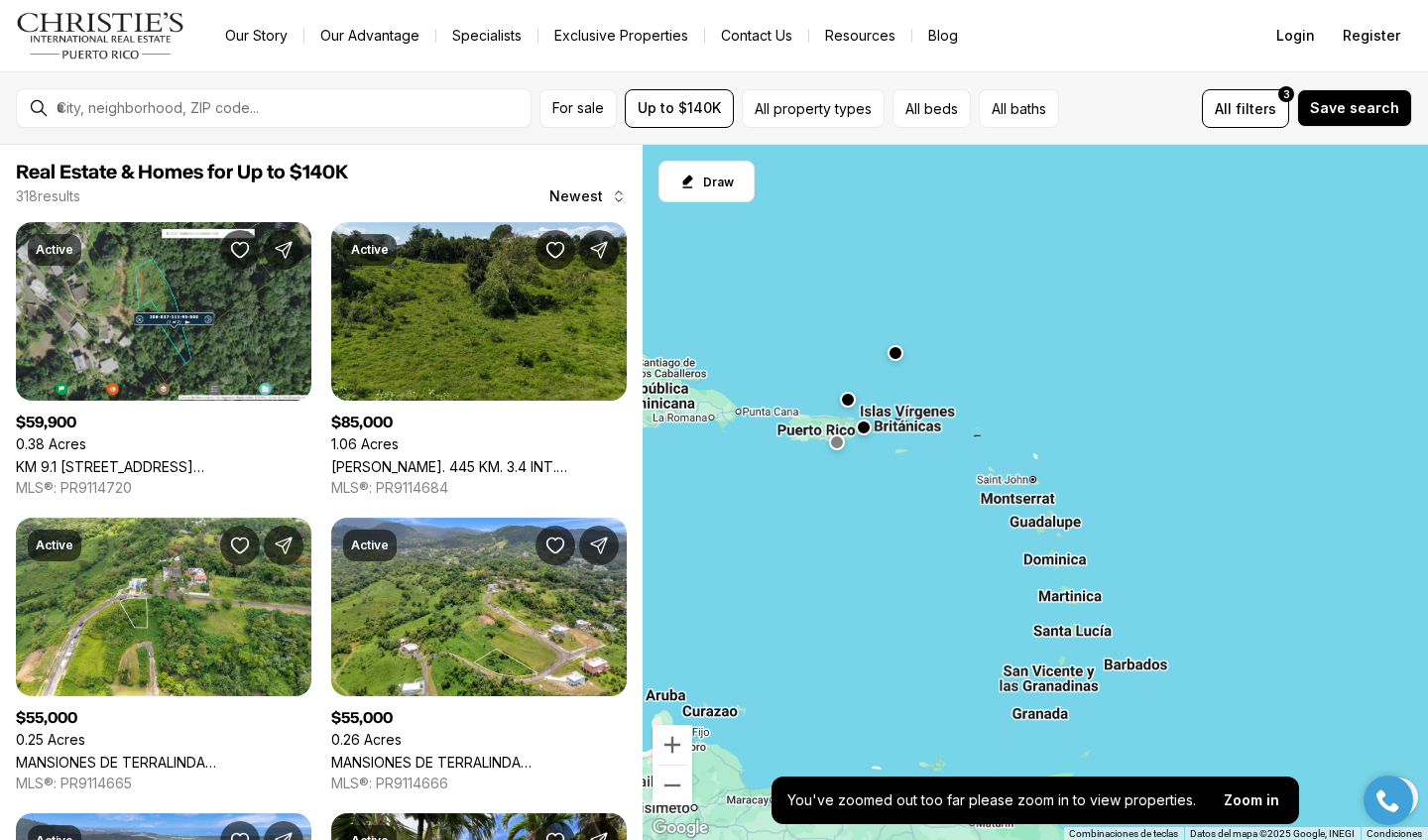 click on "Para navegar, presiona las teclas [PERSON_NAME]." at bounding box center [1035, 493] 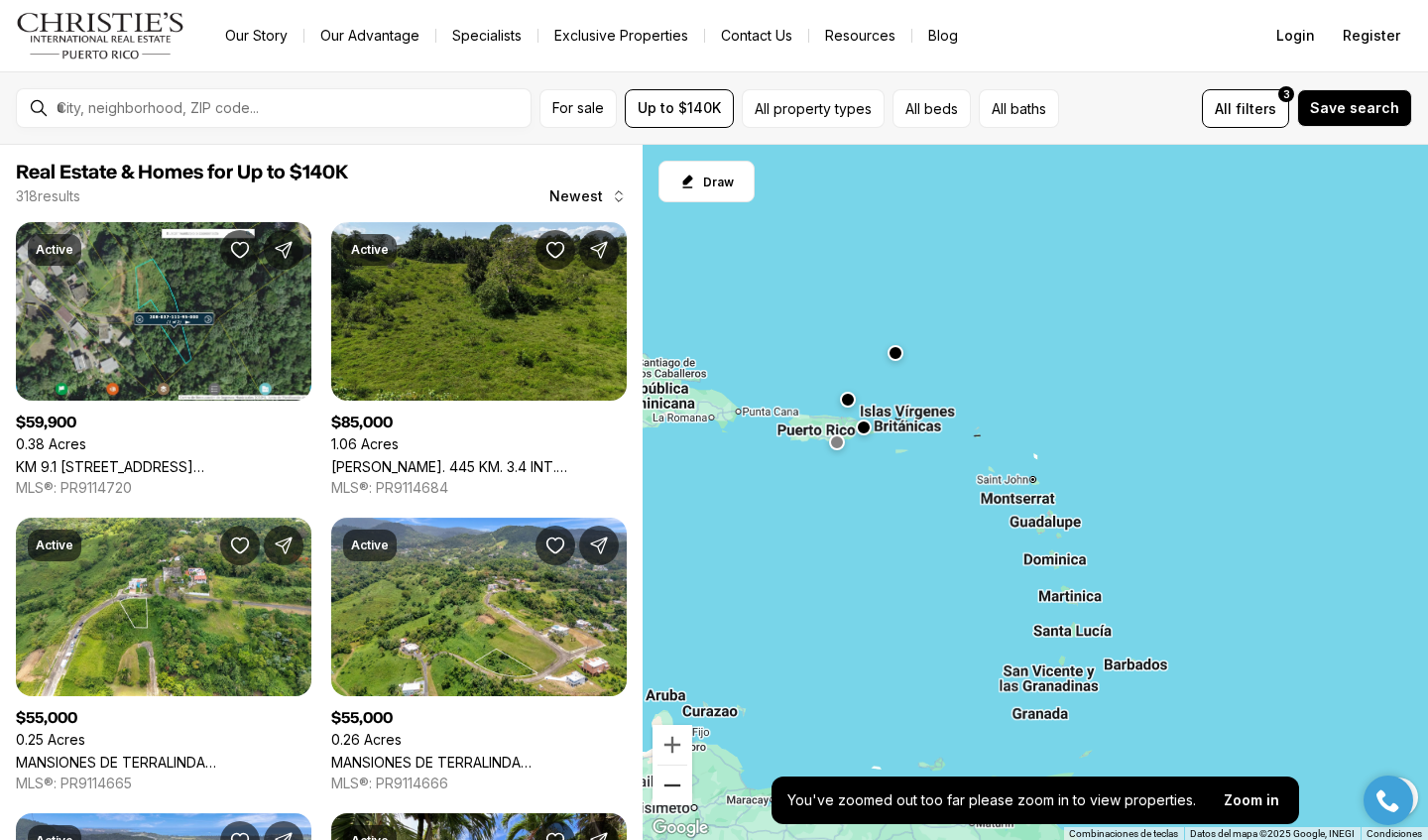 click at bounding box center [672, 785] 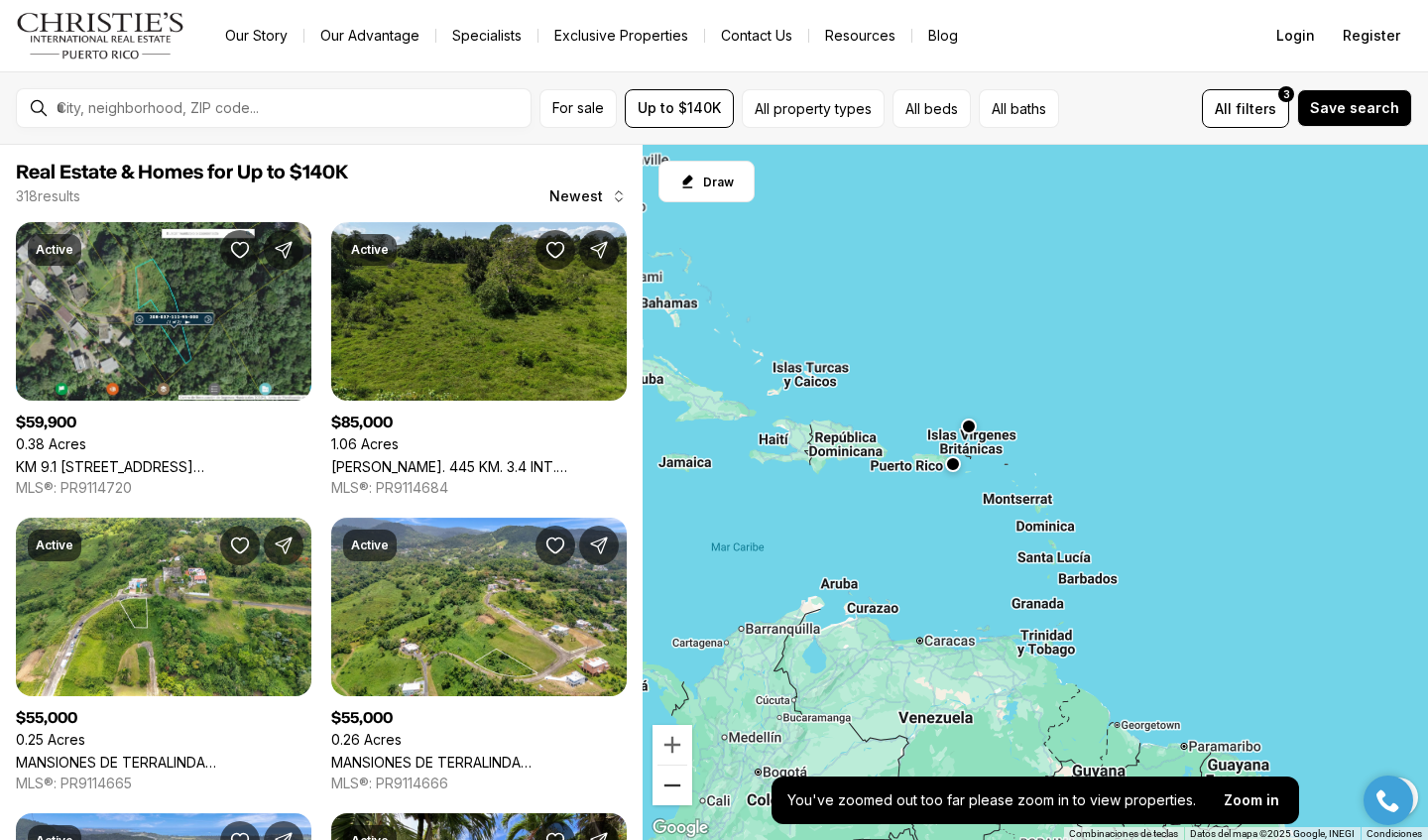 click at bounding box center (672, 785) 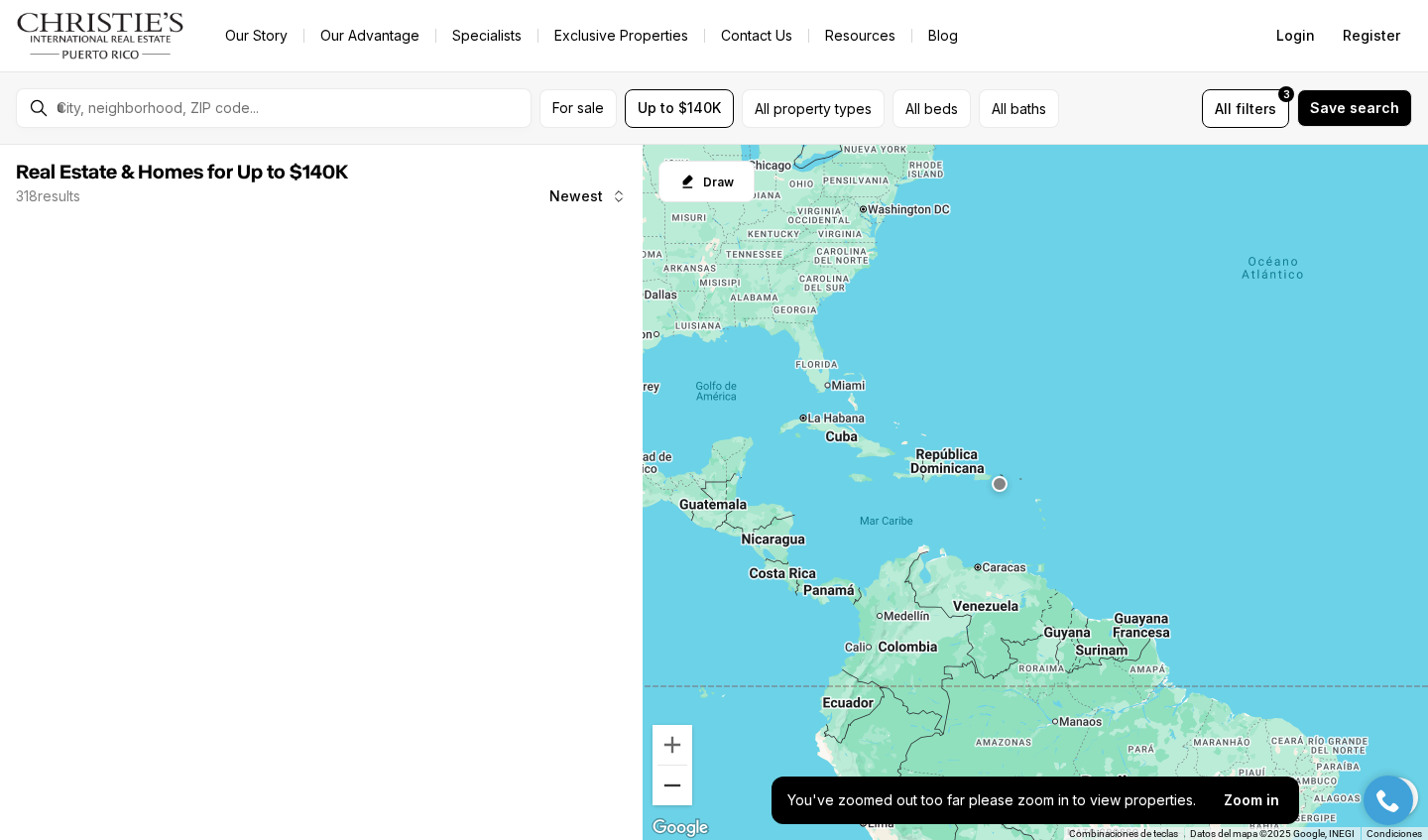 click at bounding box center (672, 785) 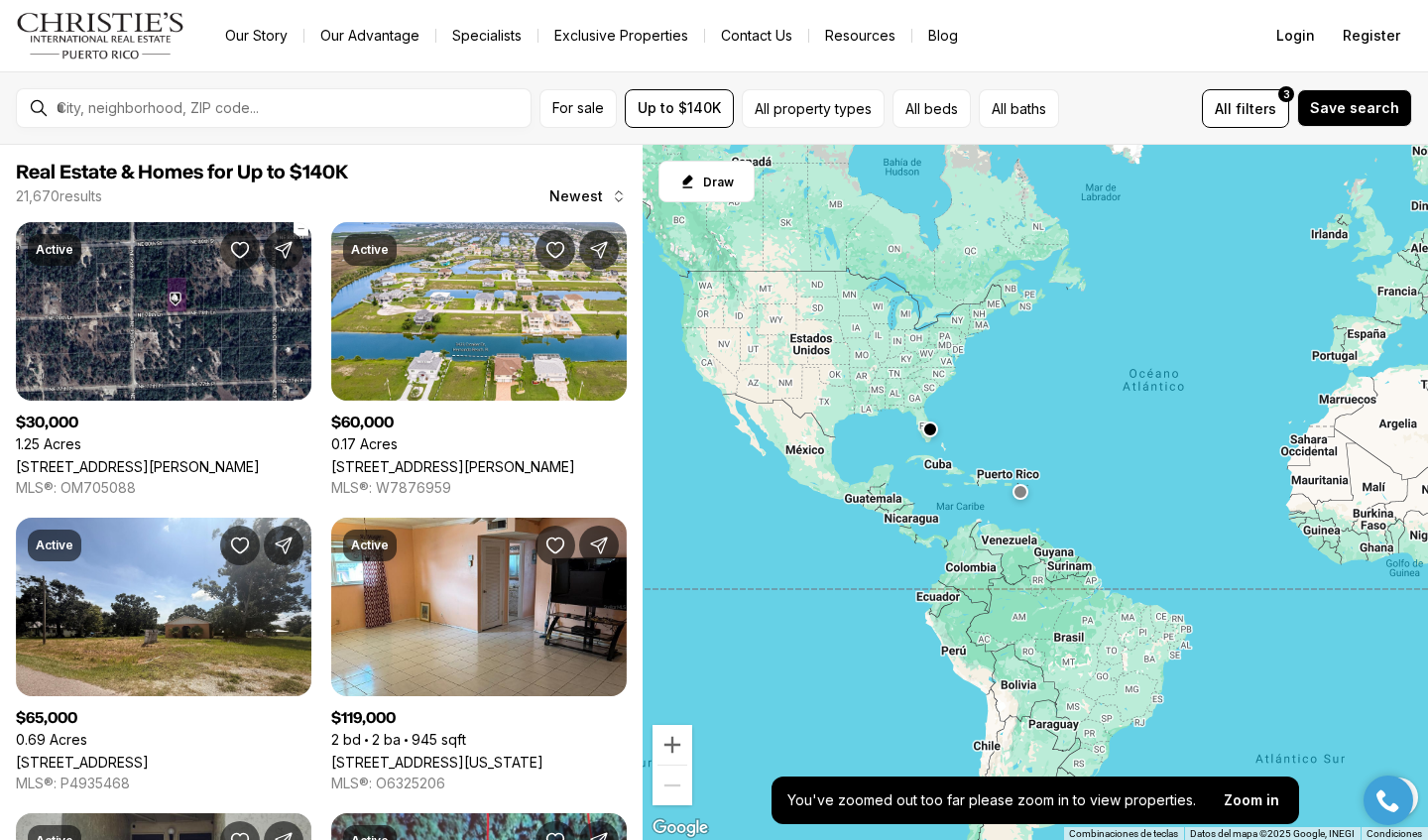 click on "Para navegar, presiona las teclas [PERSON_NAME]." at bounding box center [1035, 493] 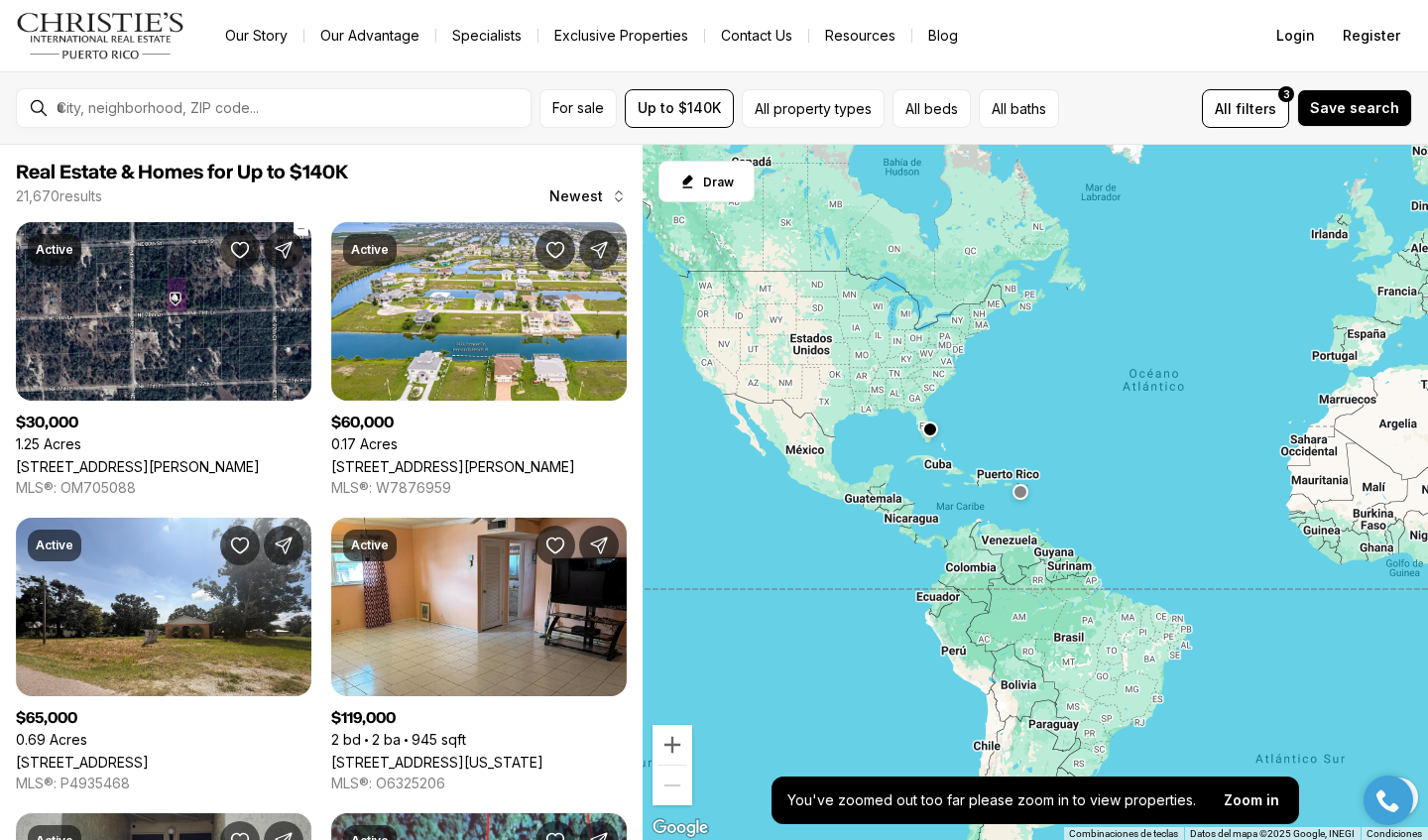 click on "Para navegar, presiona las teclas [PERSON_NAME]." at bounding box center [1035, 493] 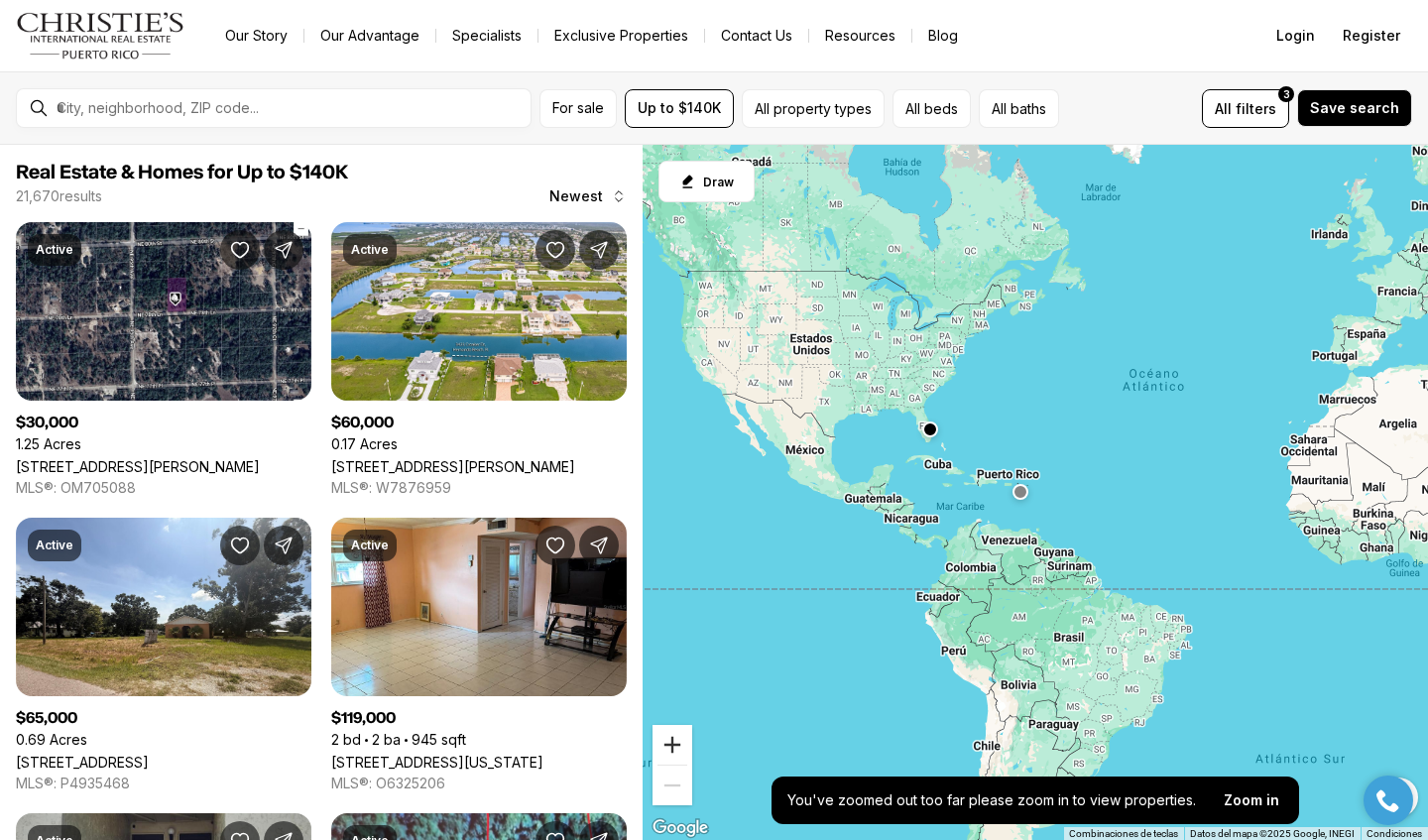 click at bounding box center [672, 745] 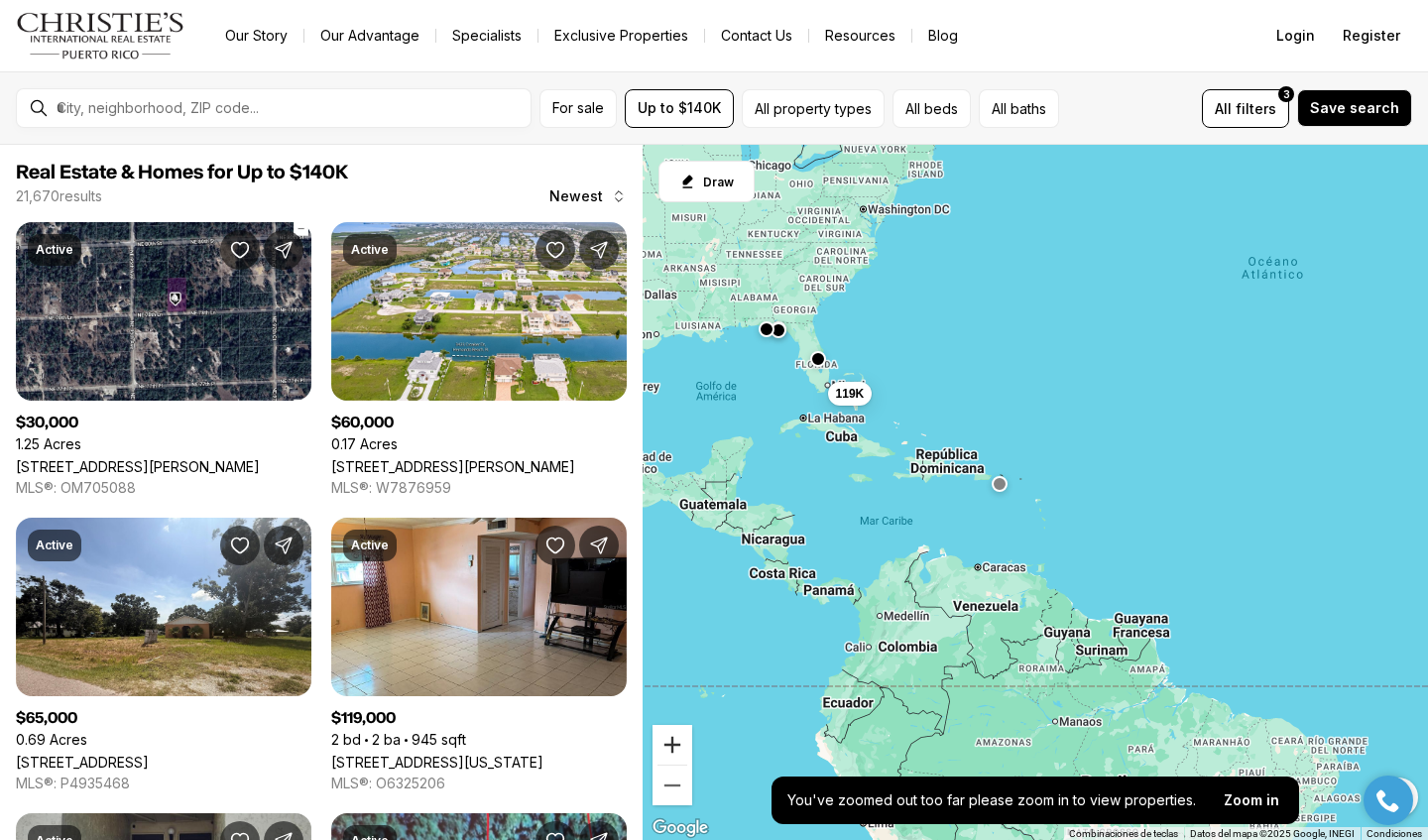 click at bounding box center (672, 745) 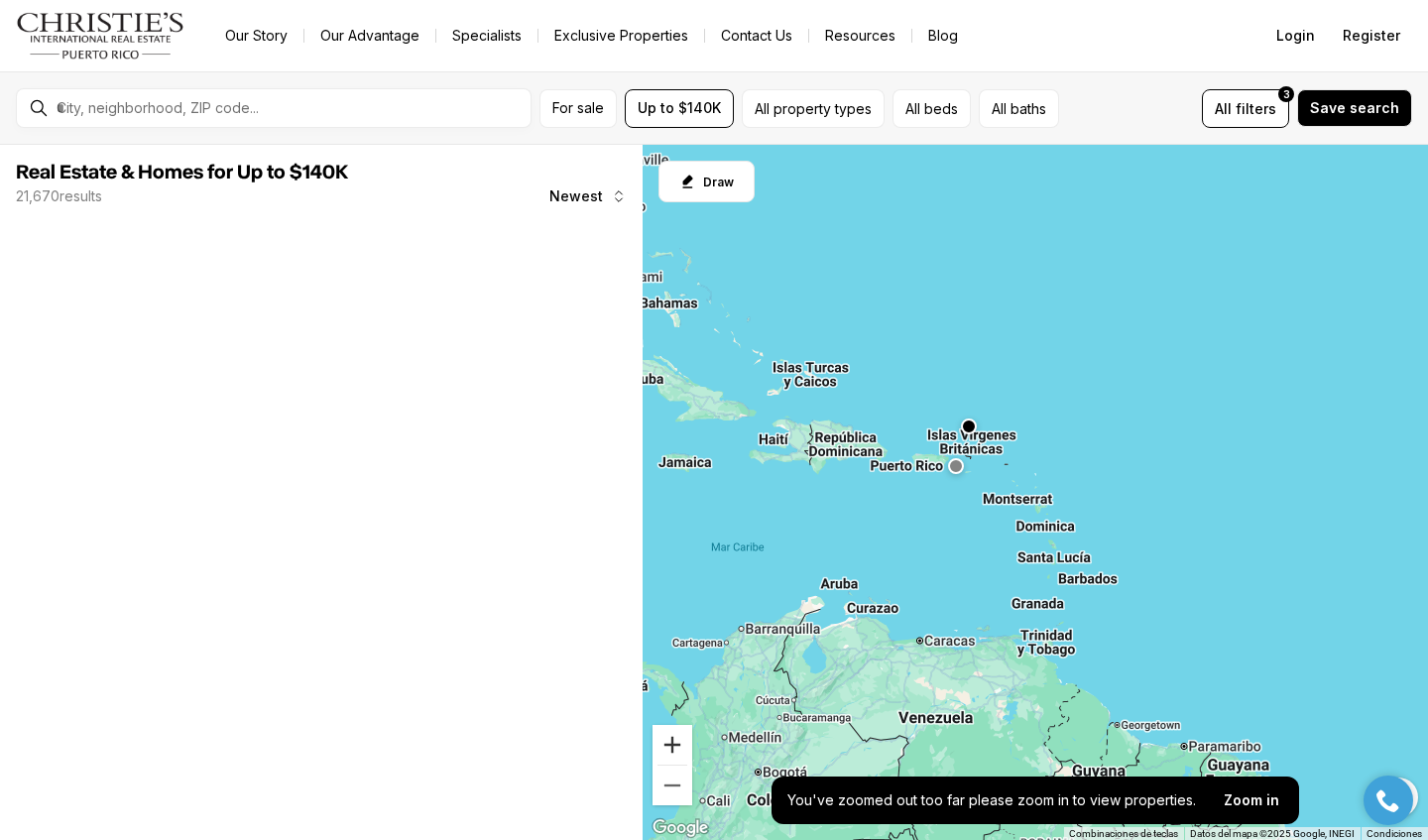 click at bounding box center (672, 745) 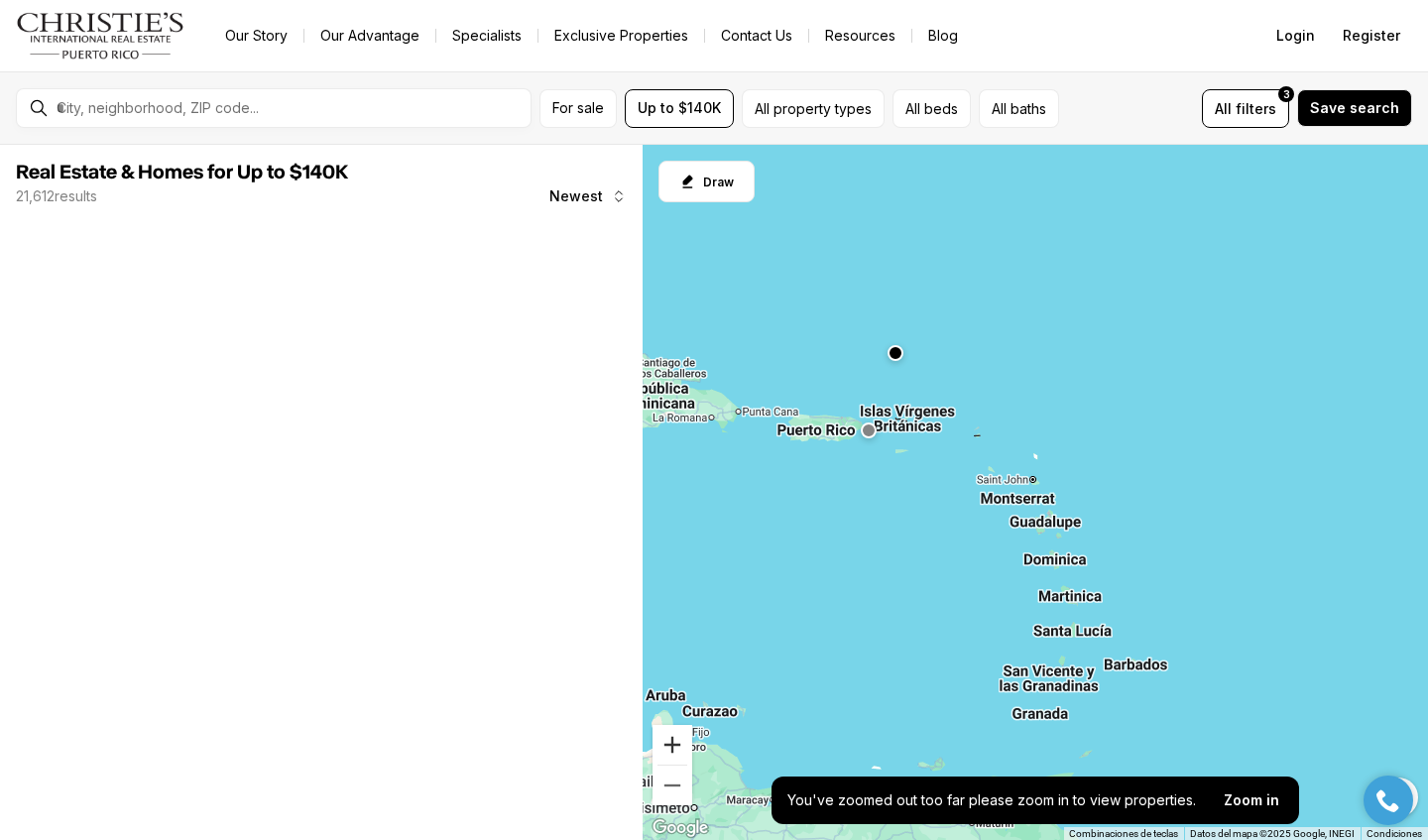 click at bounding box center [672, 745] 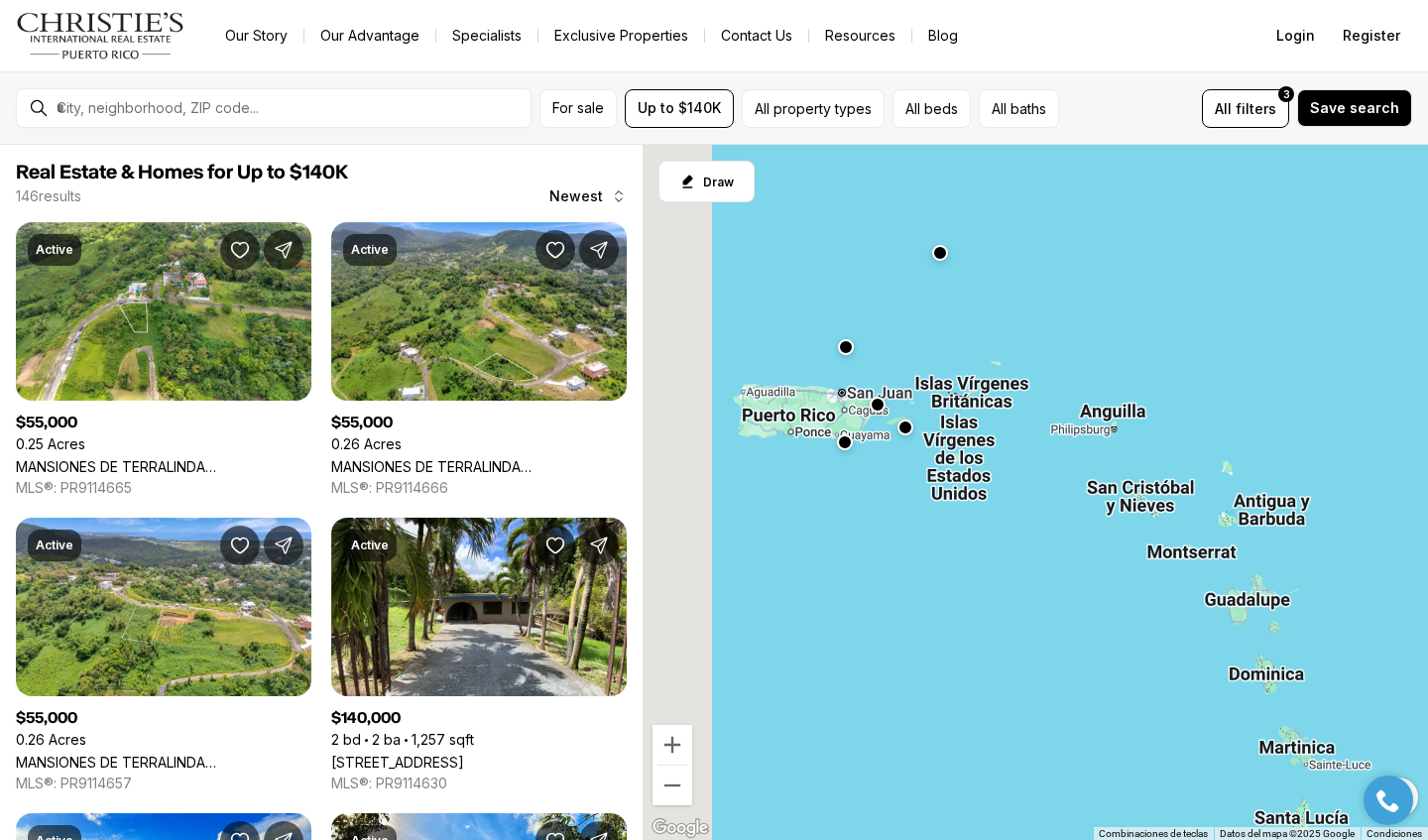 drag, startPoint x: 784, startPoint y: 547, endPoint x: 999, endPoint y: 605, distance: 222.68588 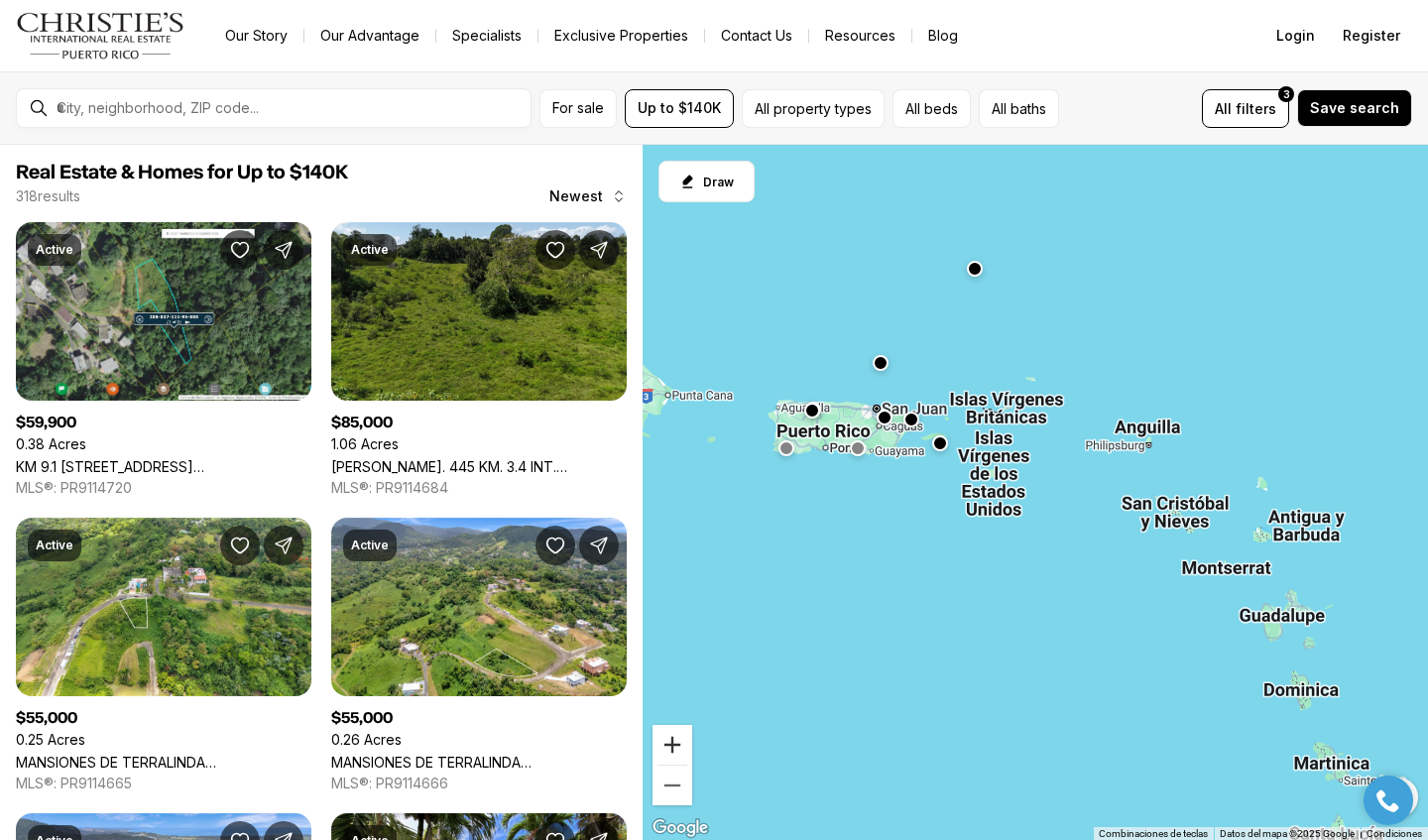 click at bounding box center (672, 745) 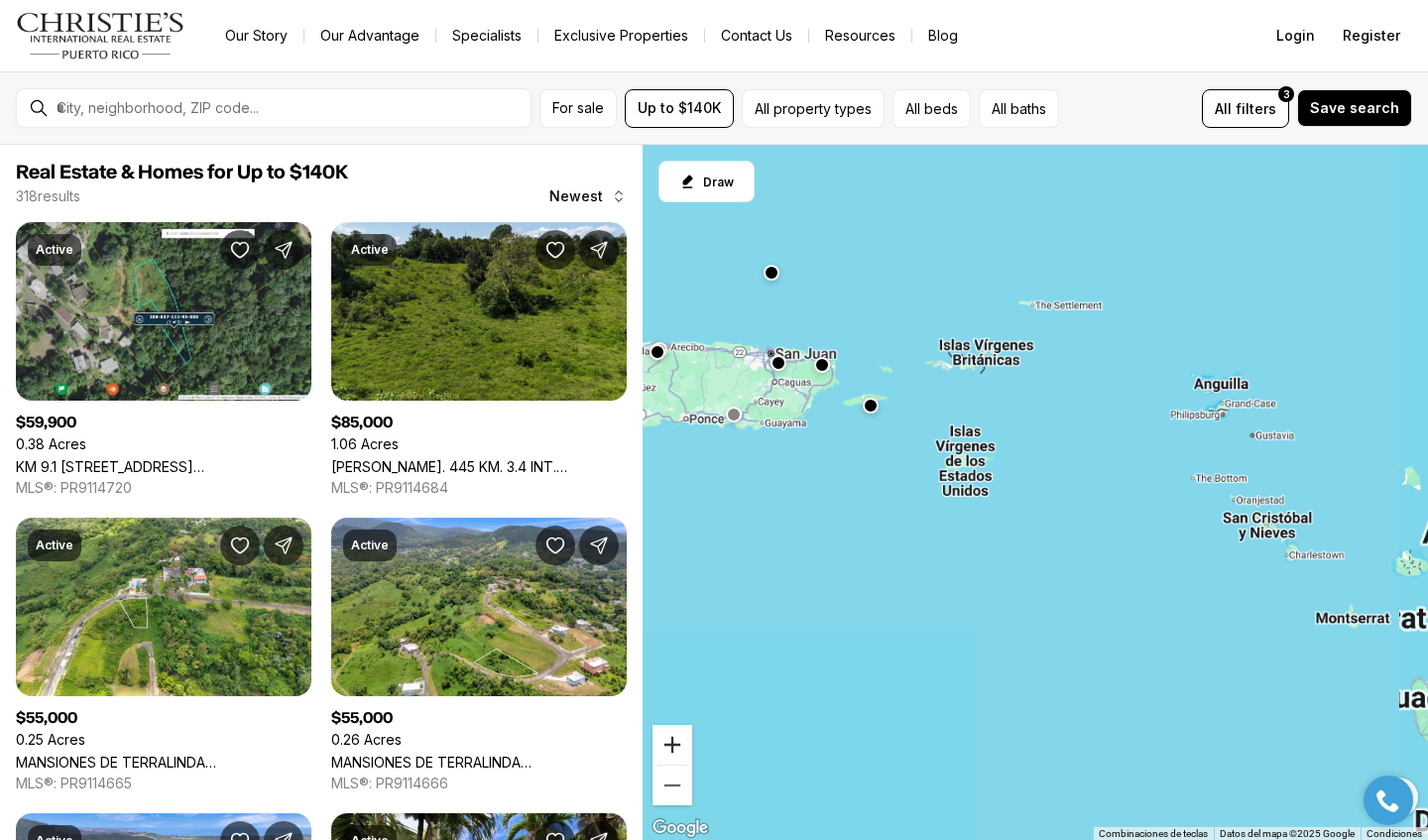 click at bounding box center [672, 745] 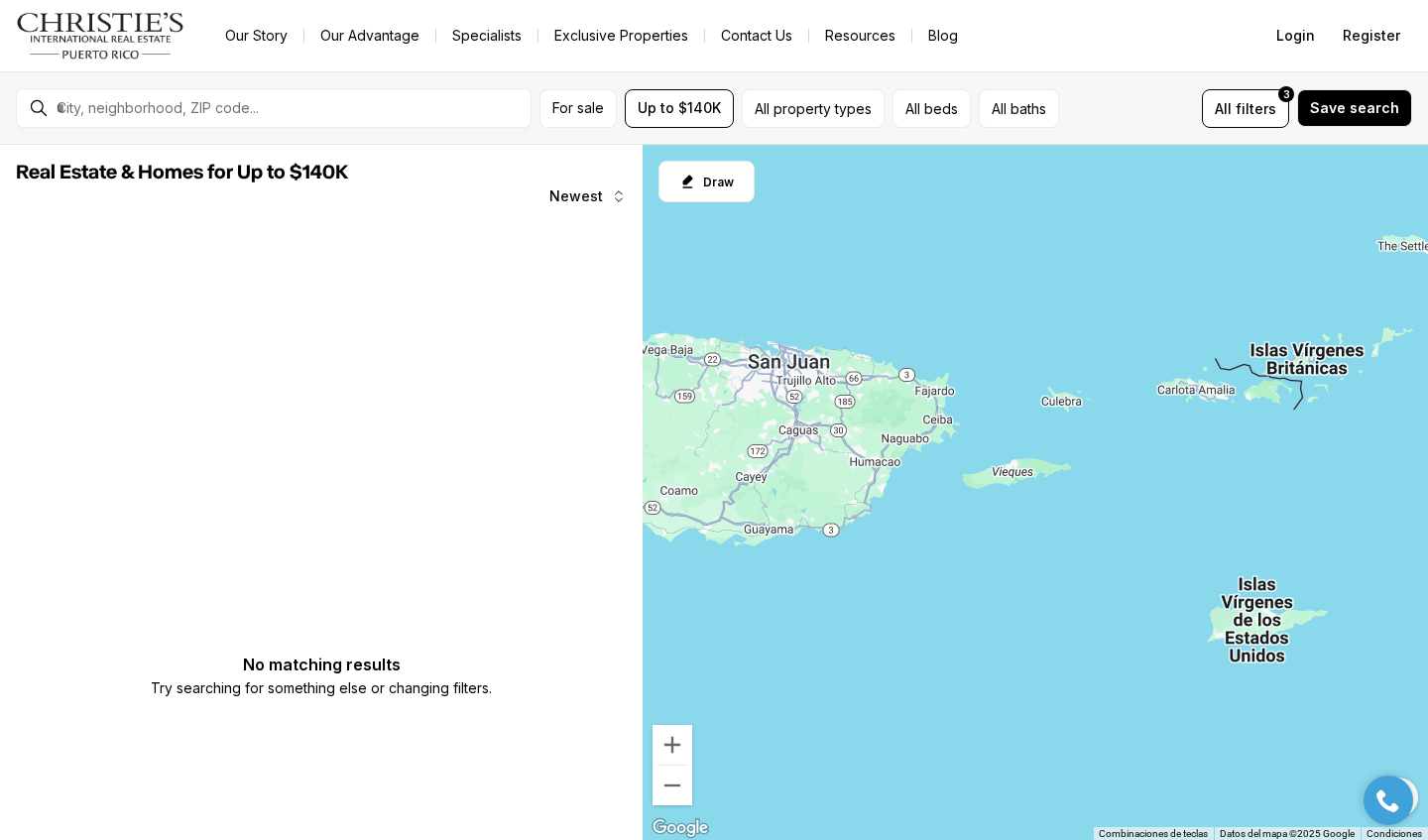 drag, startPoint x: 774, startPoint y: 334, endPoint x: 1171, endPoint y: 541, distance: 447.72536 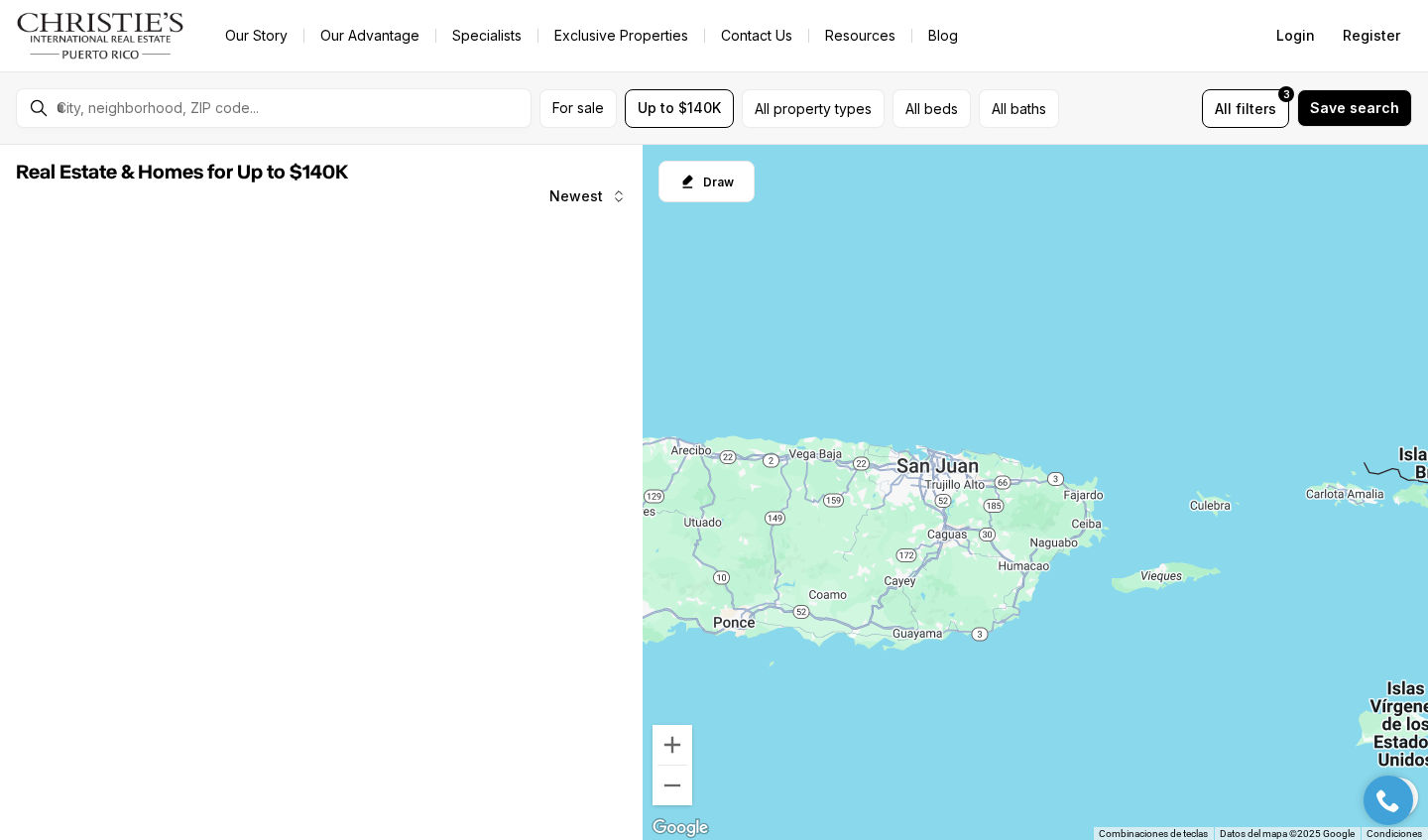 drag, startPoint x: 818, startPoint y: 518, endPoint x: 927, endPoint y: 594, distance: 132.87964 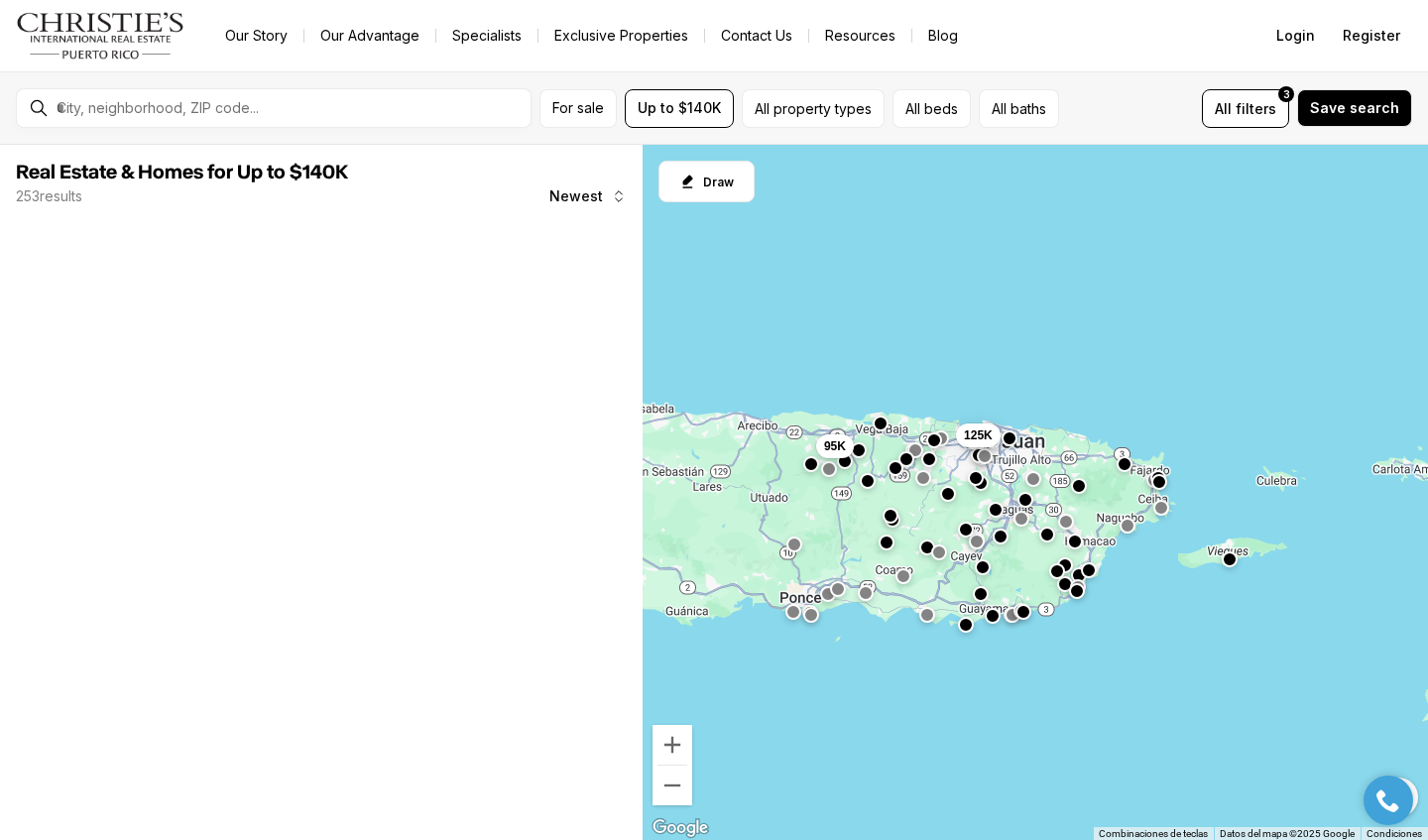 drag, startPoint x: 970, startPoint y: 568, endPoint x: 1002, endPoint y: 474, distance: 99.2975 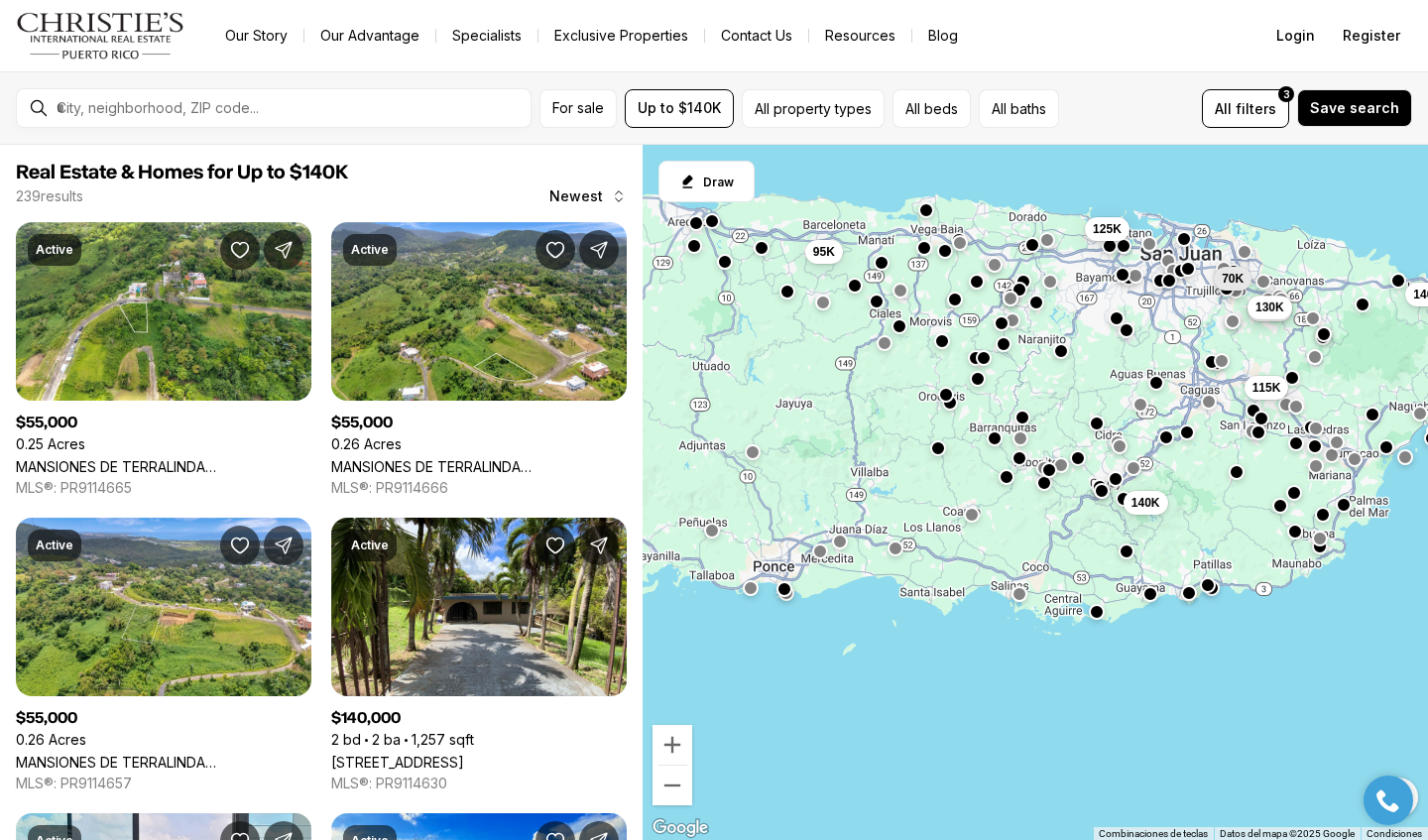 click on "130K" at bounding box center [1269, 307] 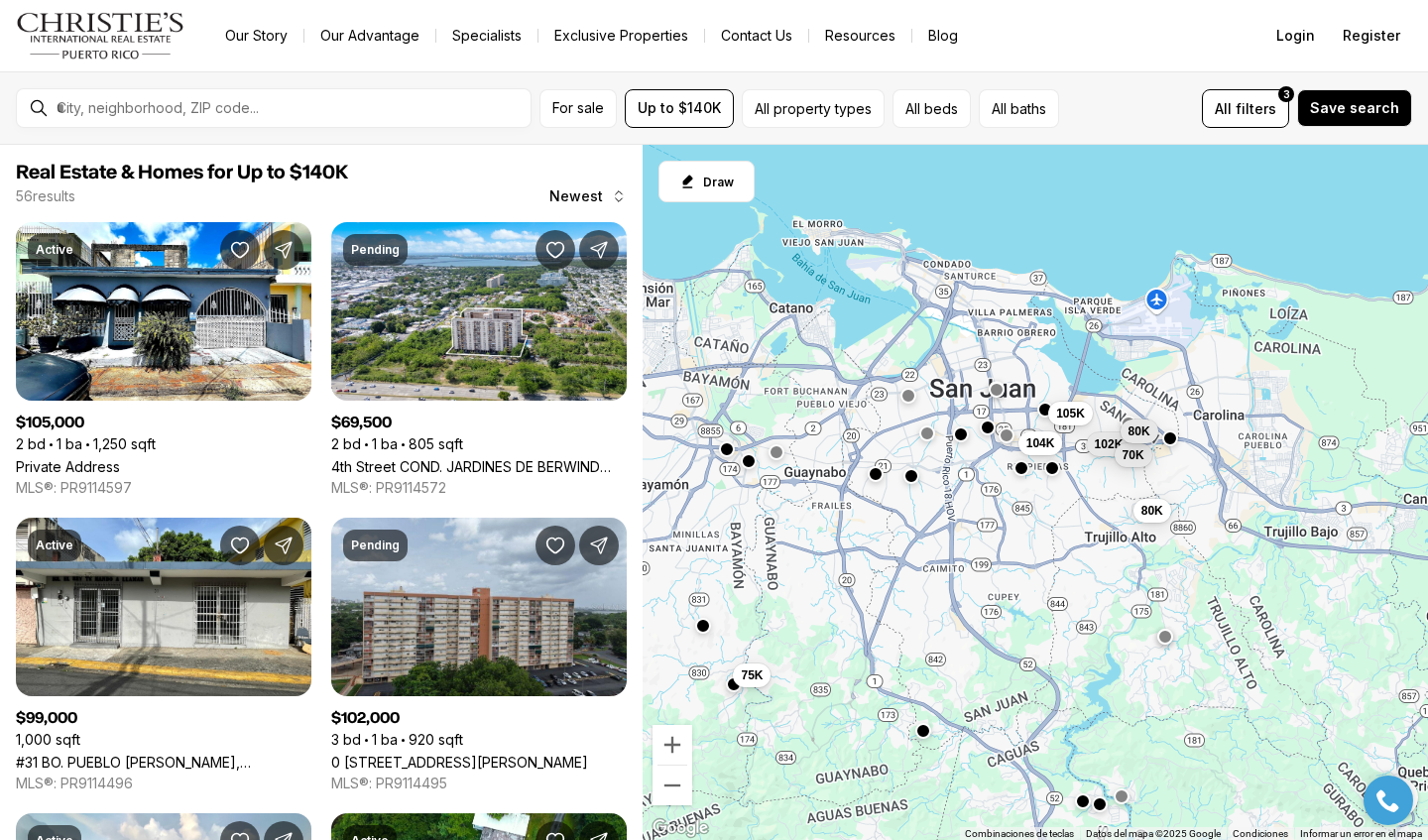 drag, startPoint x: 1380, startPoint y: 271, endPoint x: 1113, endPoint y: 479, distance: 338.4568 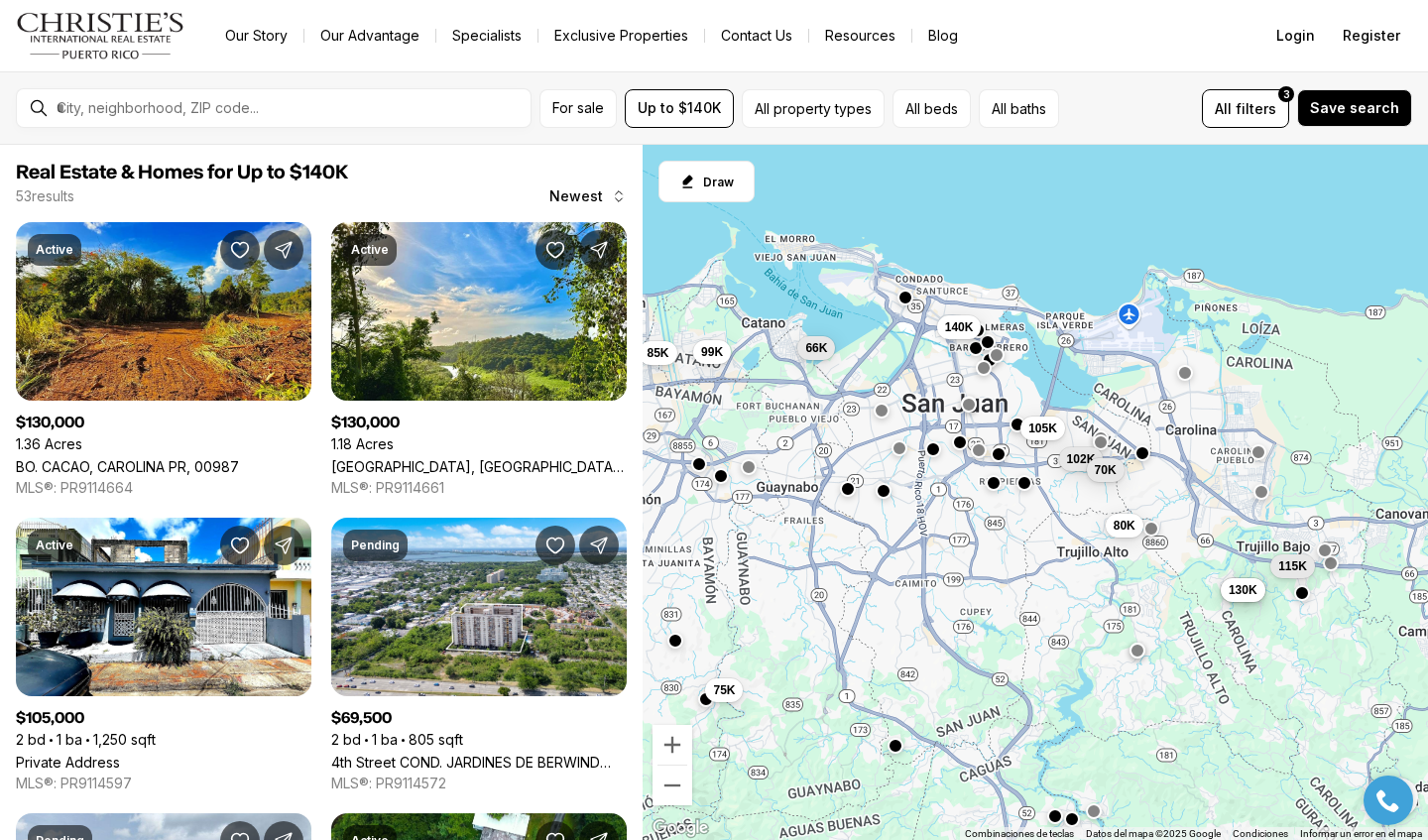 drag, startPoint x: 1189, startPoint y: 415, endPoint x: 1160, endPoint y: 427, distance: 31.38471 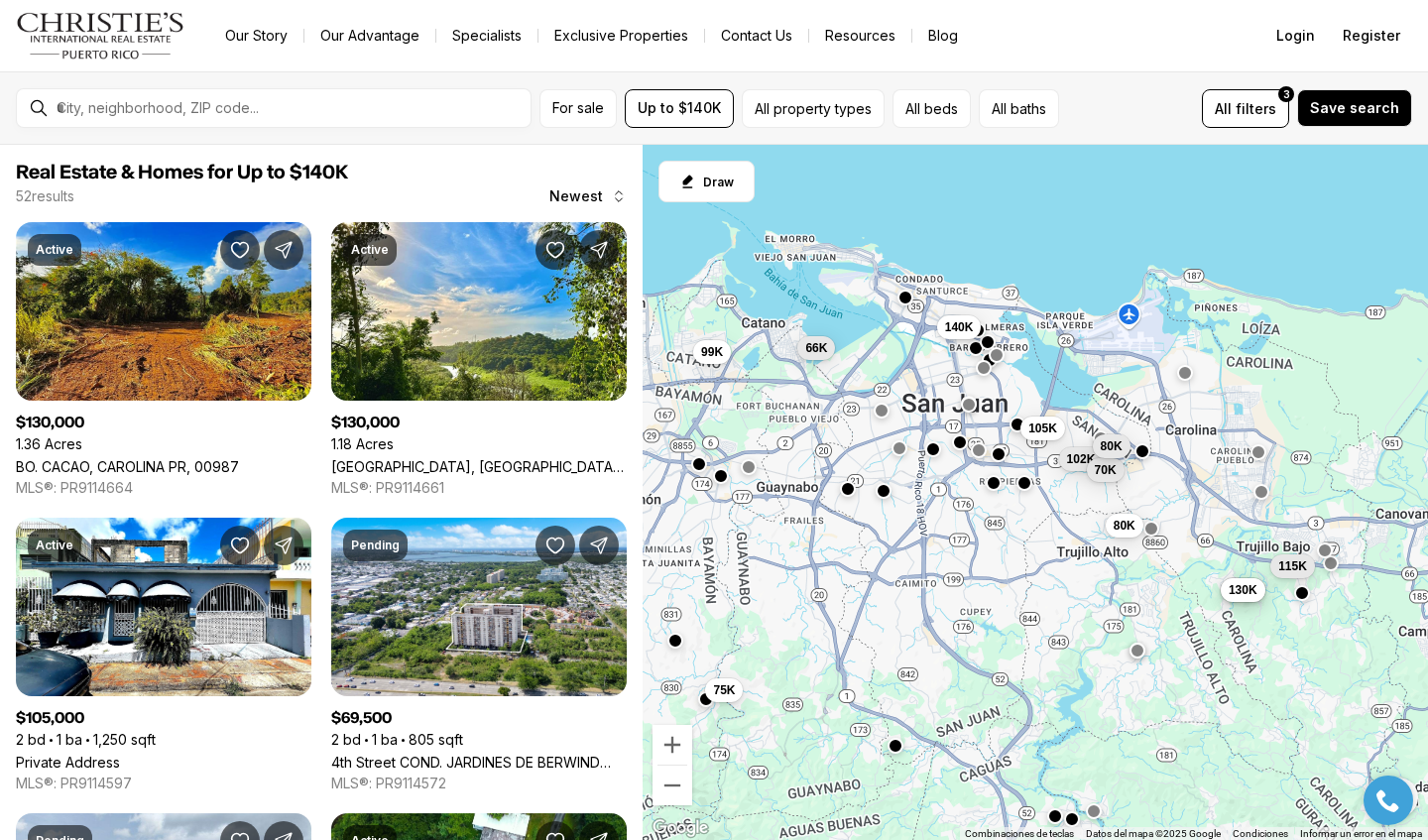 click at bounding box center [1142, 451] 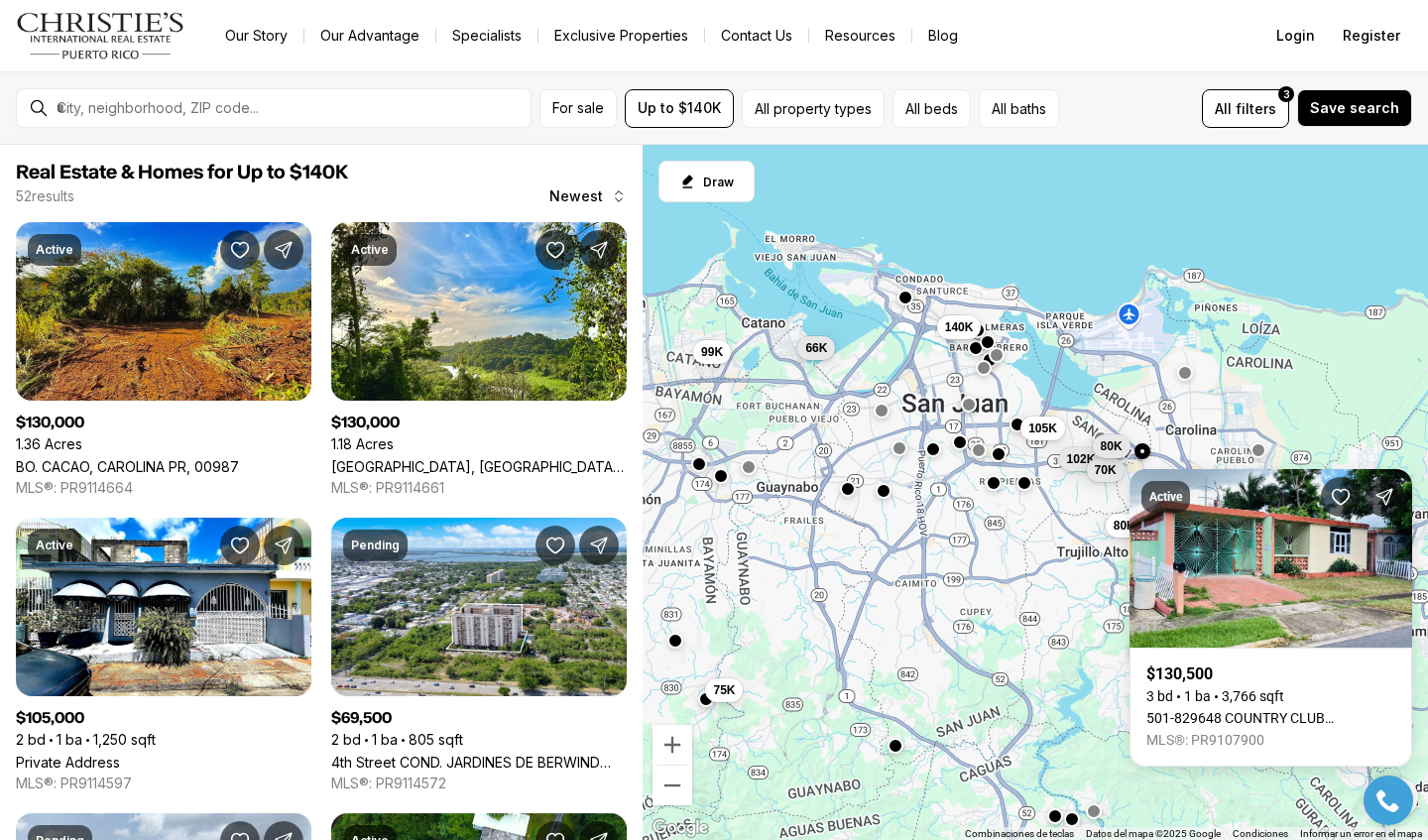 click at bounding box center [1258, 450] 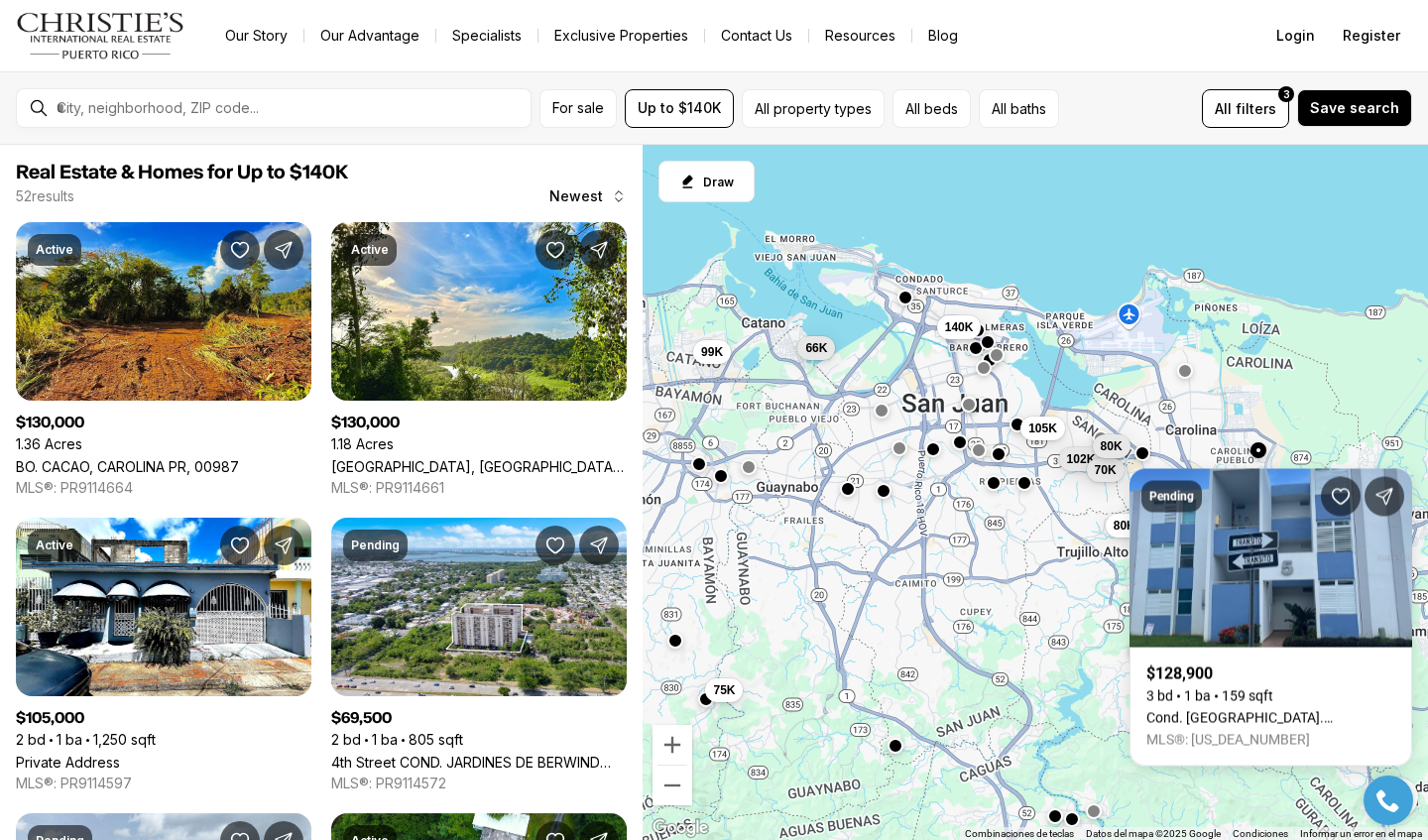 click at bounding box center [1185, 371] 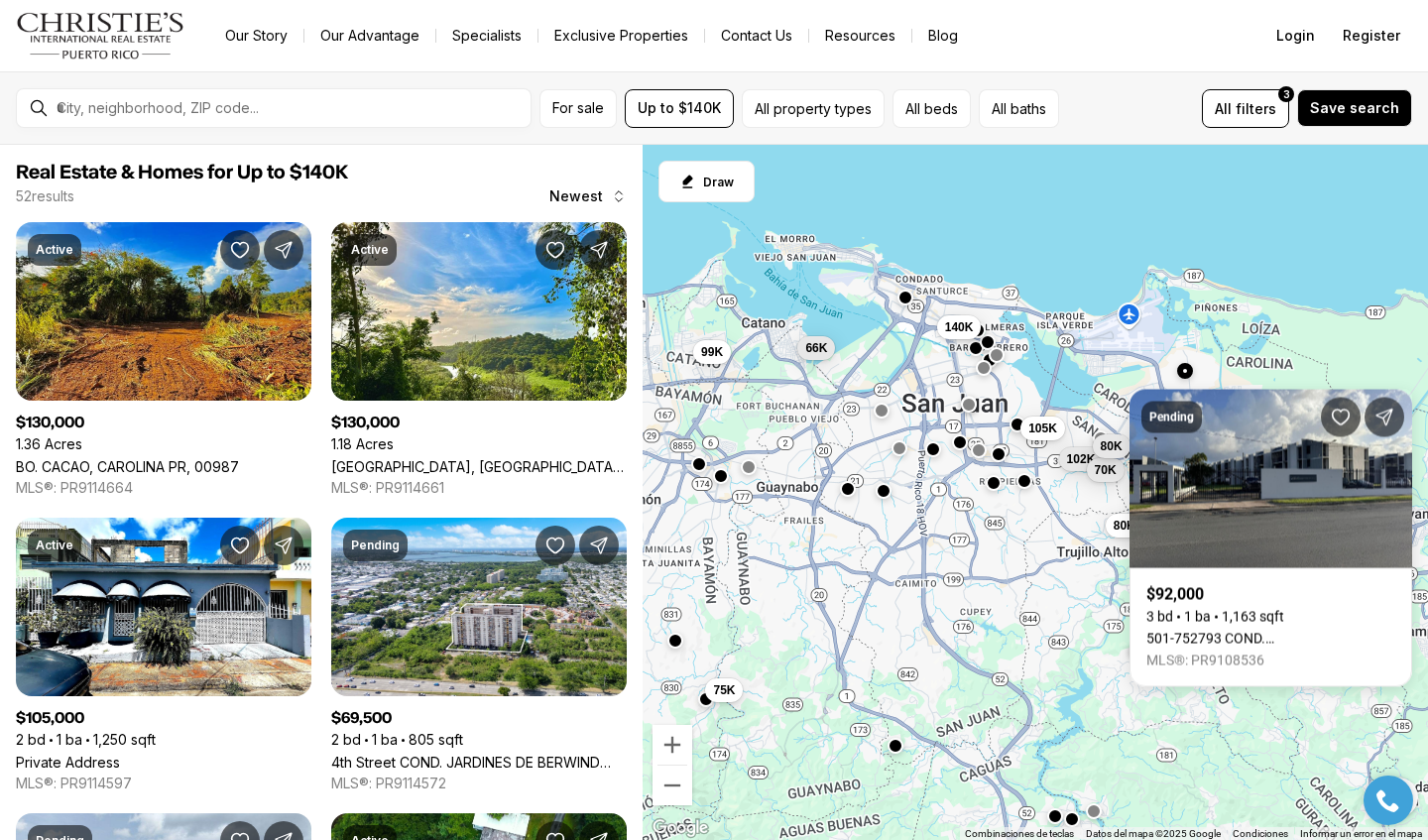 click at bounding box center (1024, 481) 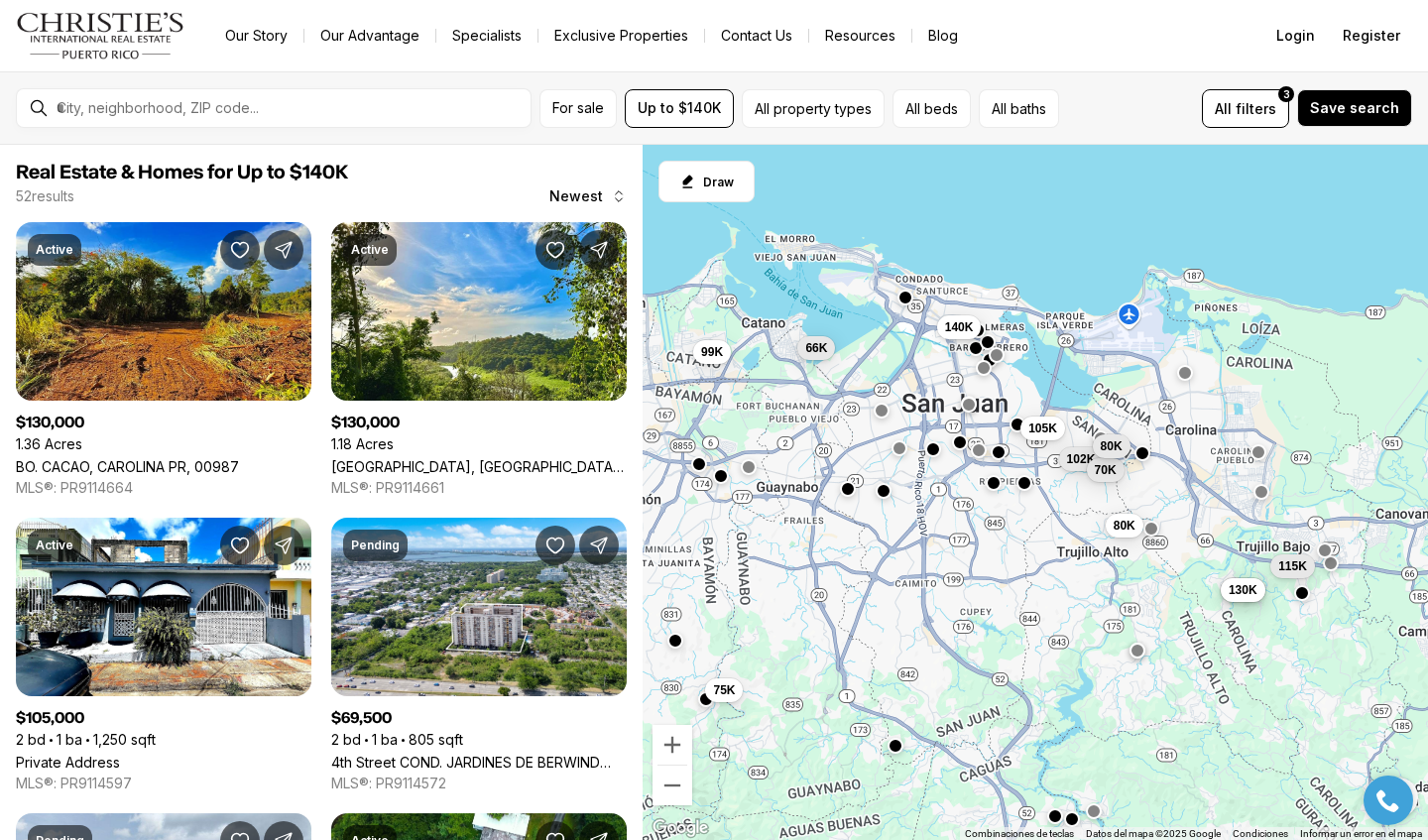 click at bounding box center (999, 454) 